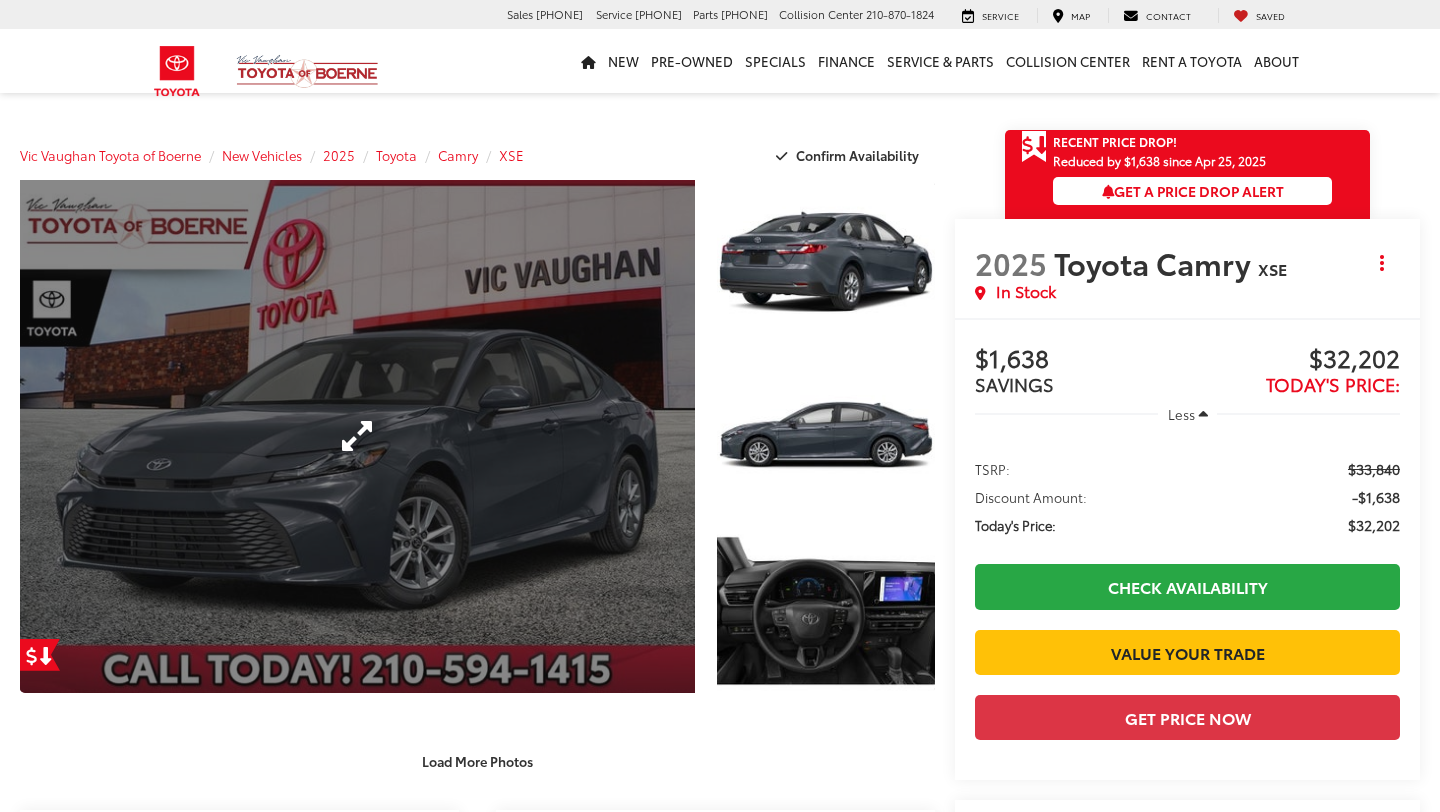 scroll, scrollTop: 0, scrollLeft: 0, axis: both 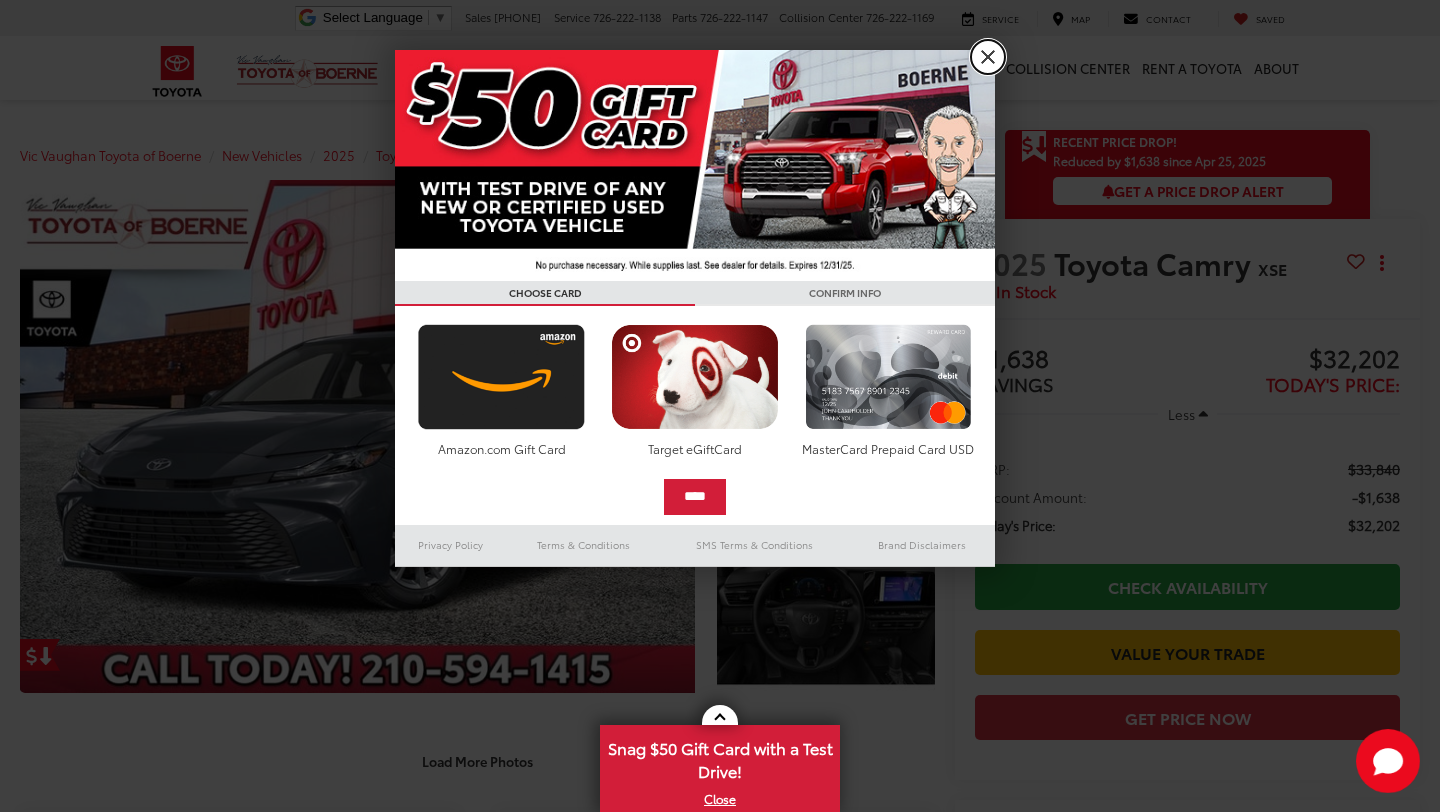 click on "X" at bounding box center (988, 57) 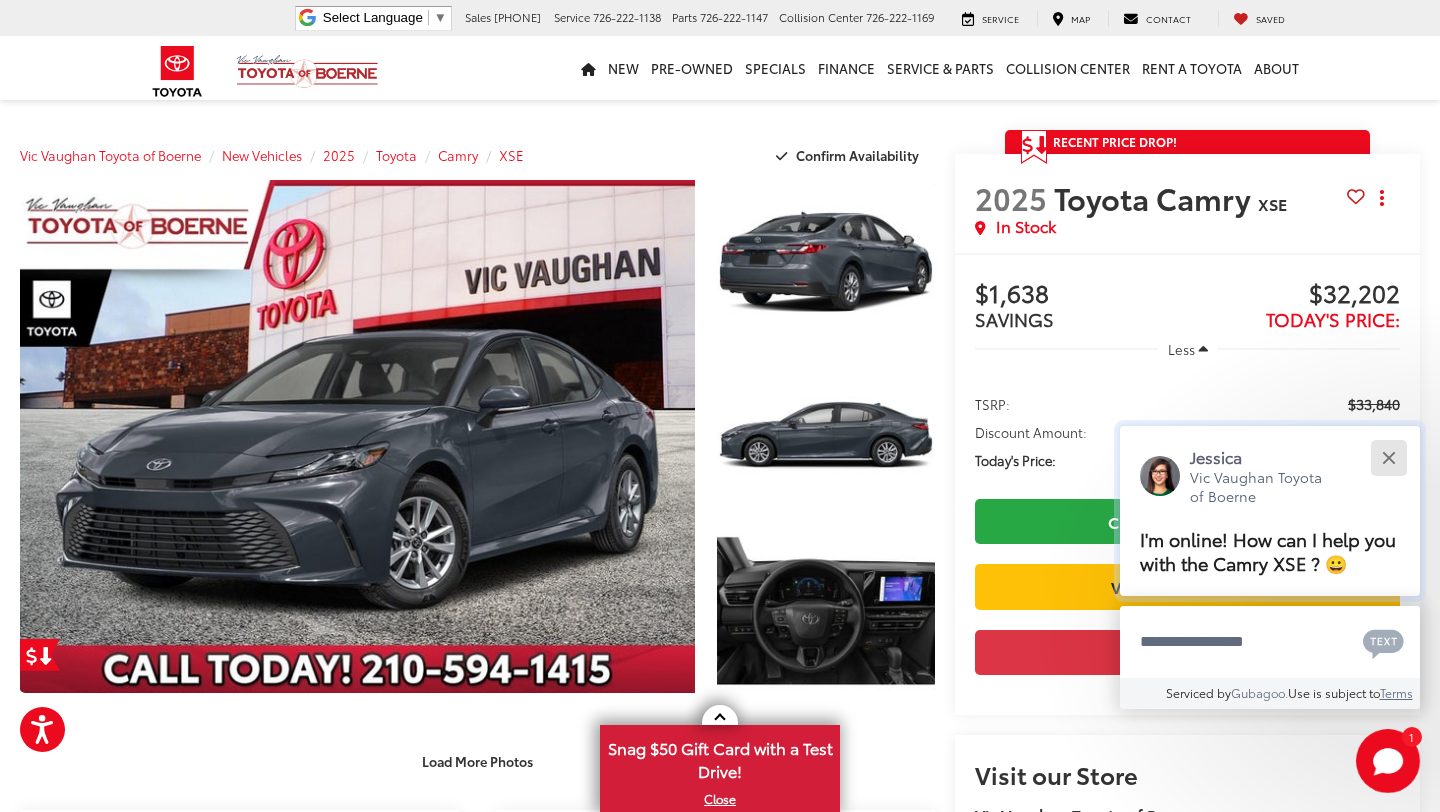 click at bounding box center (1388, 457) 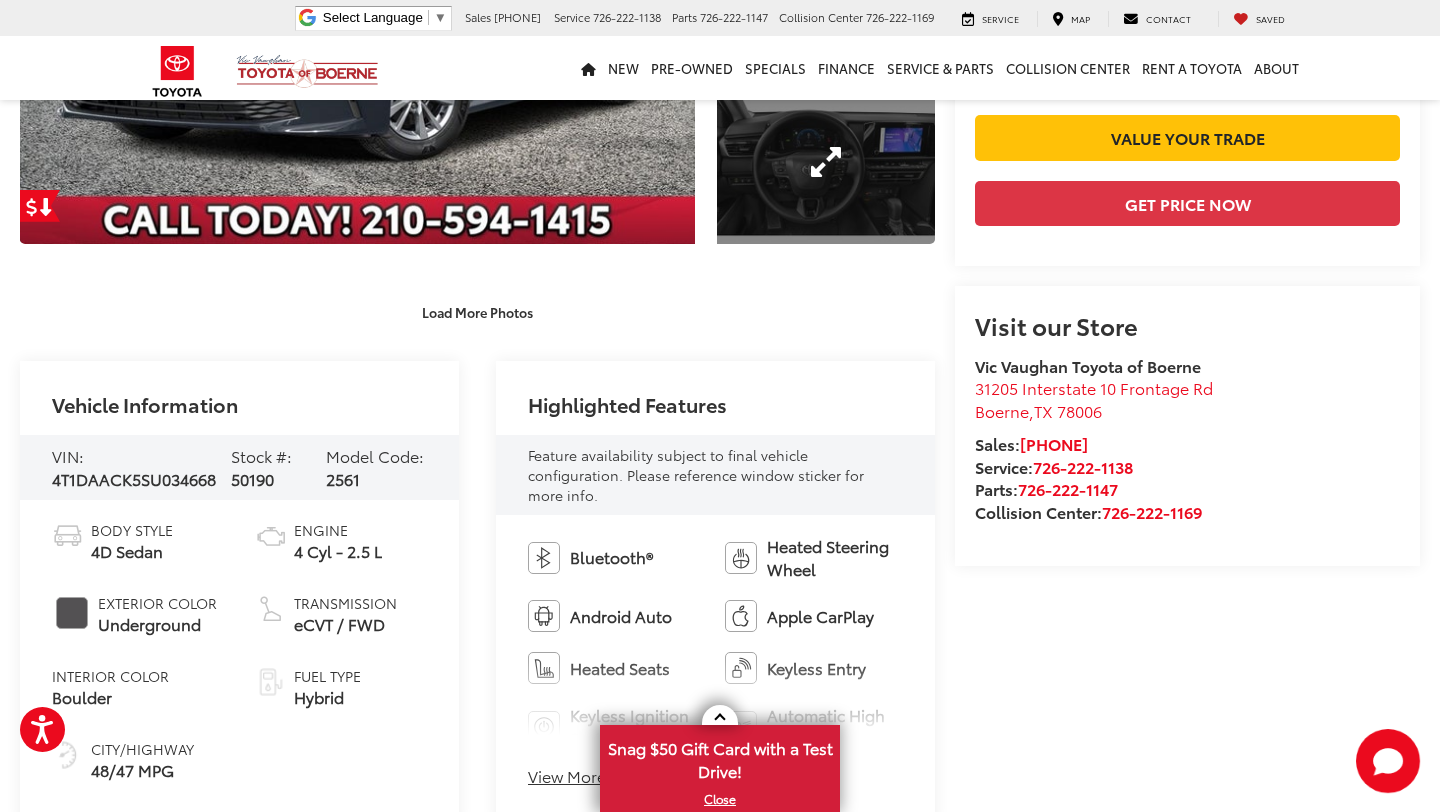scroll, scrollTop: 581, scrollLeft: 0, axis: vertical 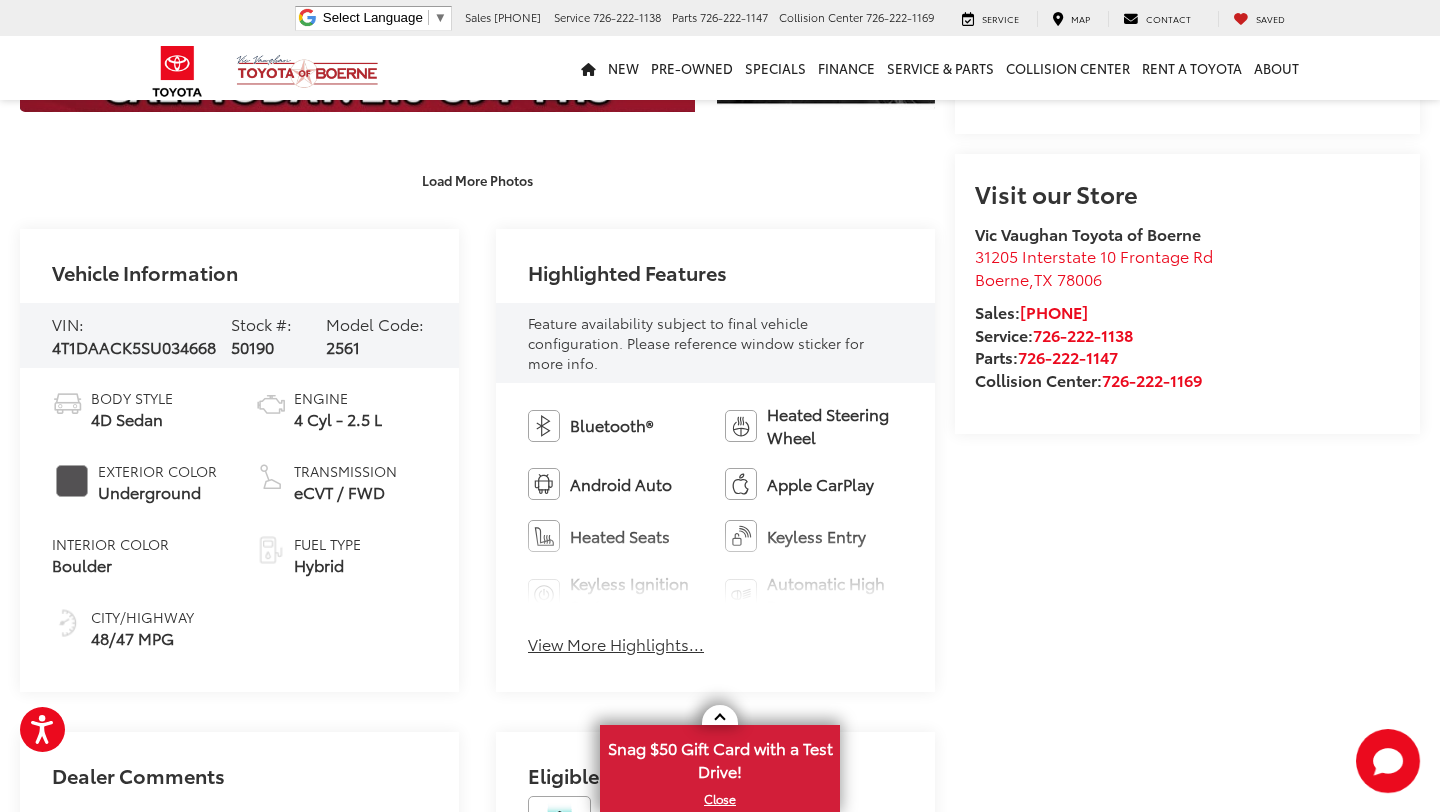 click on "View More Highlights..." at bounding box center [616, 644] 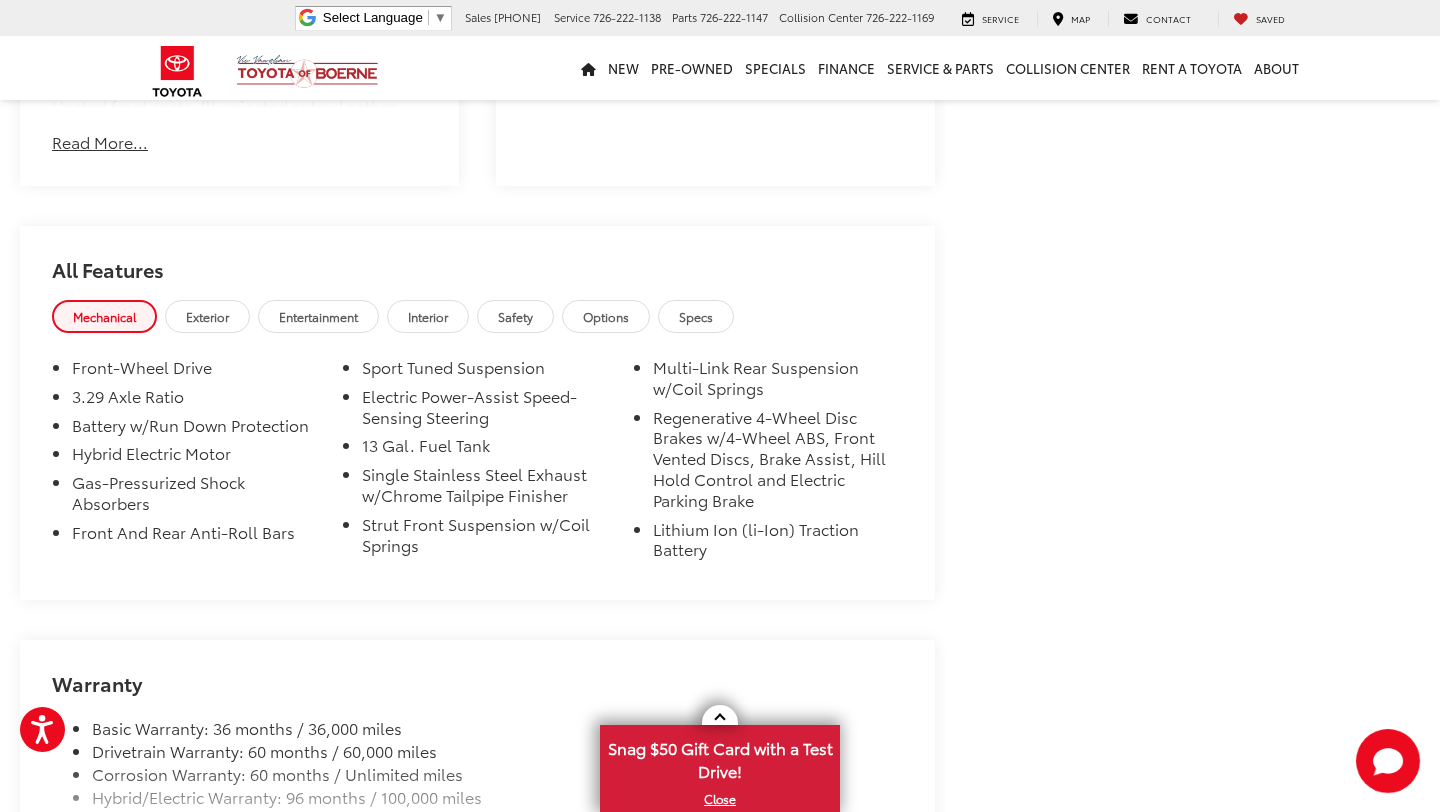 scroll, scrollTop: 1831, scrollLeft: 0, axis: vertical 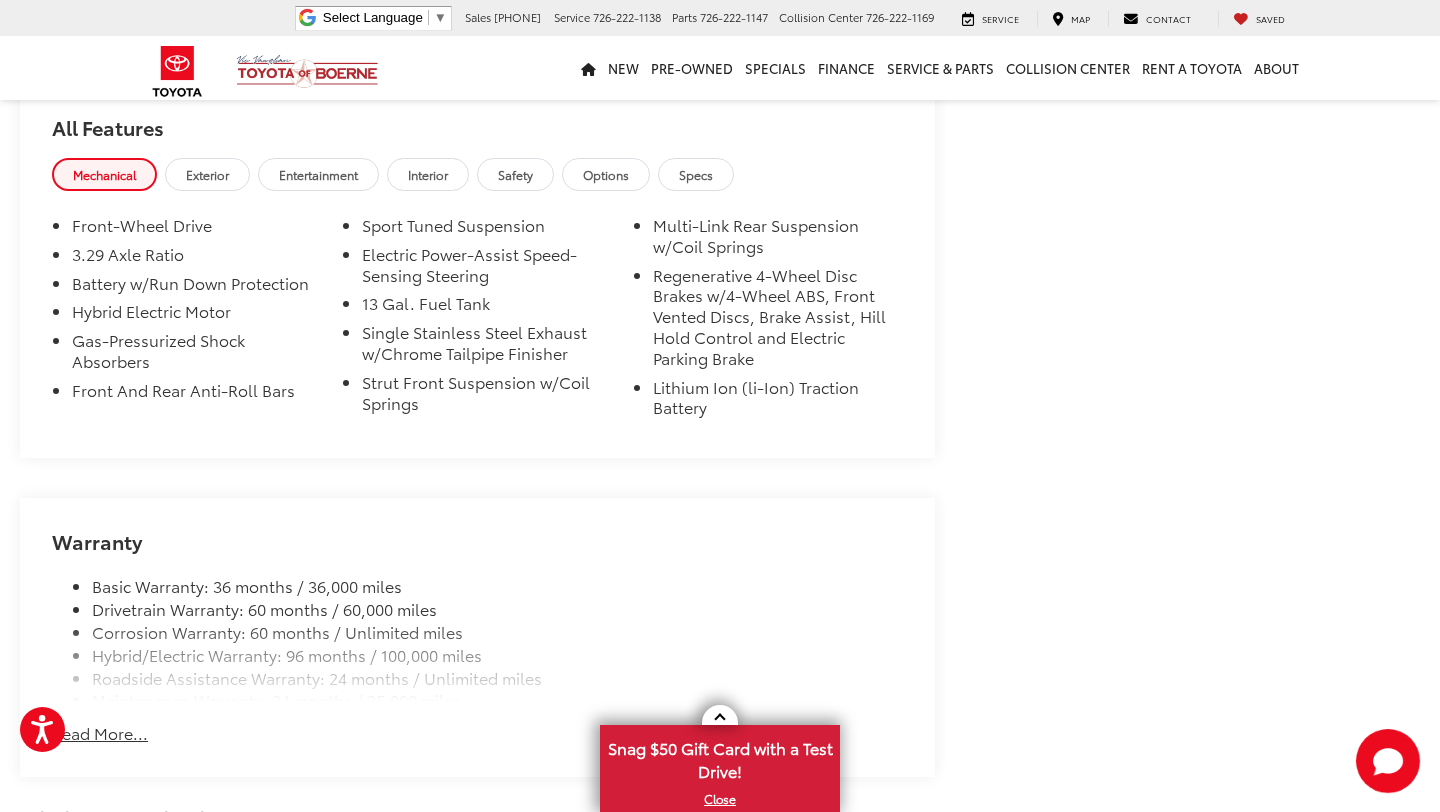 click on "Read More..." at bounding box center [100, 733] 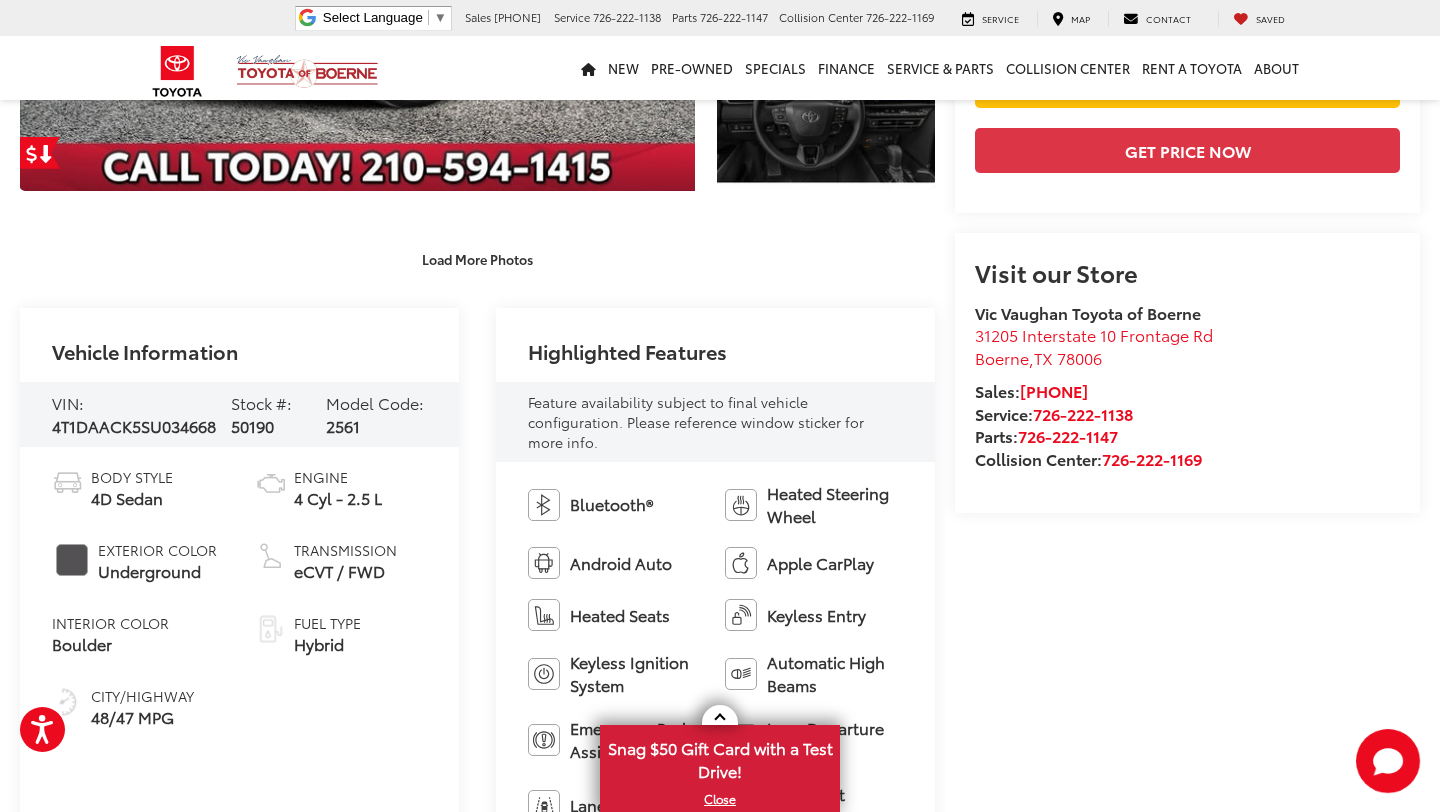 scroll, scrollTop: 0, scrollLeft: 0, axis: both 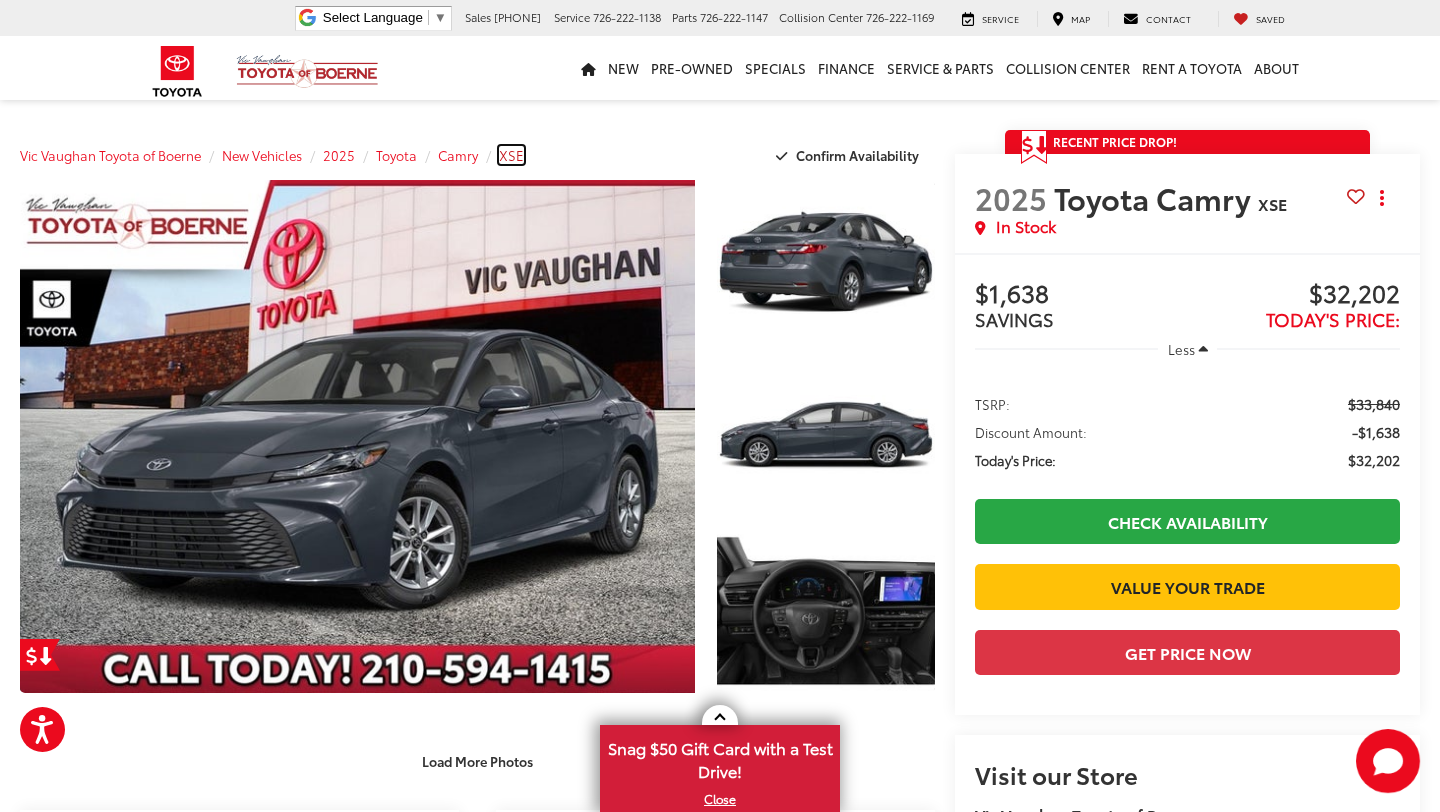 click on "XSE" at bounding box center [511, 155] 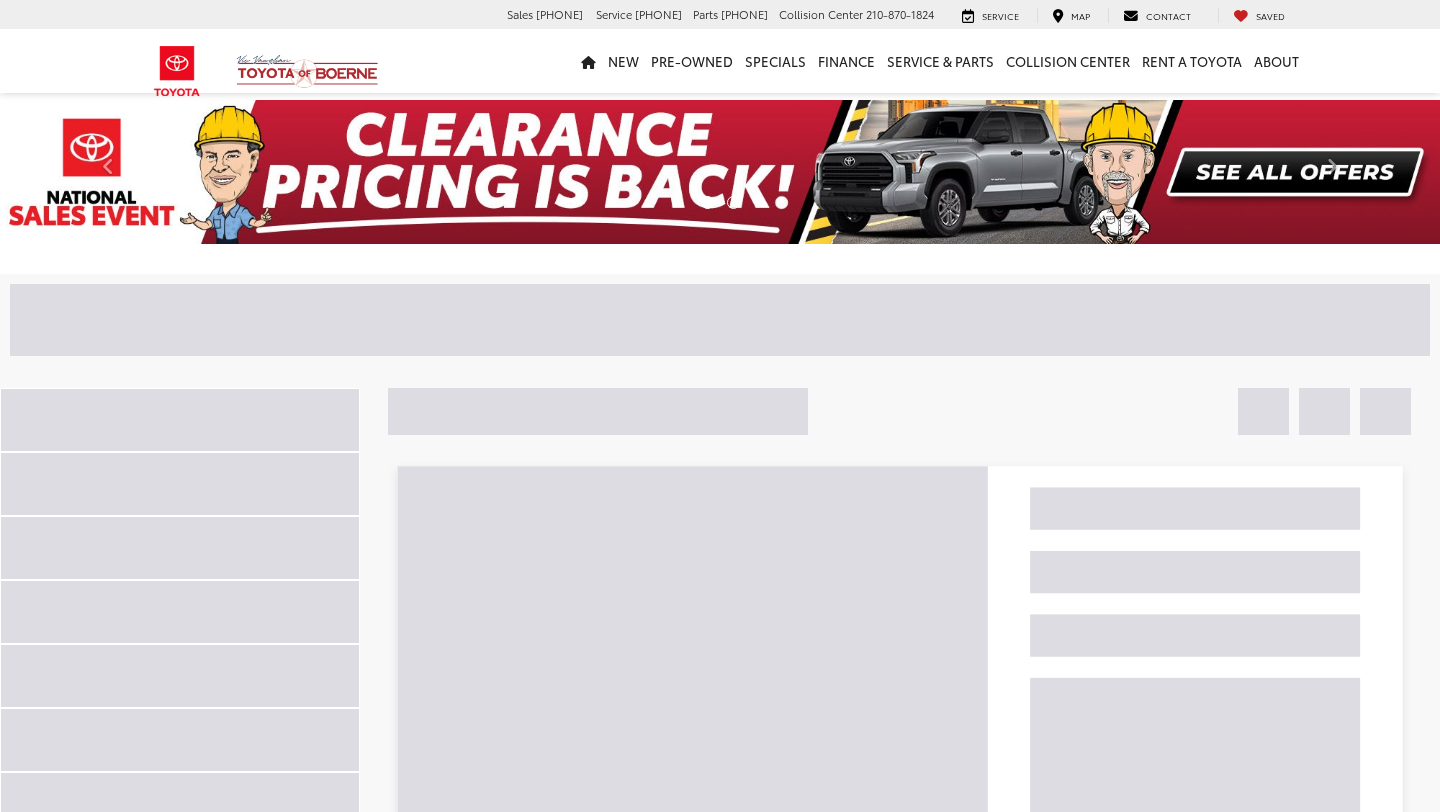 scroll, scrollTop: 0, scrollLeft: 0, axis: both 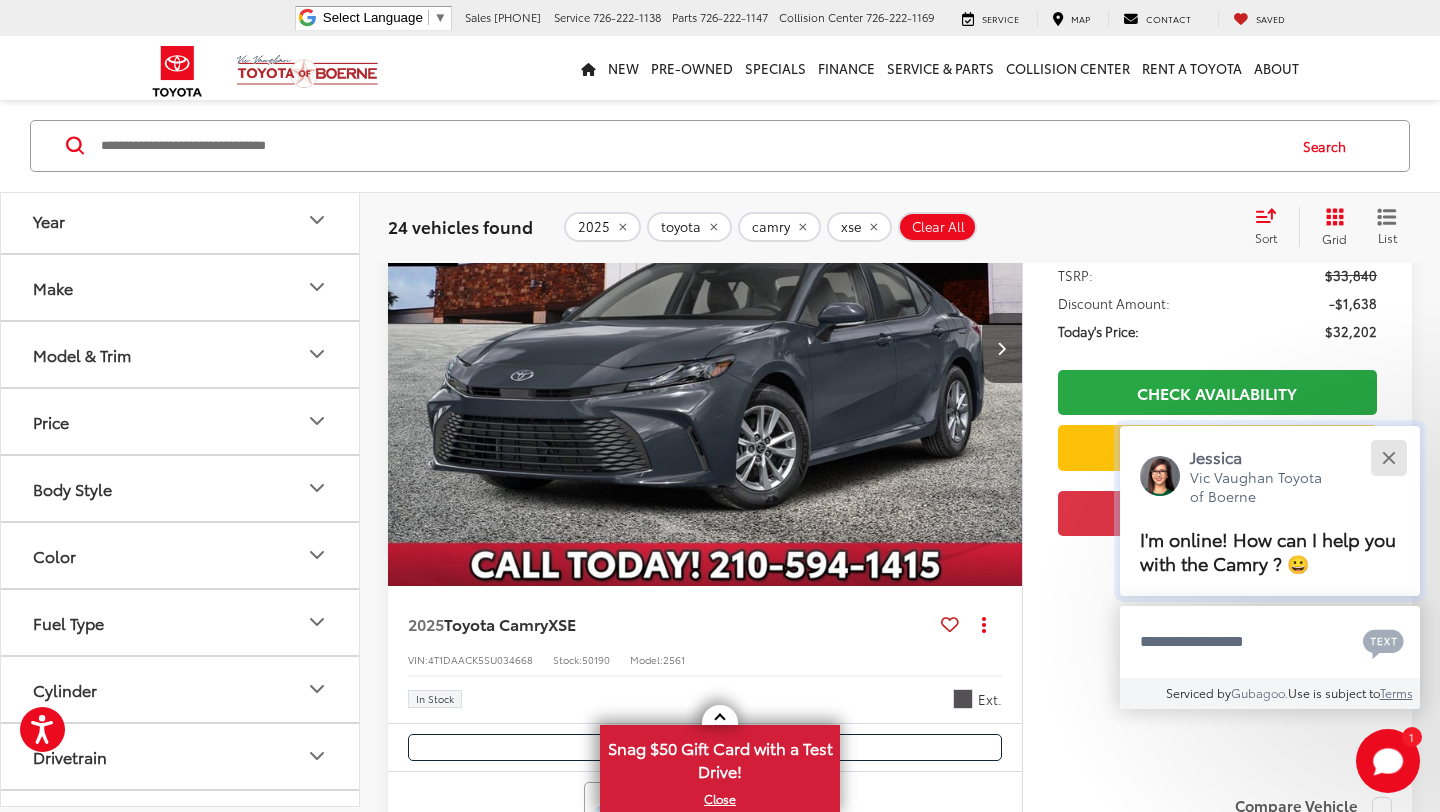 click at bounding box center (1388, 457) 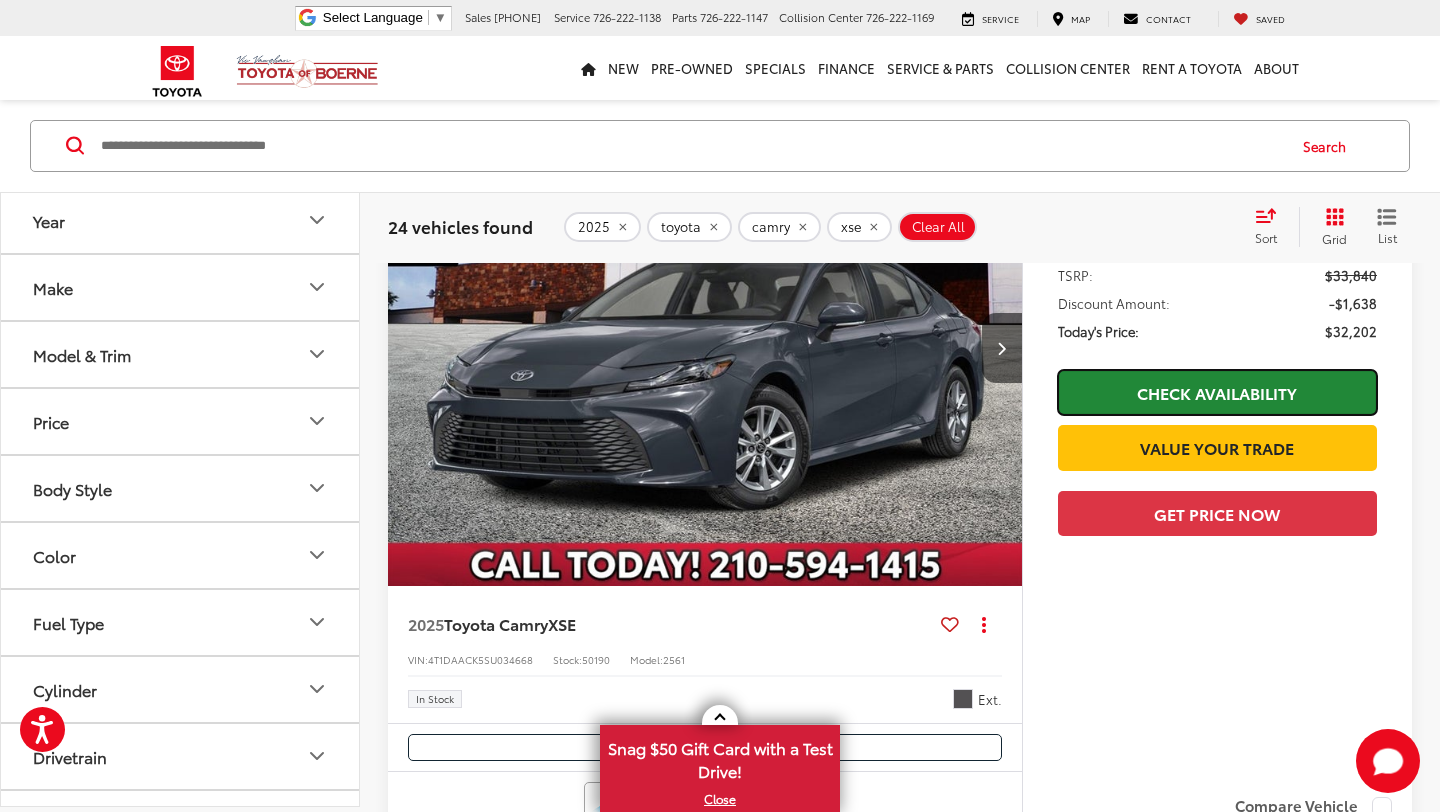 click on "Check Availability" at bounding box center (1217, 392) 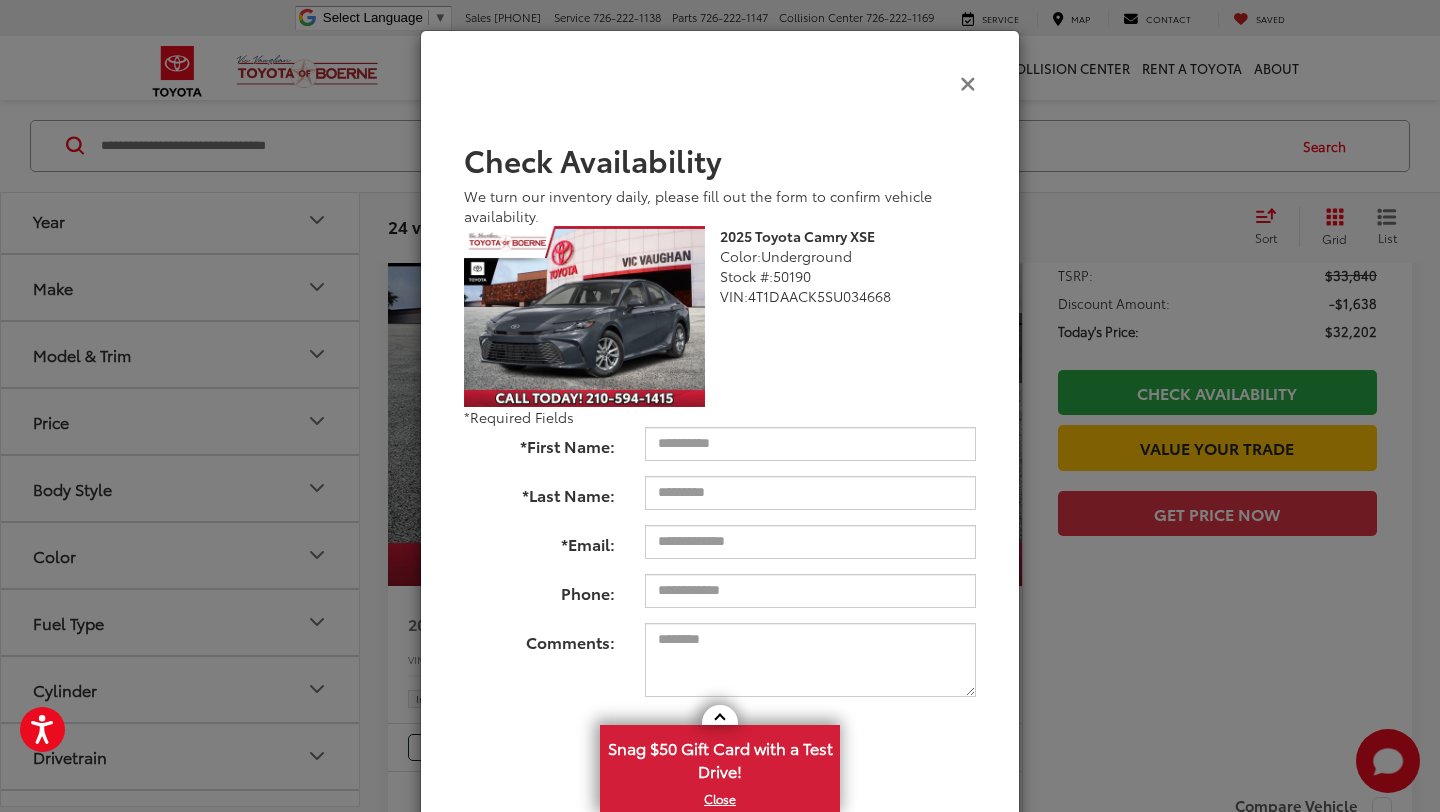 click at bounding box center (968, 82) 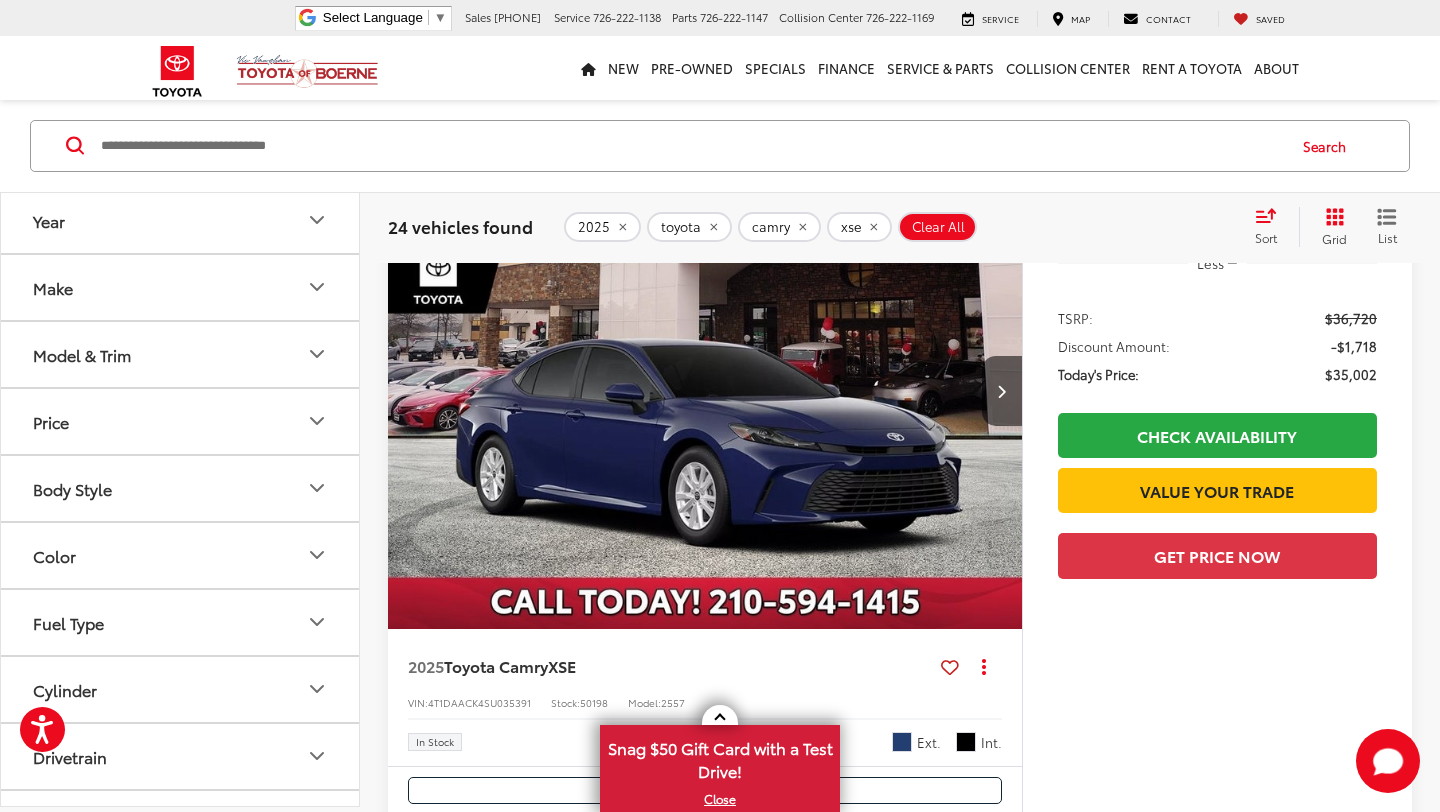 scroll, scrollTop: 1864, scrollLeft: 0, axis: vertical 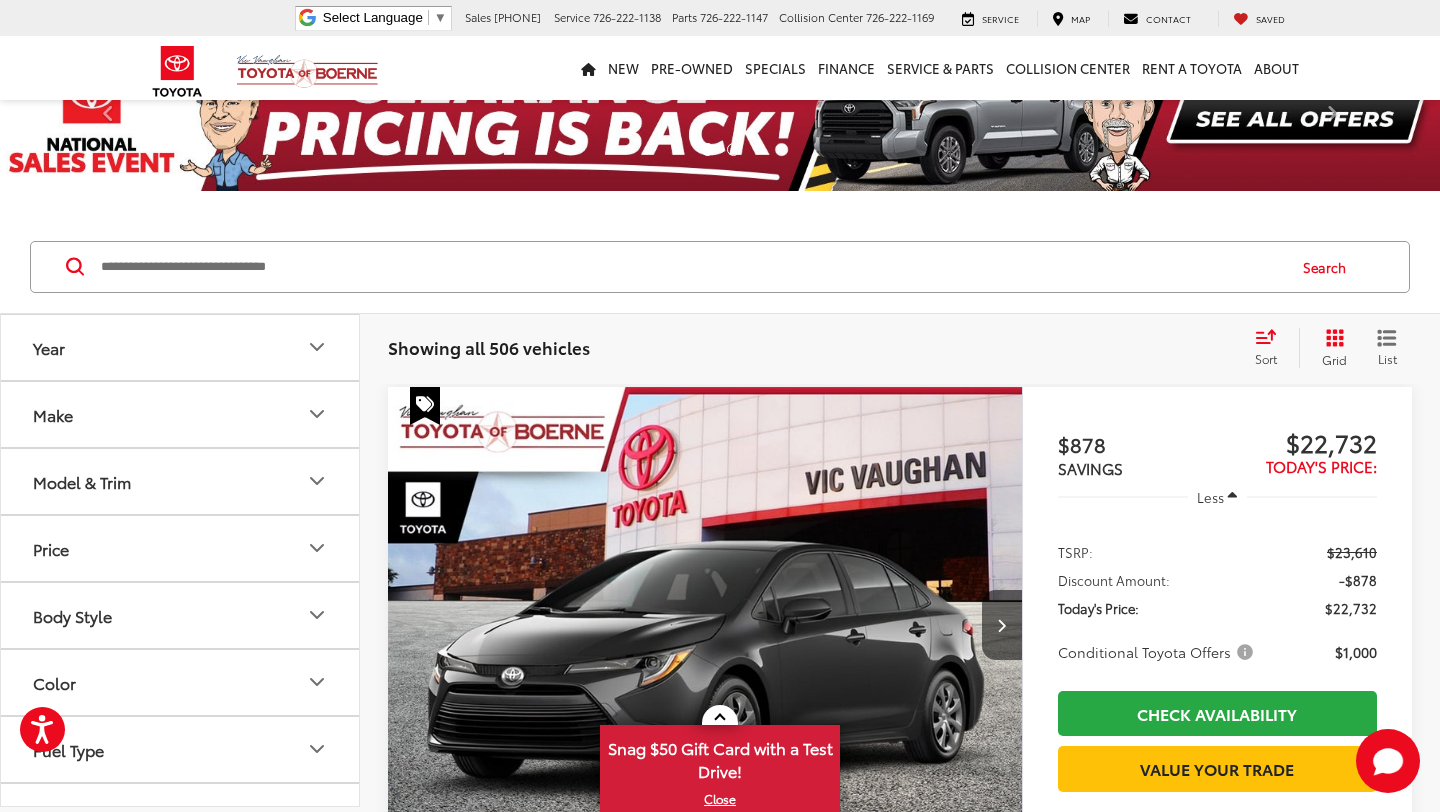 click at bounding box center (691, 267) 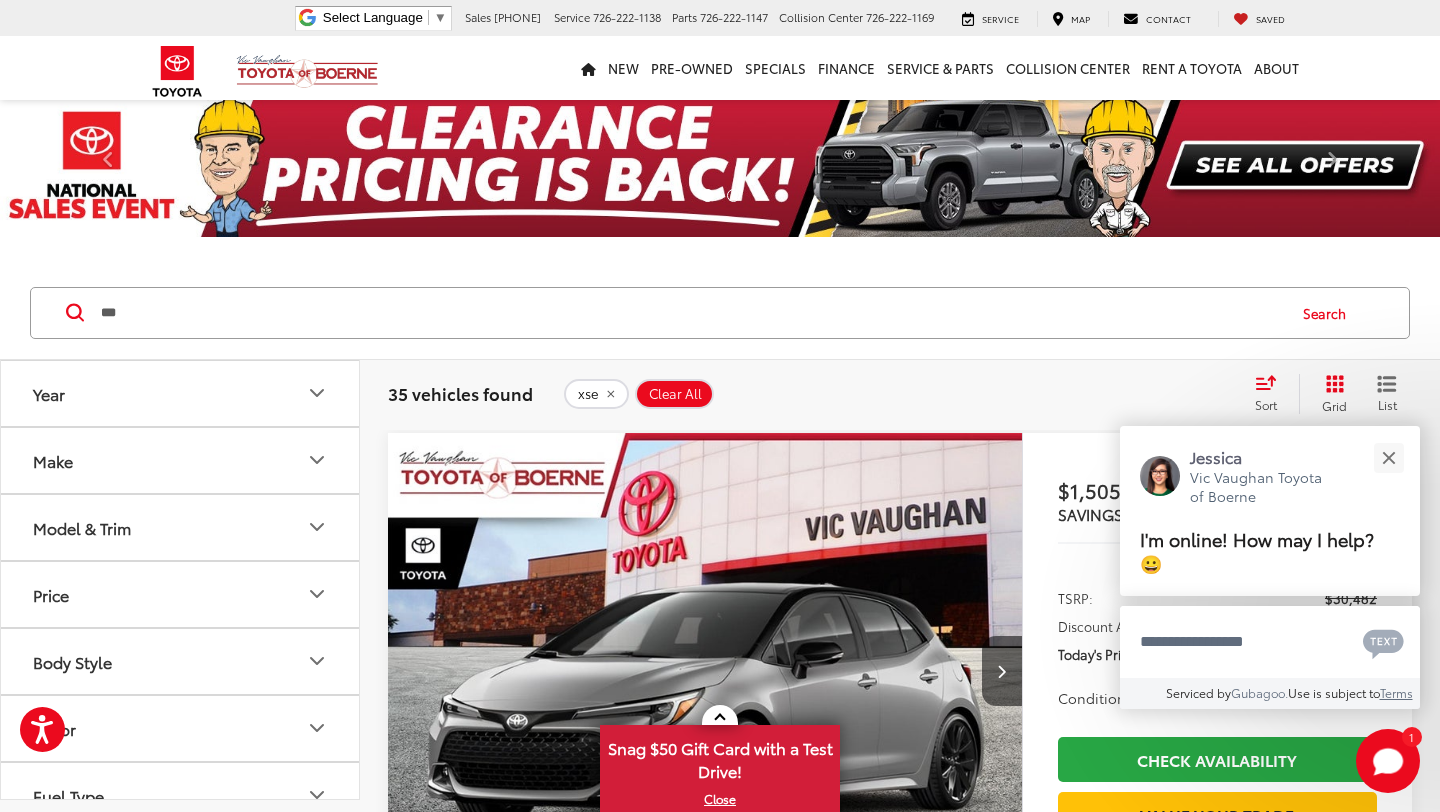 scroll, scrollTop: 0, scrollLeft: 0, axis: both 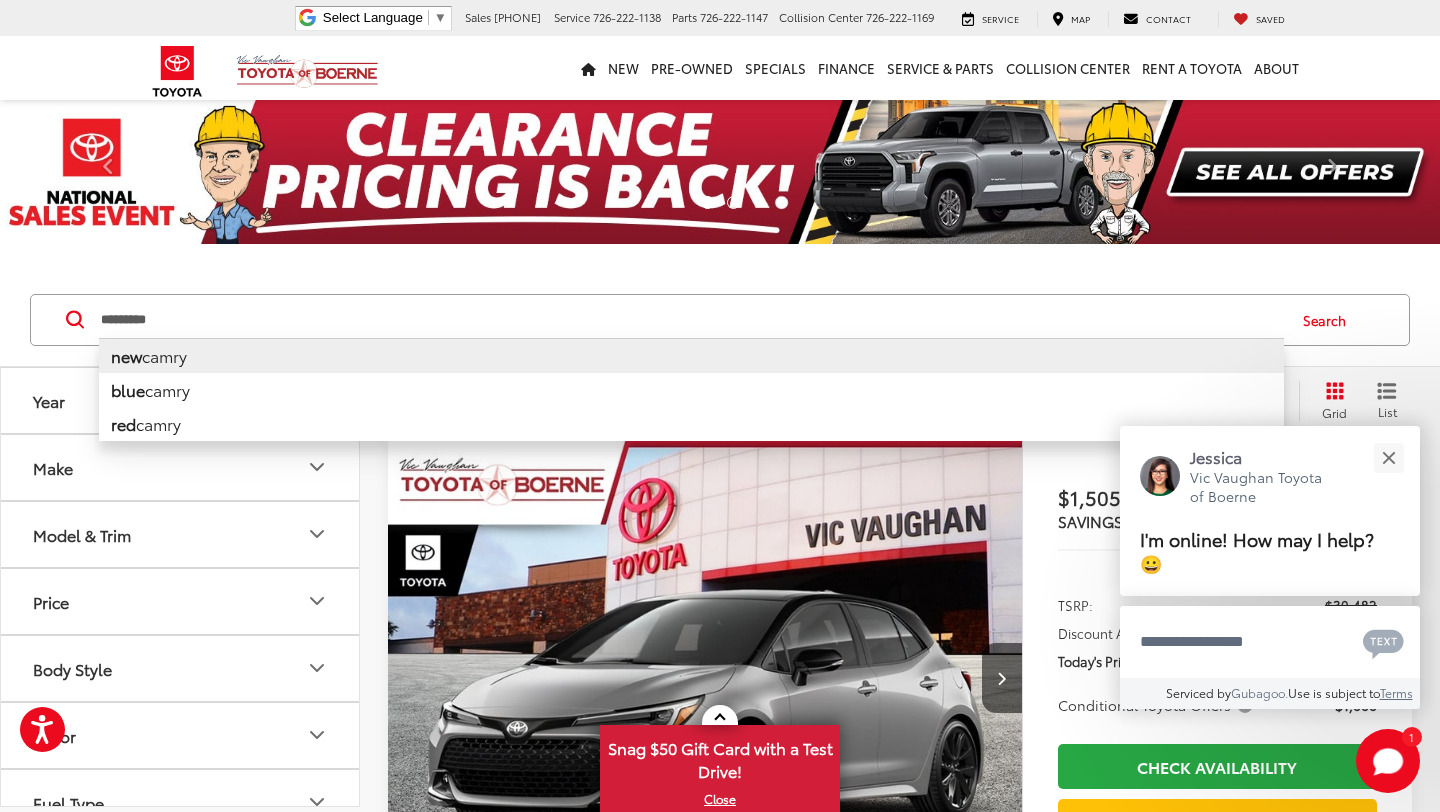 click on "new" at bounding box center [126, 355] 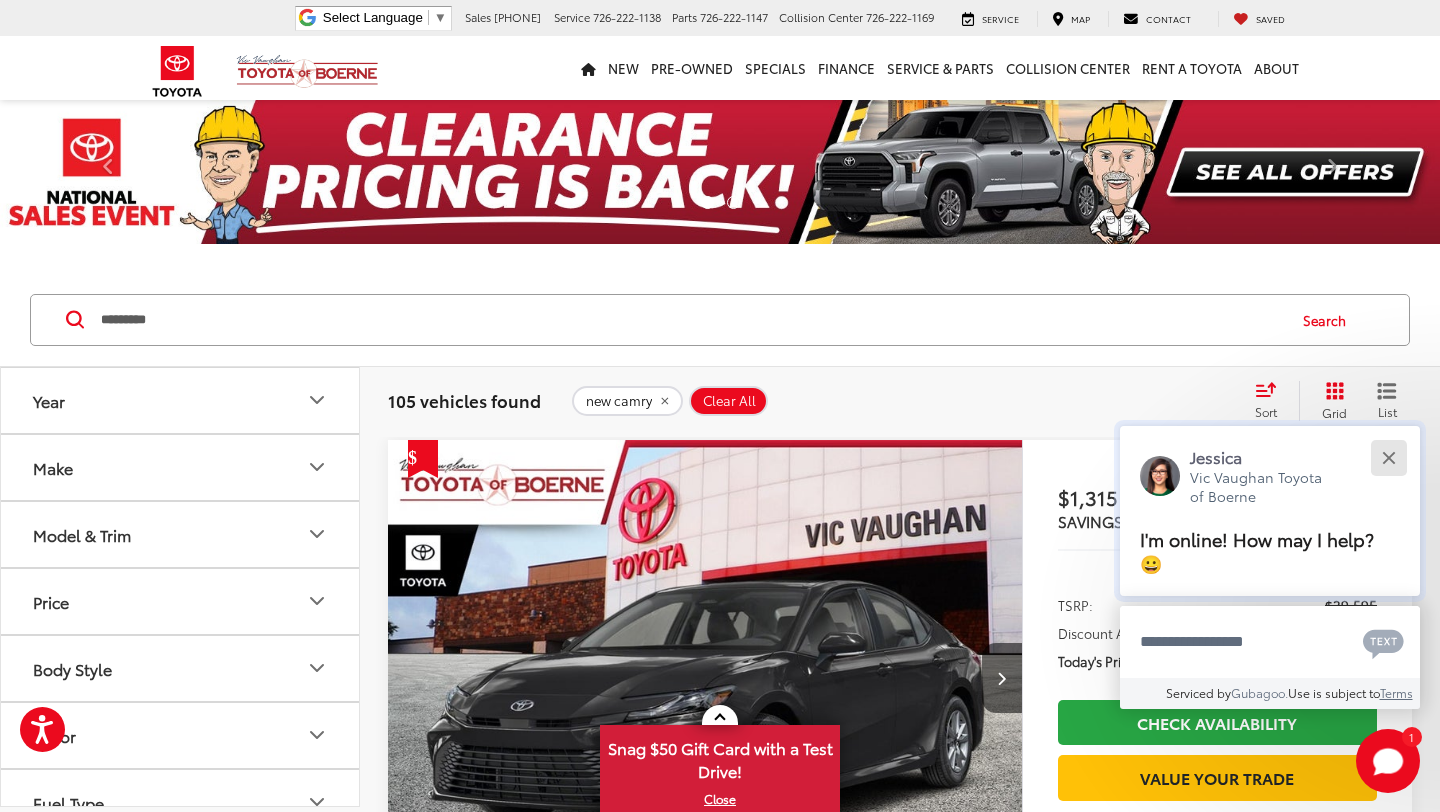 click at bounding box center [1388, 457] 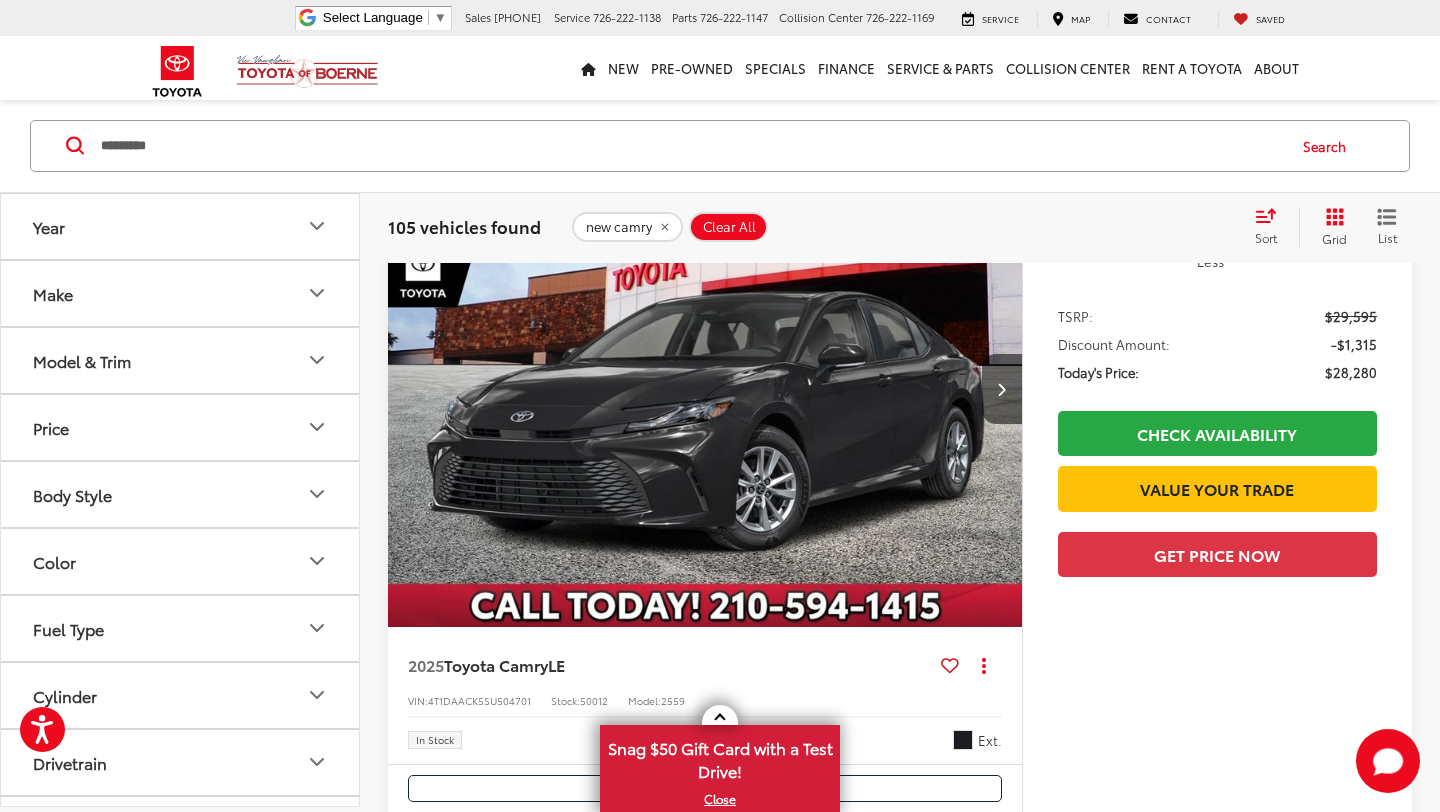 scroll, scrollTop: 283, scrollLeft: 0, axis: vertical 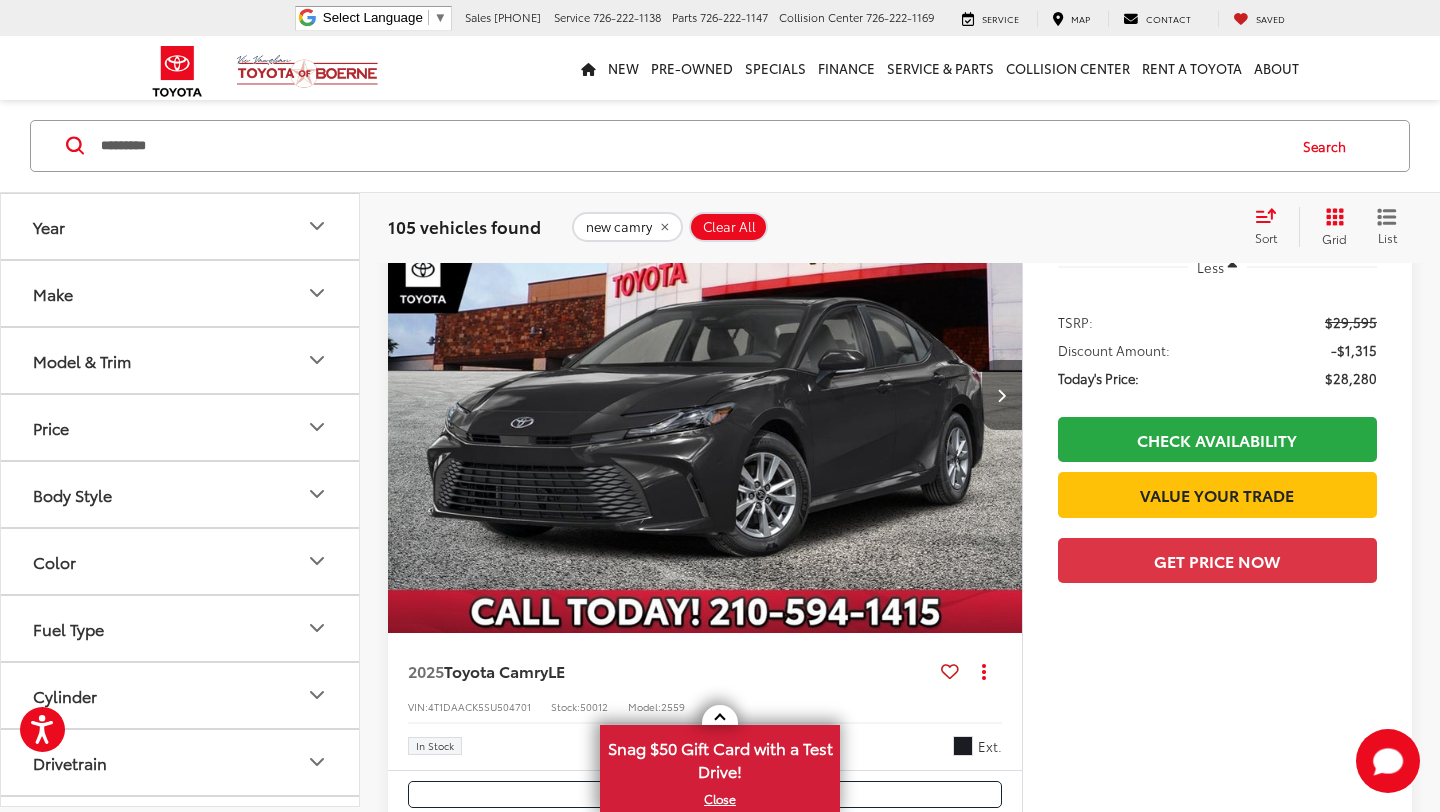 click at bounding box center (1002, 395) 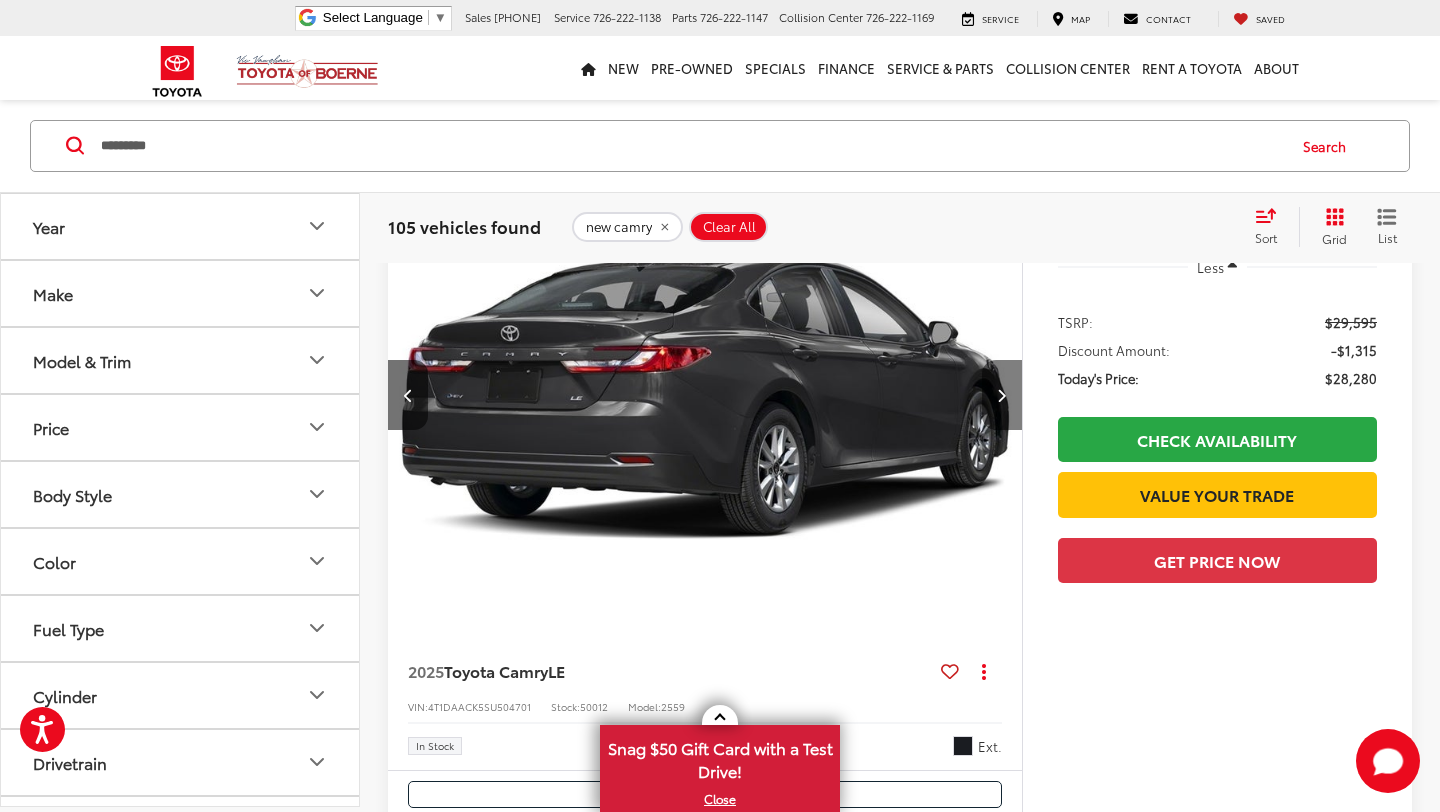 click at bounding box center [1002, 395] 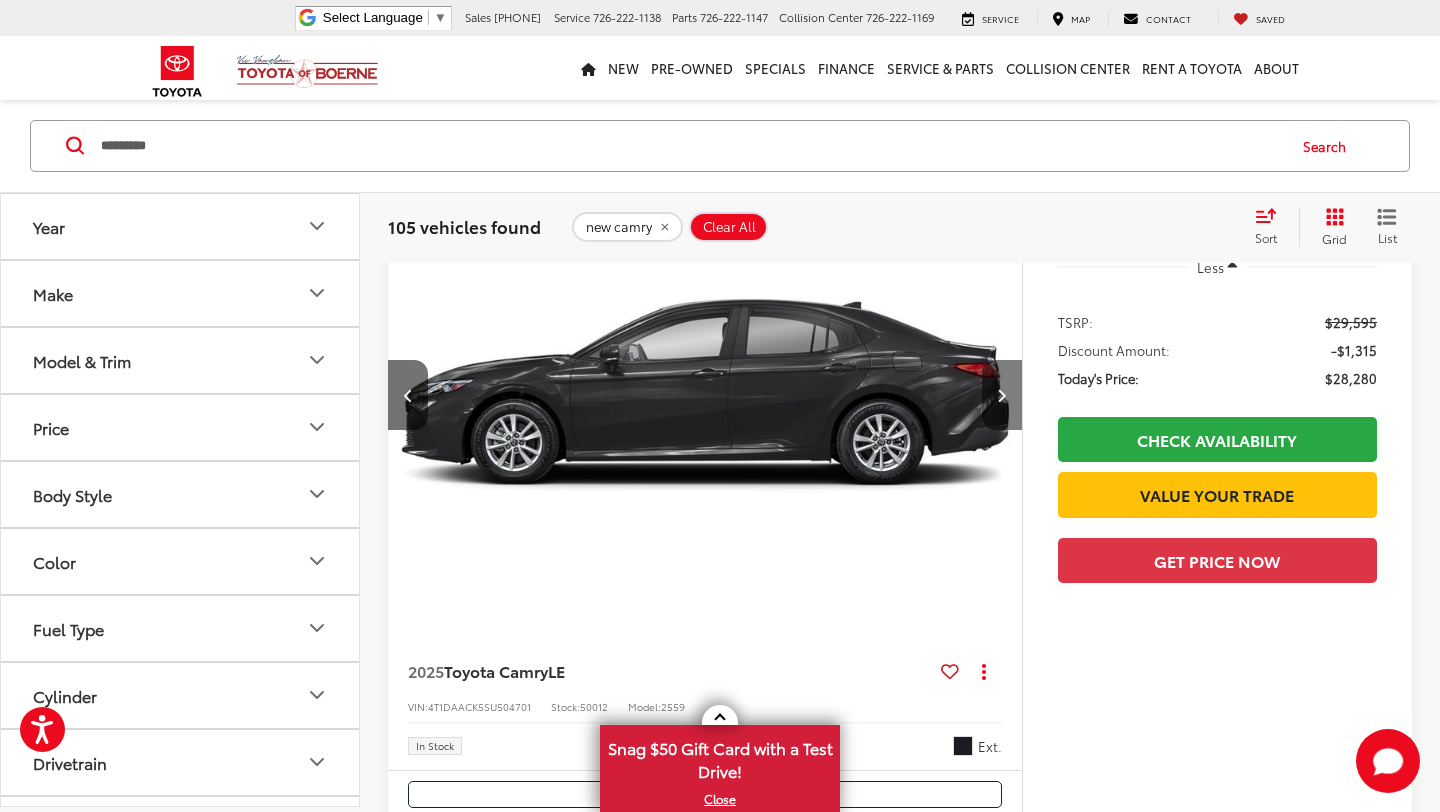 click at bounding box center (1002, 395) 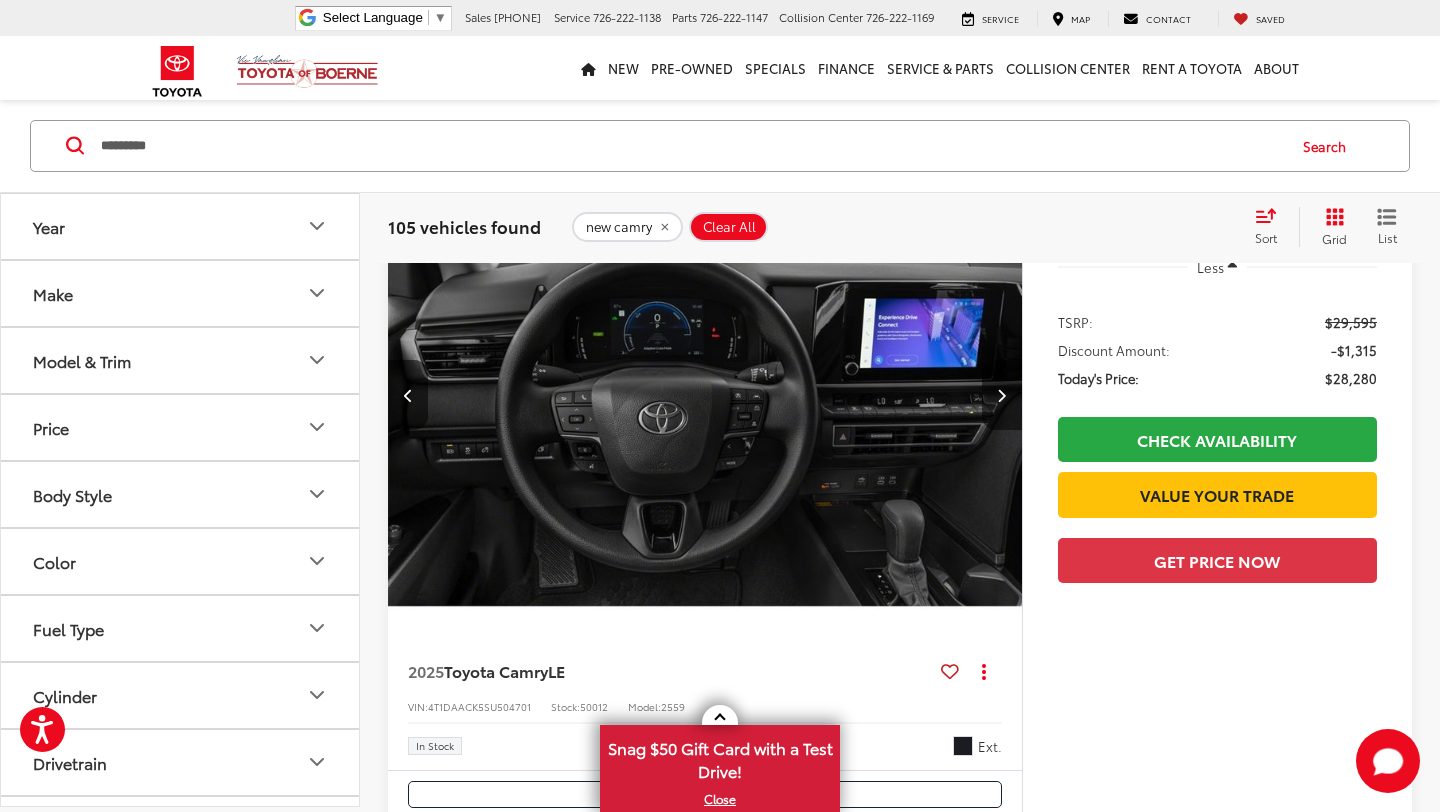 click at bounding box center [1002, 395] 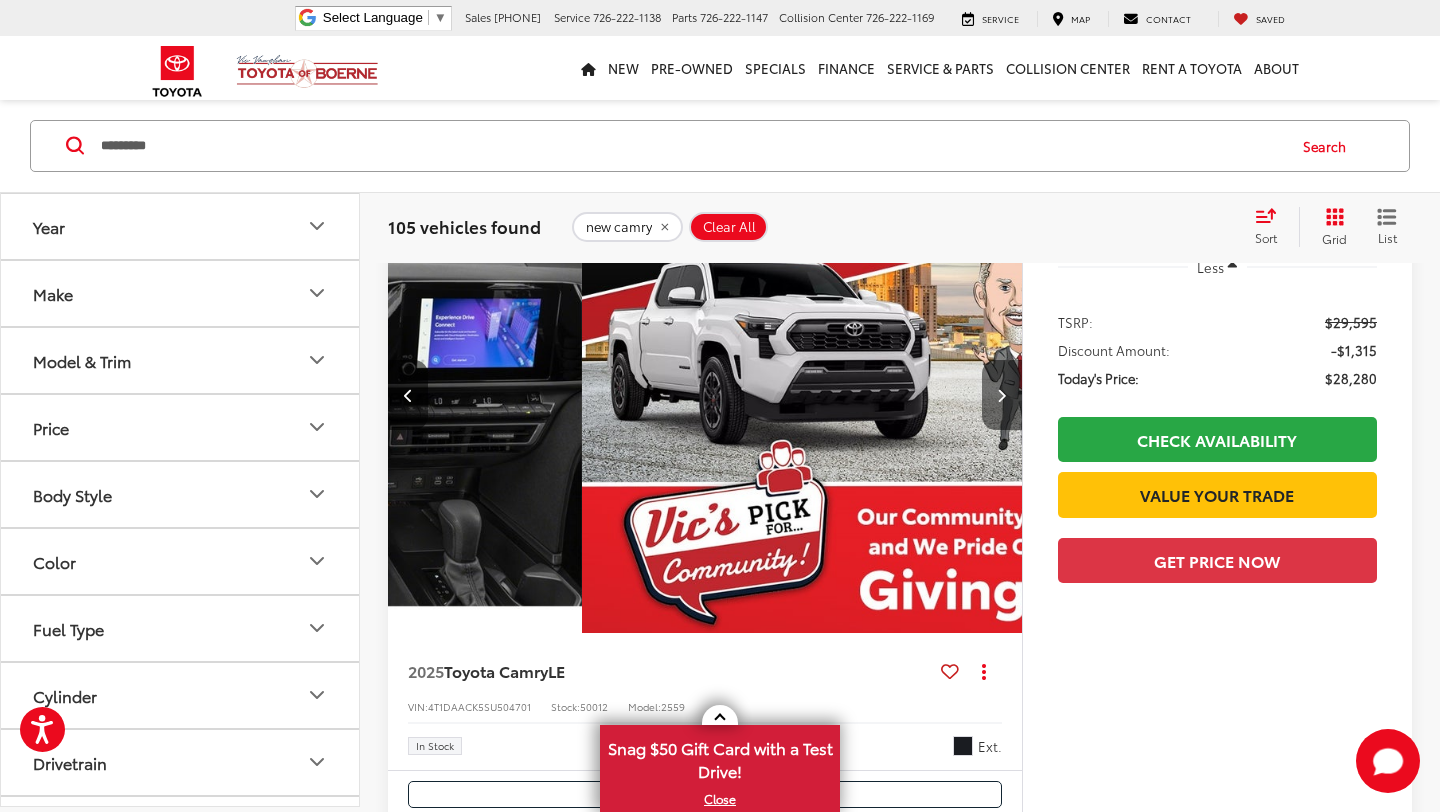 scroll, scrollTop: 0, scrollLeft: 2548, axis: horizontal 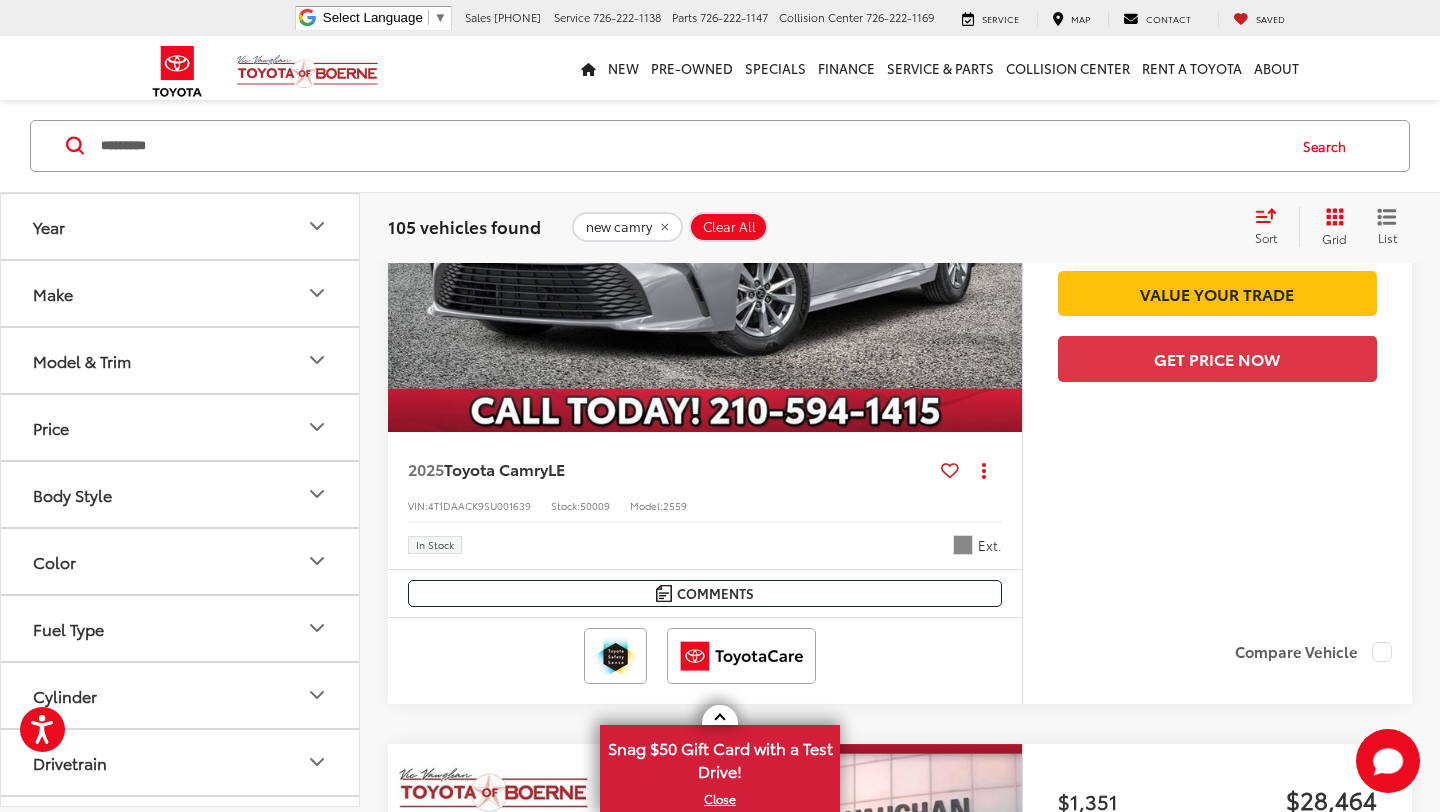 click on "Model & Trim" at bounding box center [181, 360] 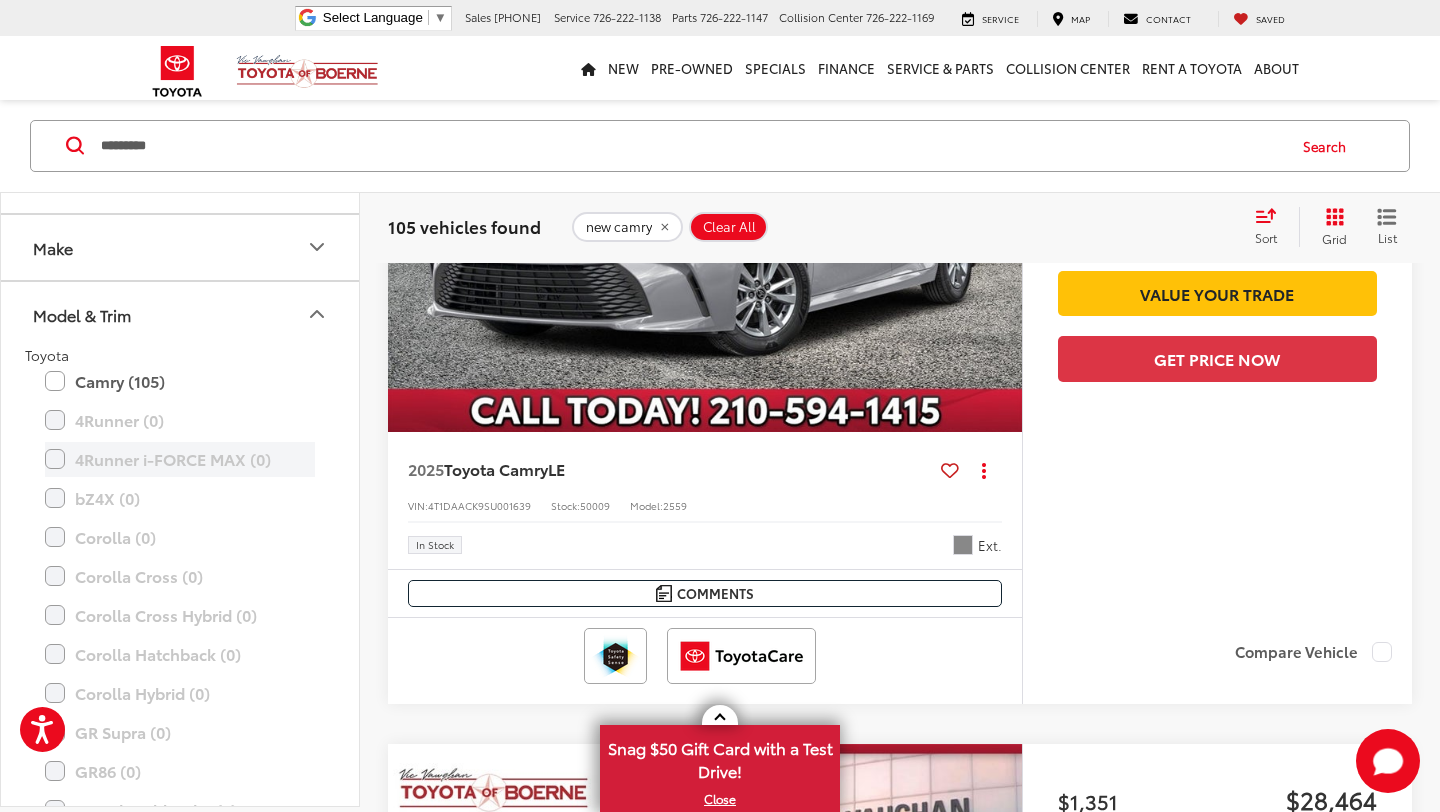 scroll, scrollTop: 54, scrollLeft: 0, axis: vertical 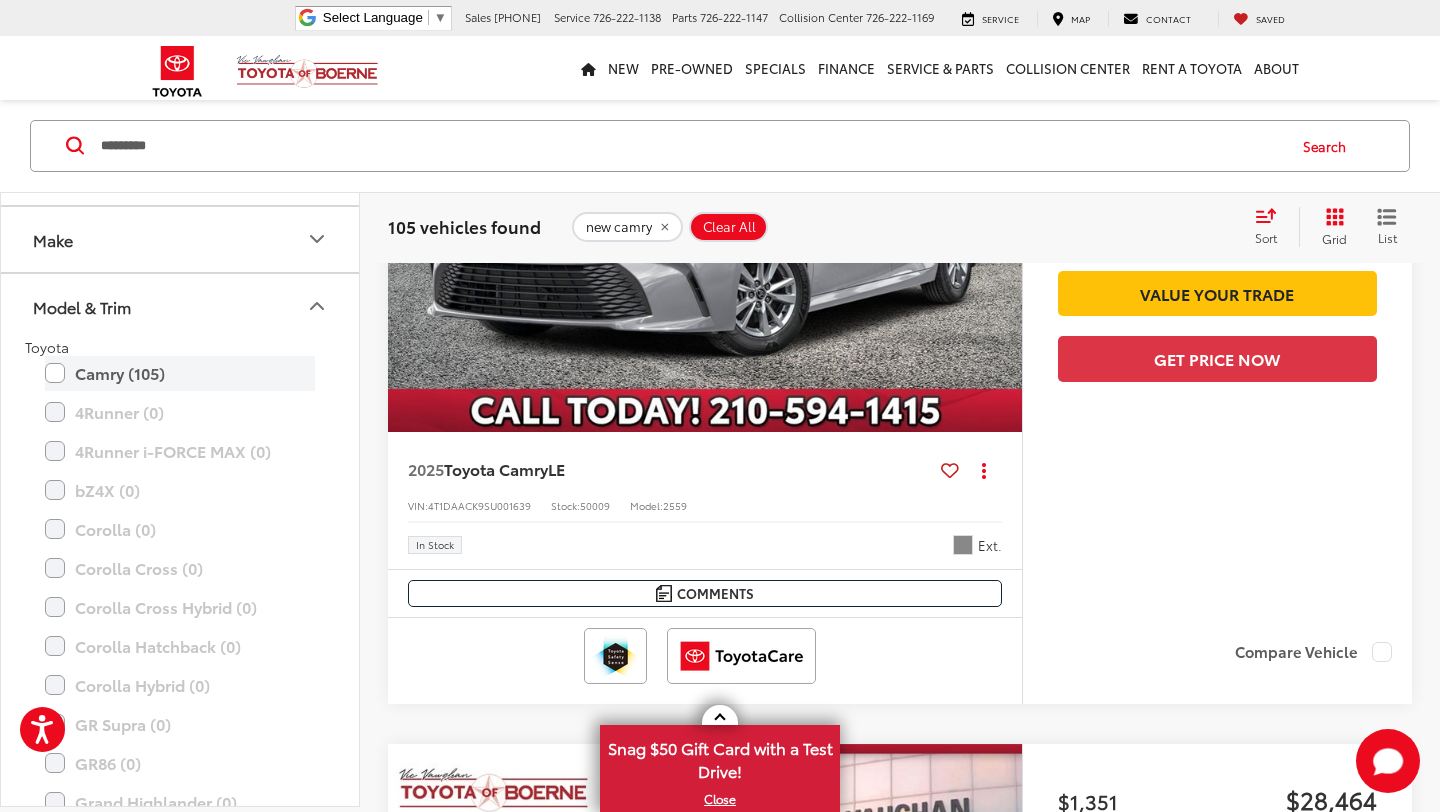 click on "Camry (105)" at bounding box center (180, 373) 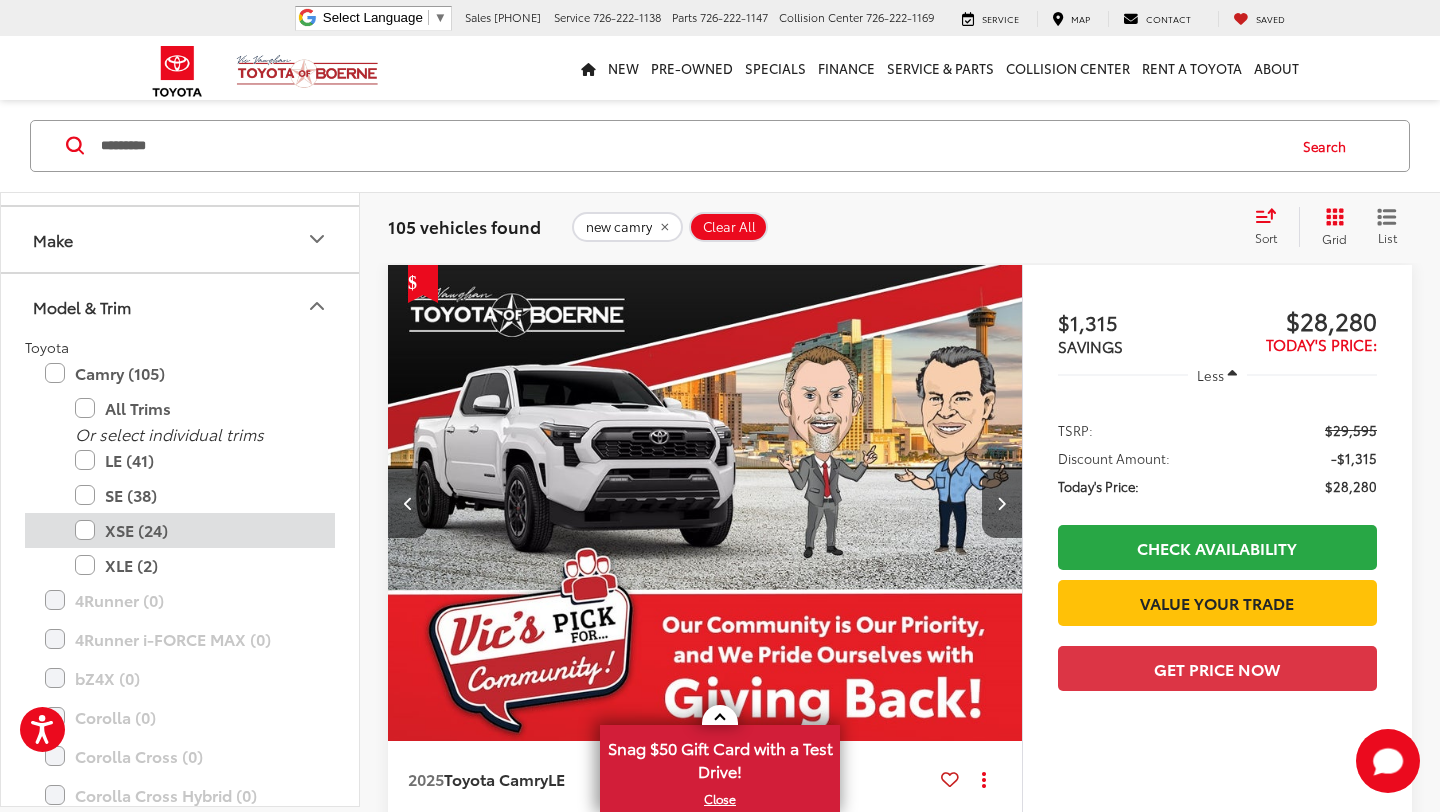 scroll, scrollTop: 174, scrollLeft: 0, axis: vertical 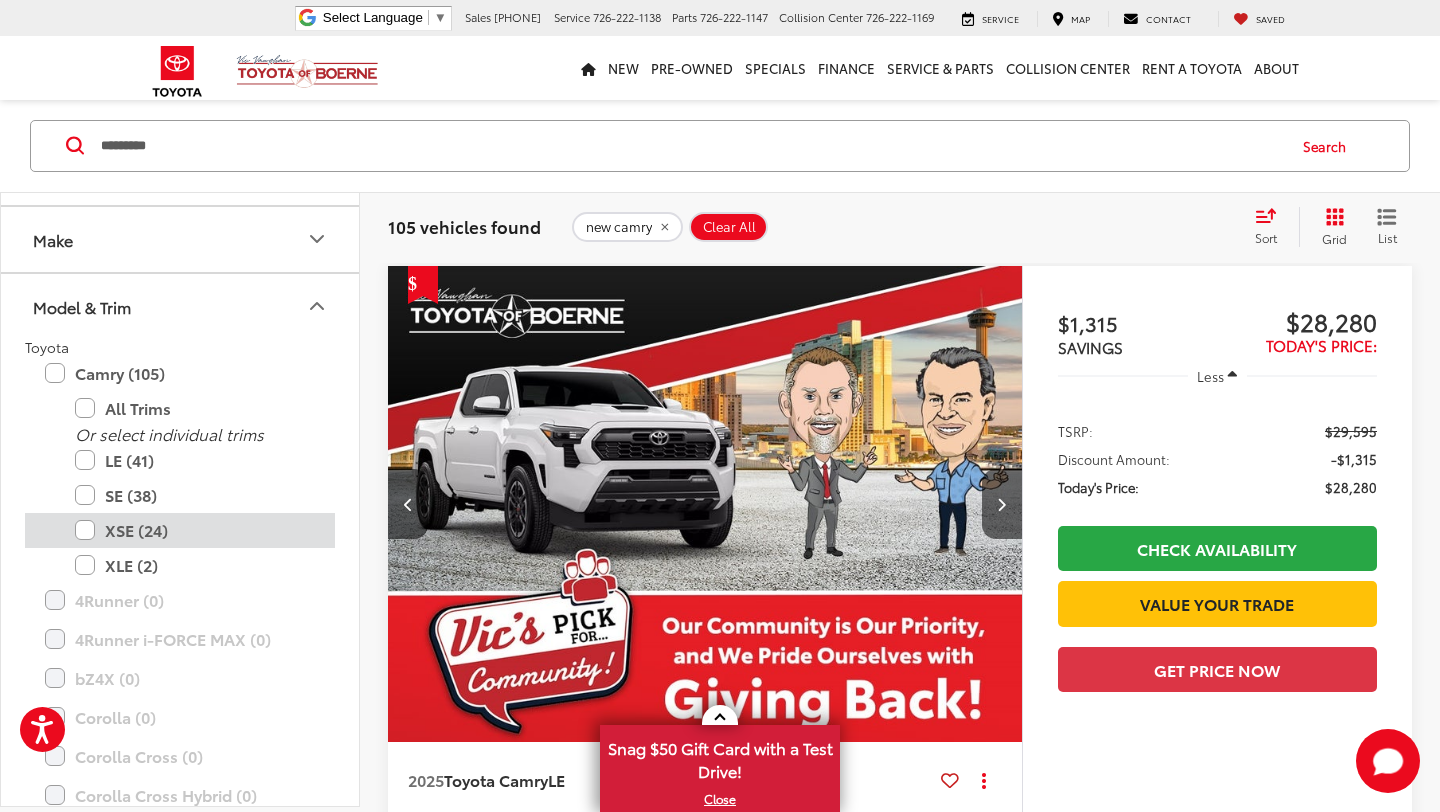 click on "XSE (24)" at bounding box center [195, 530] 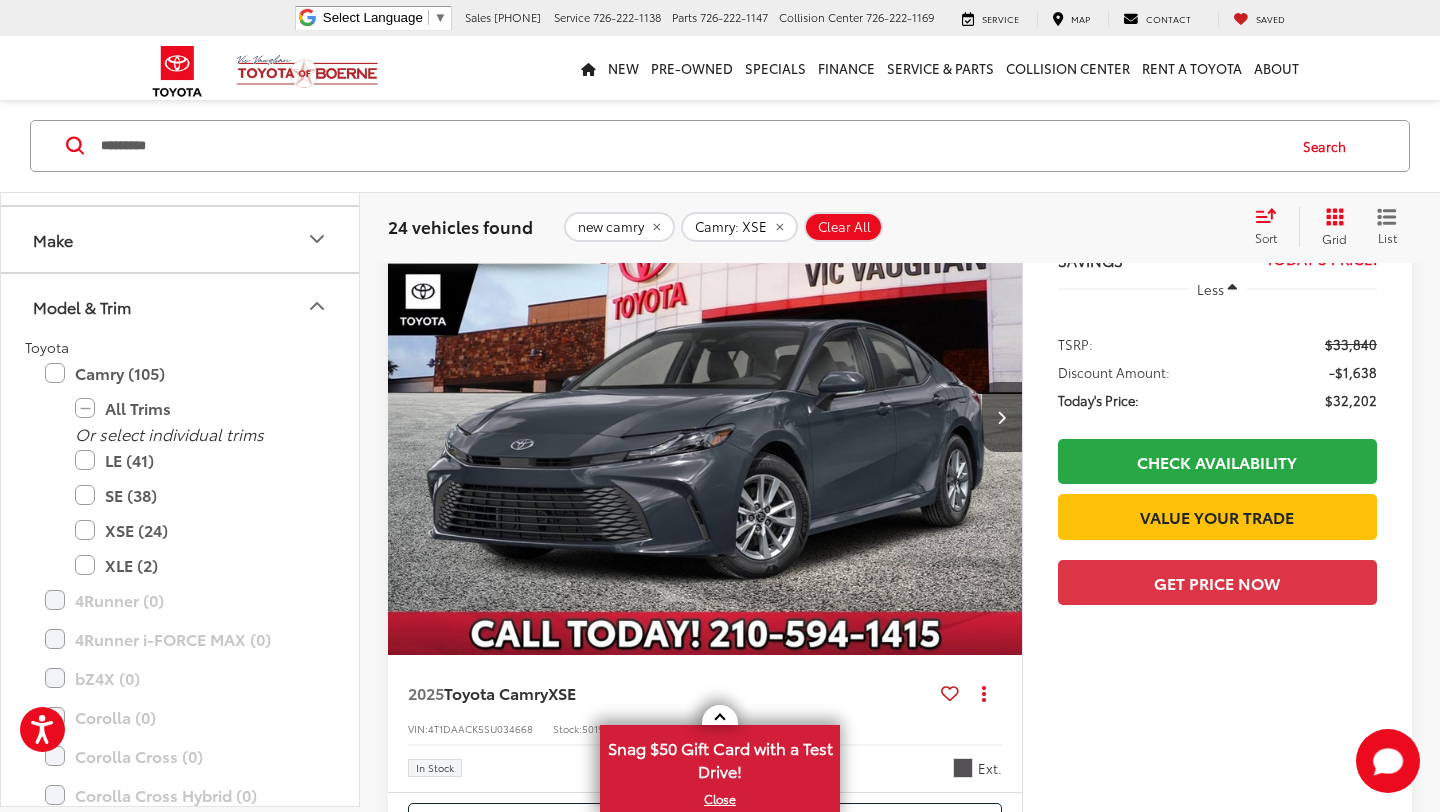 scroll, scrollTop: 265, scrollLeft: 0, axis: vertical 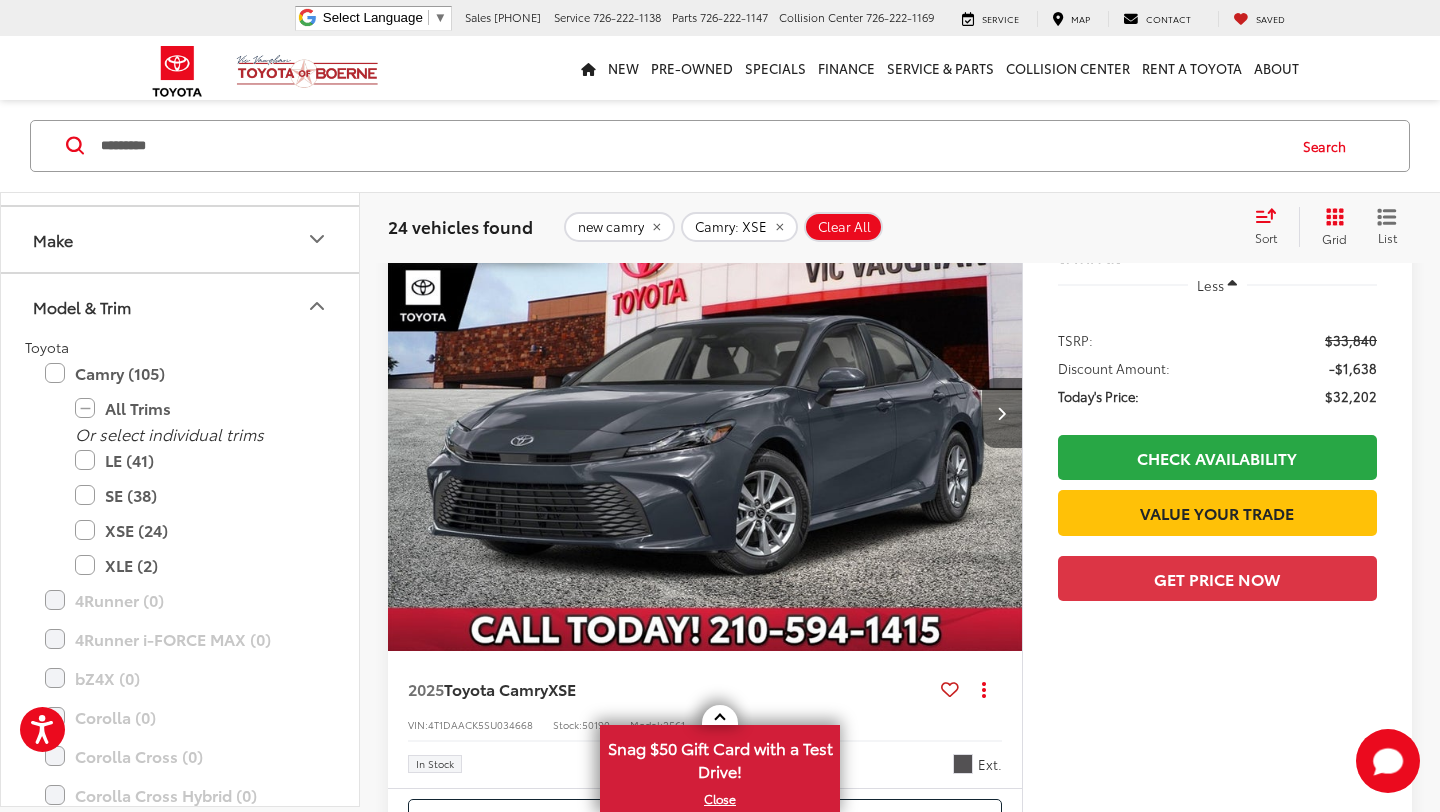 click at bounding box center [1002, 413] 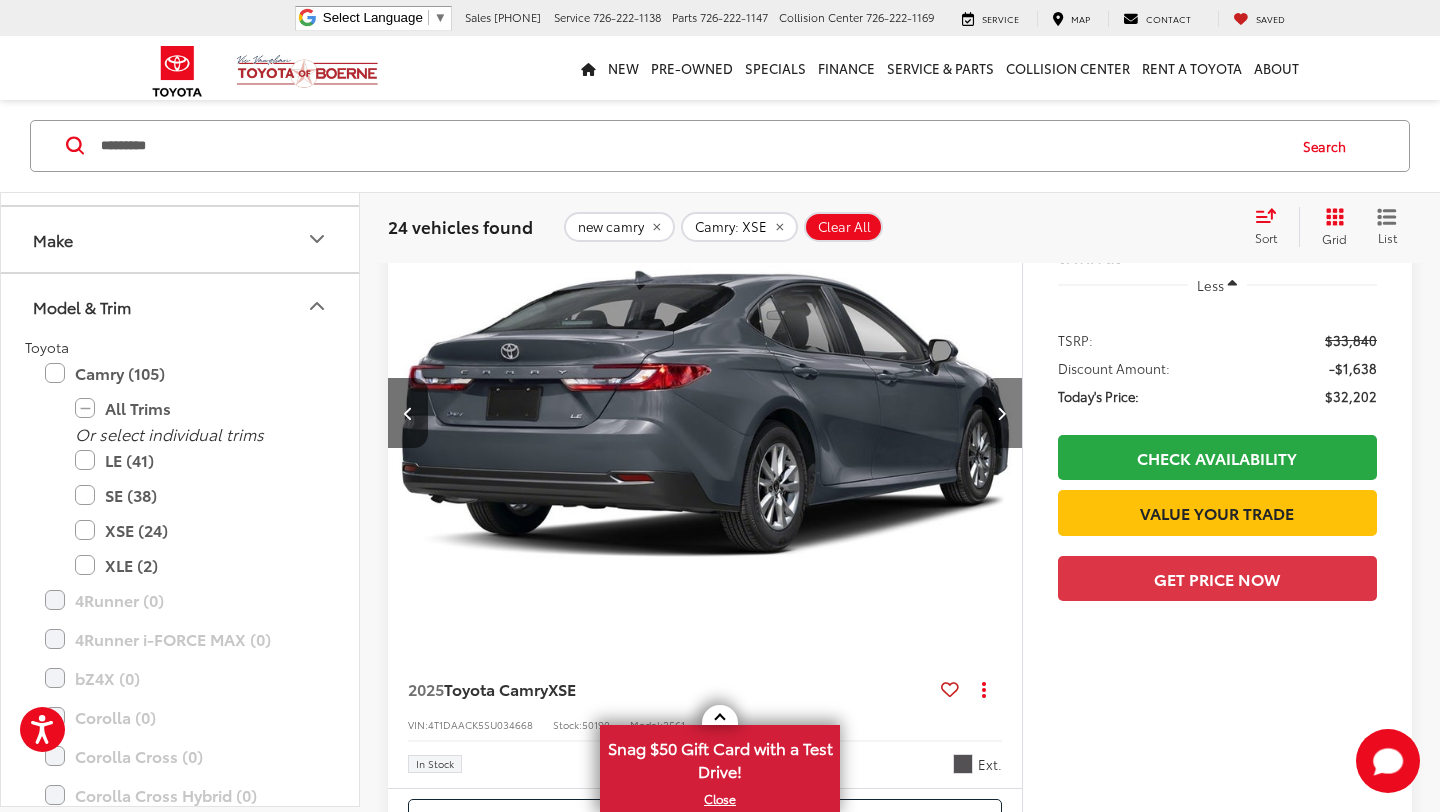 click at bounding box center (1002, 413) 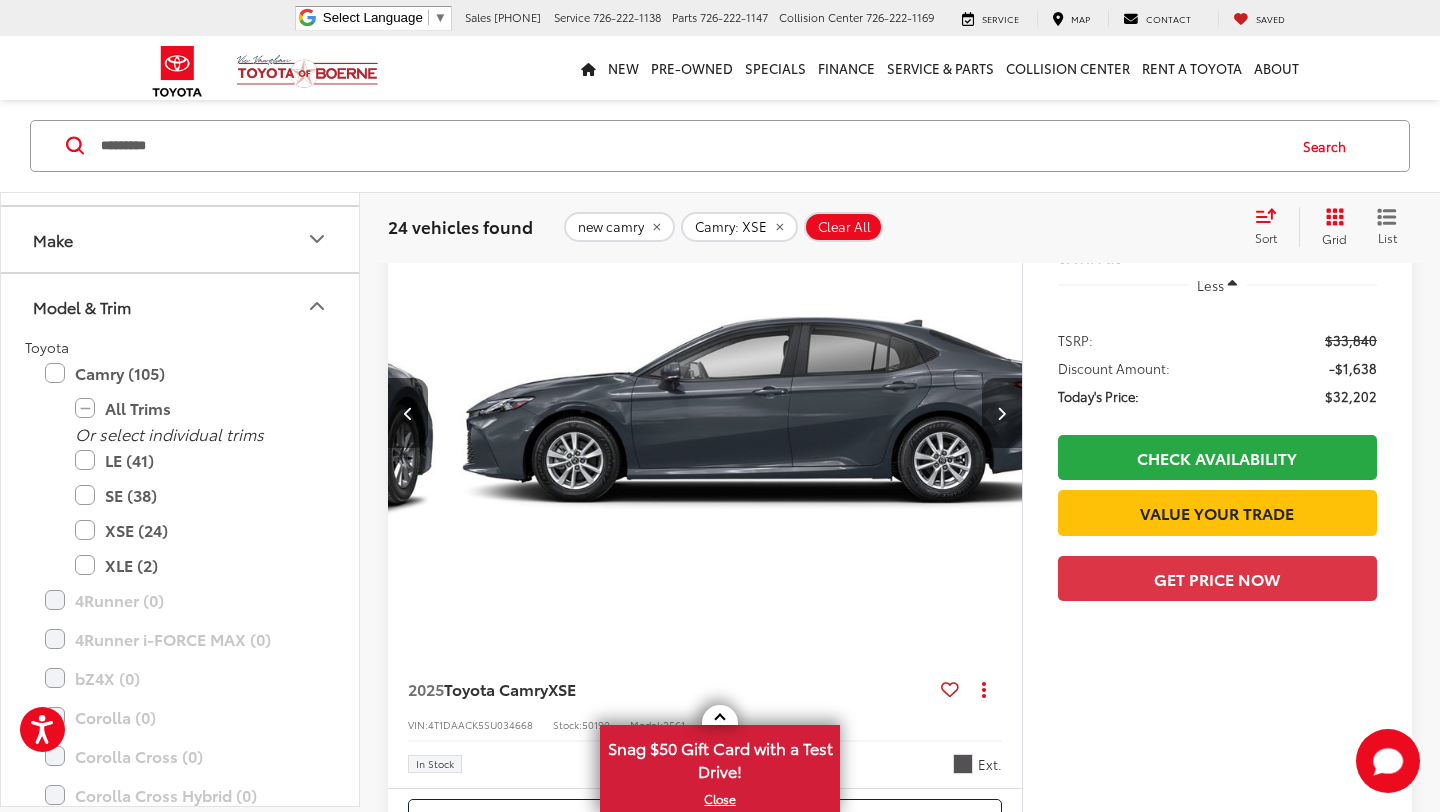 scroll, scrollTop: 0, scrollLeft: 1274, axis: horizontal 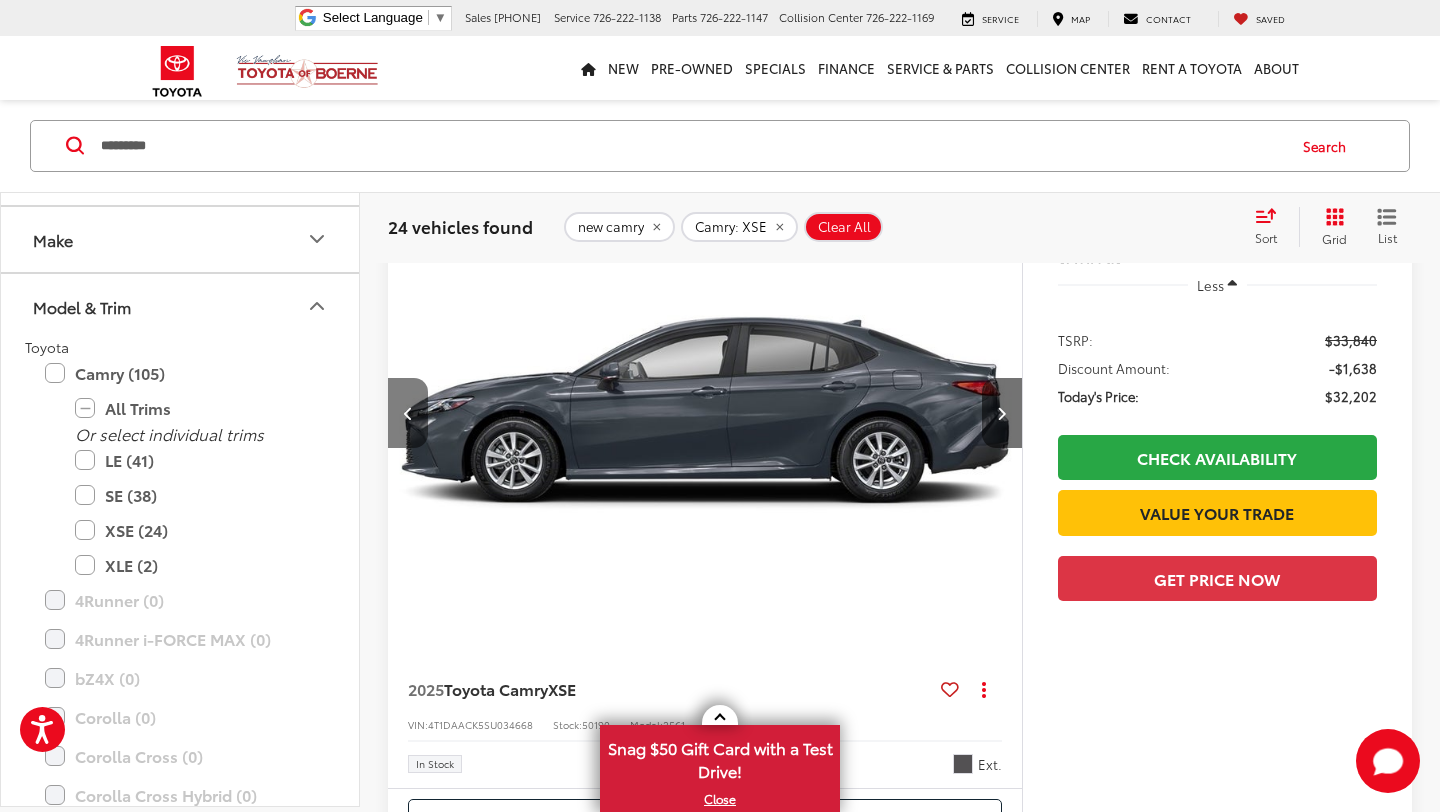 click at bounding box center [408, 413] 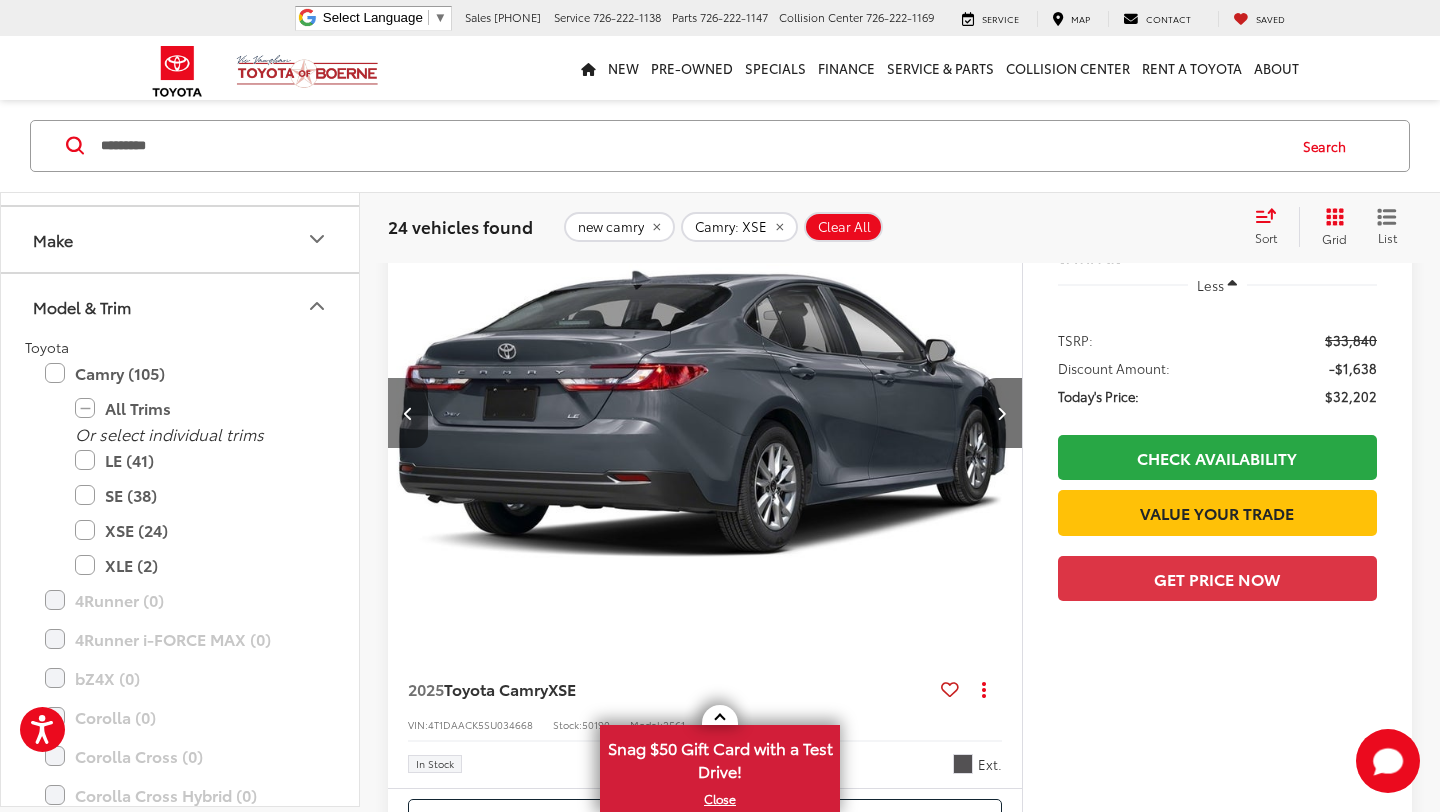 scroll, scrollTop: 0, scrollLeft: 637, axis: horizontal 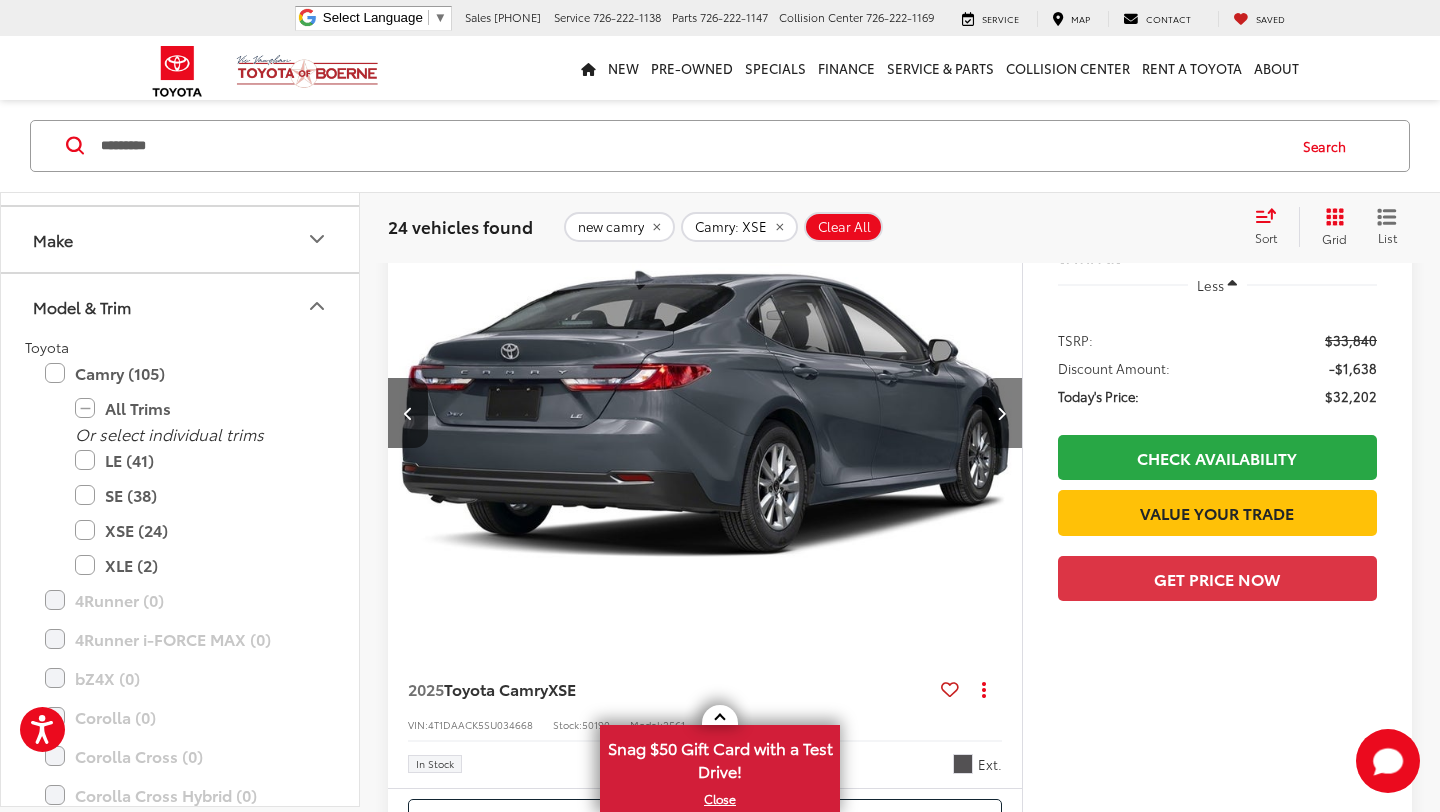 click at bounding box center (1002, 413) 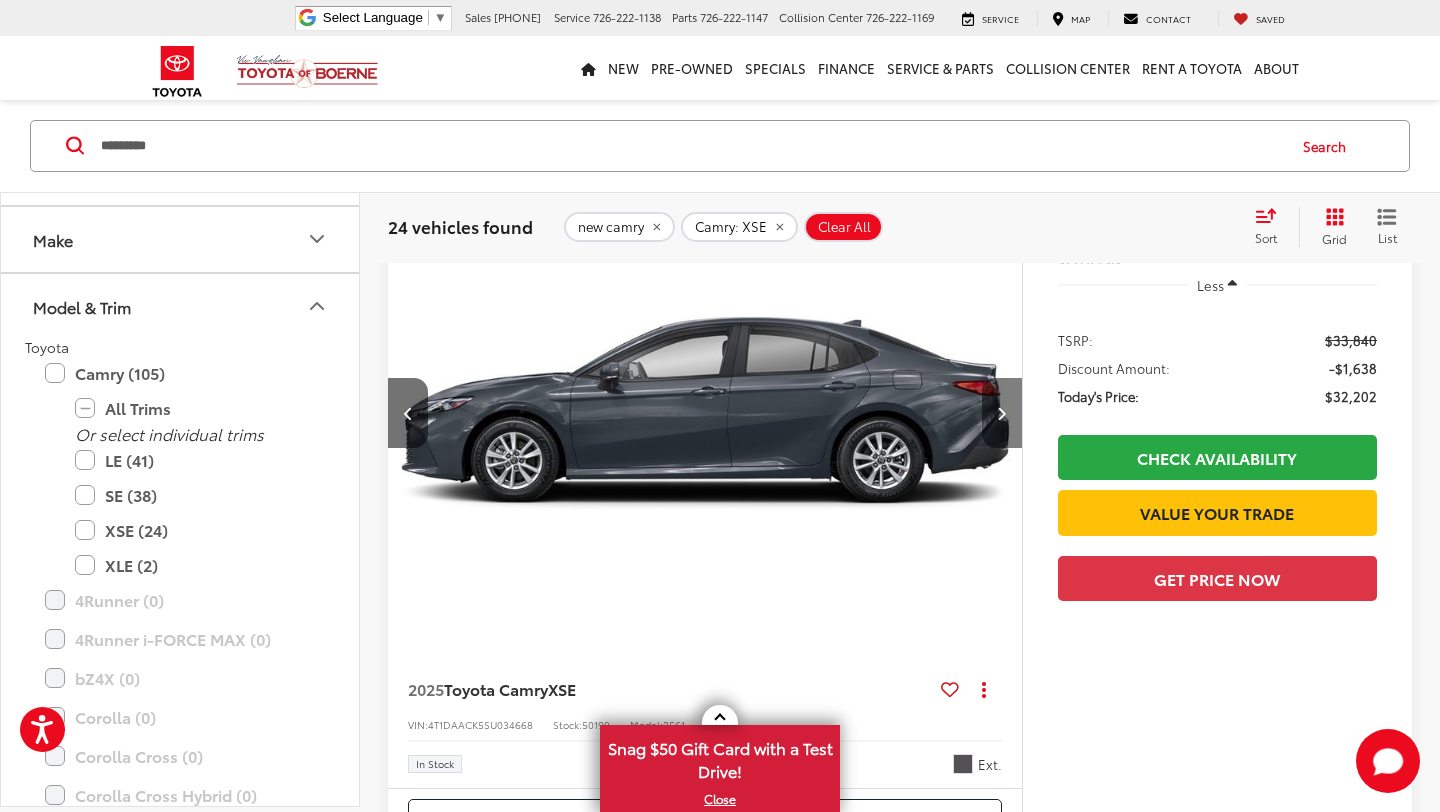 click at bounding box center (1002, 413) 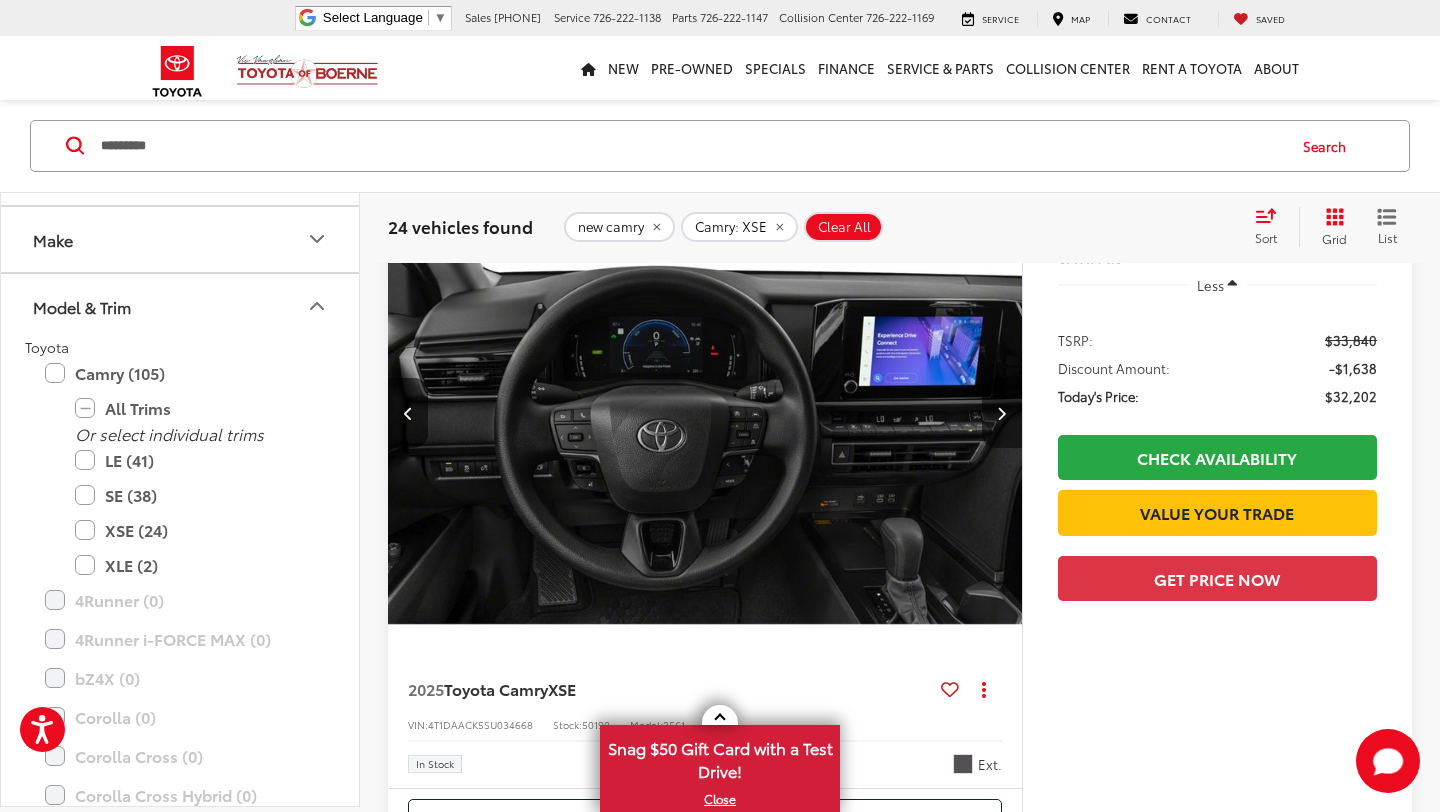 click at bounding box center (1002, 413) 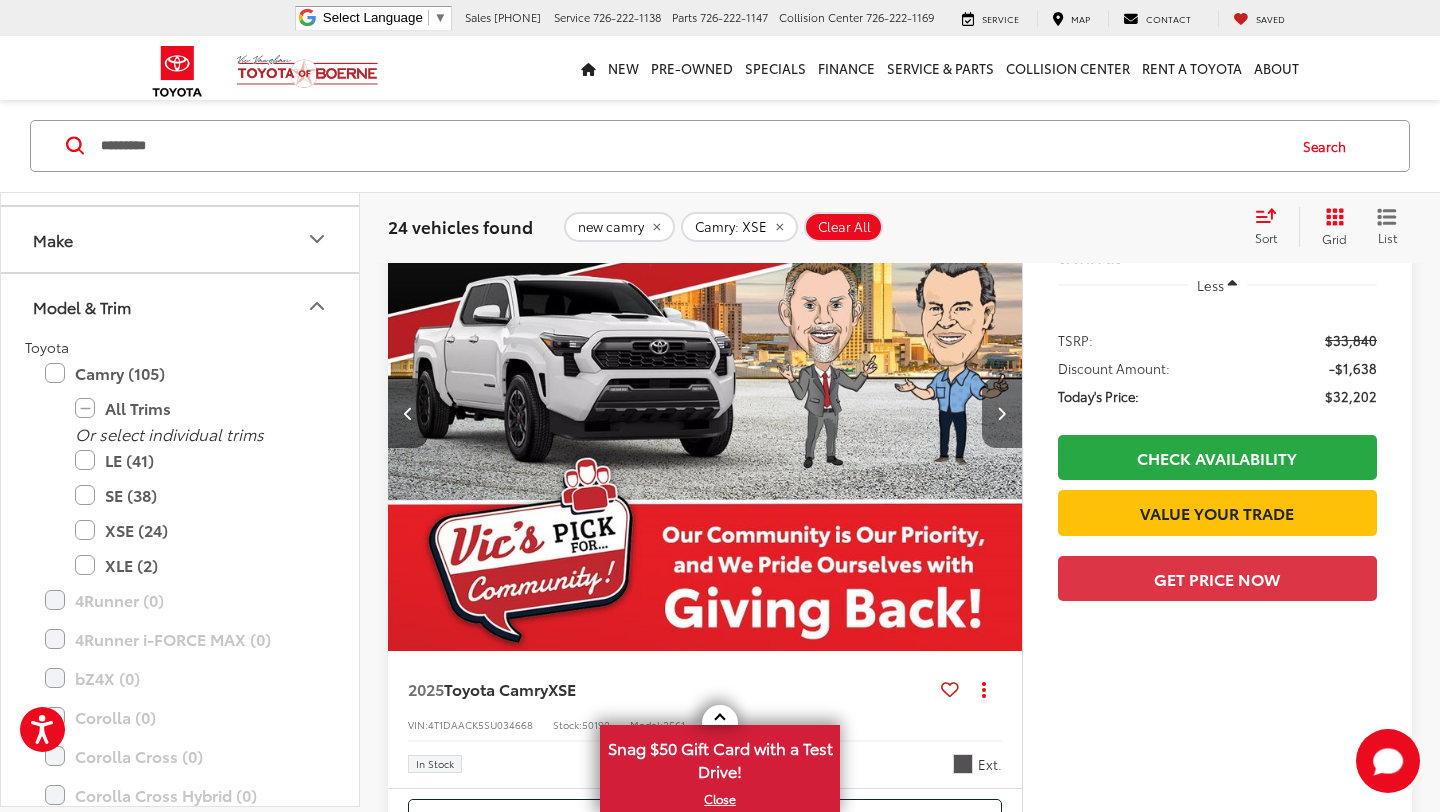 click at bounding box center [1002, 413] 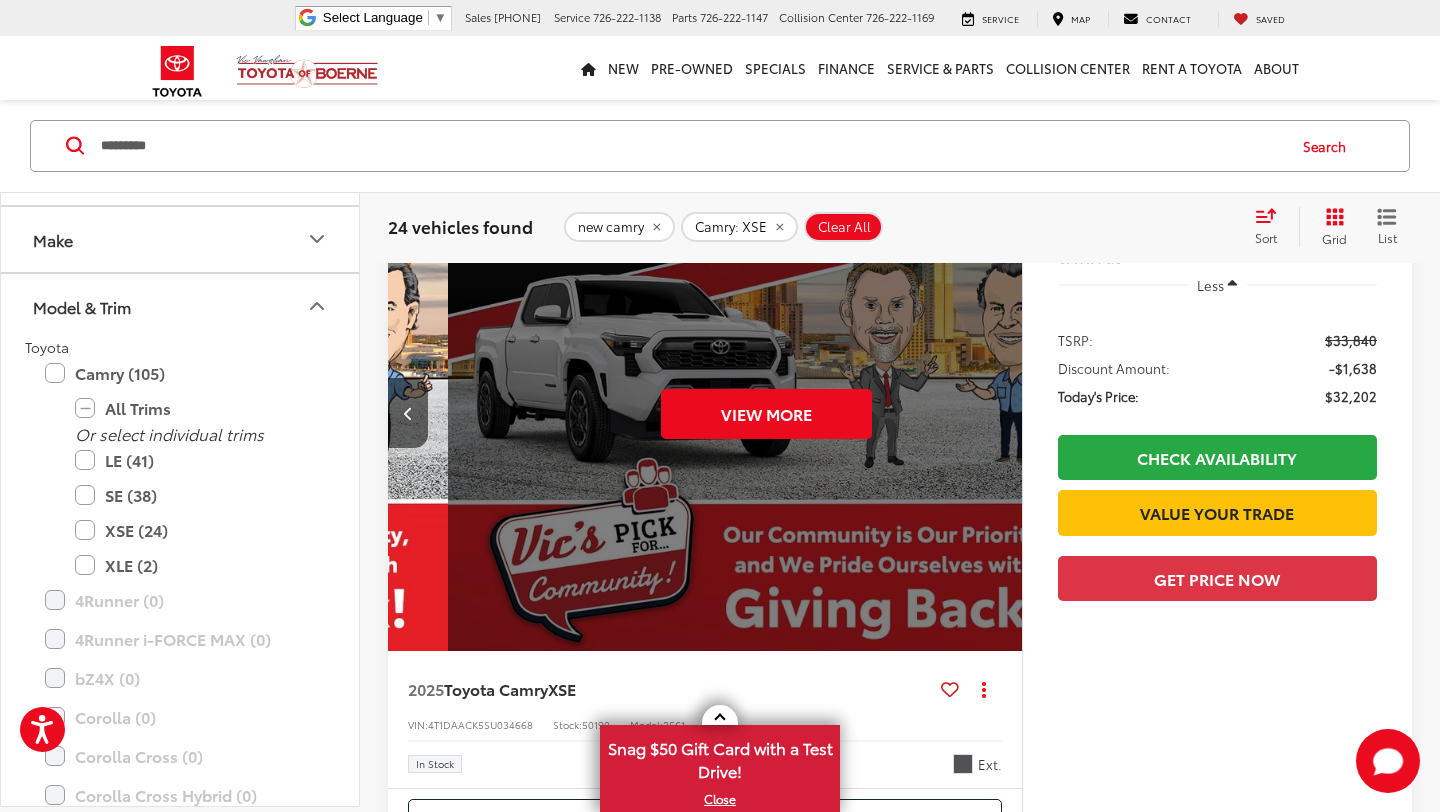 scroll, scrollTop: 0, scrollLeft: 3185, axis: horizontal 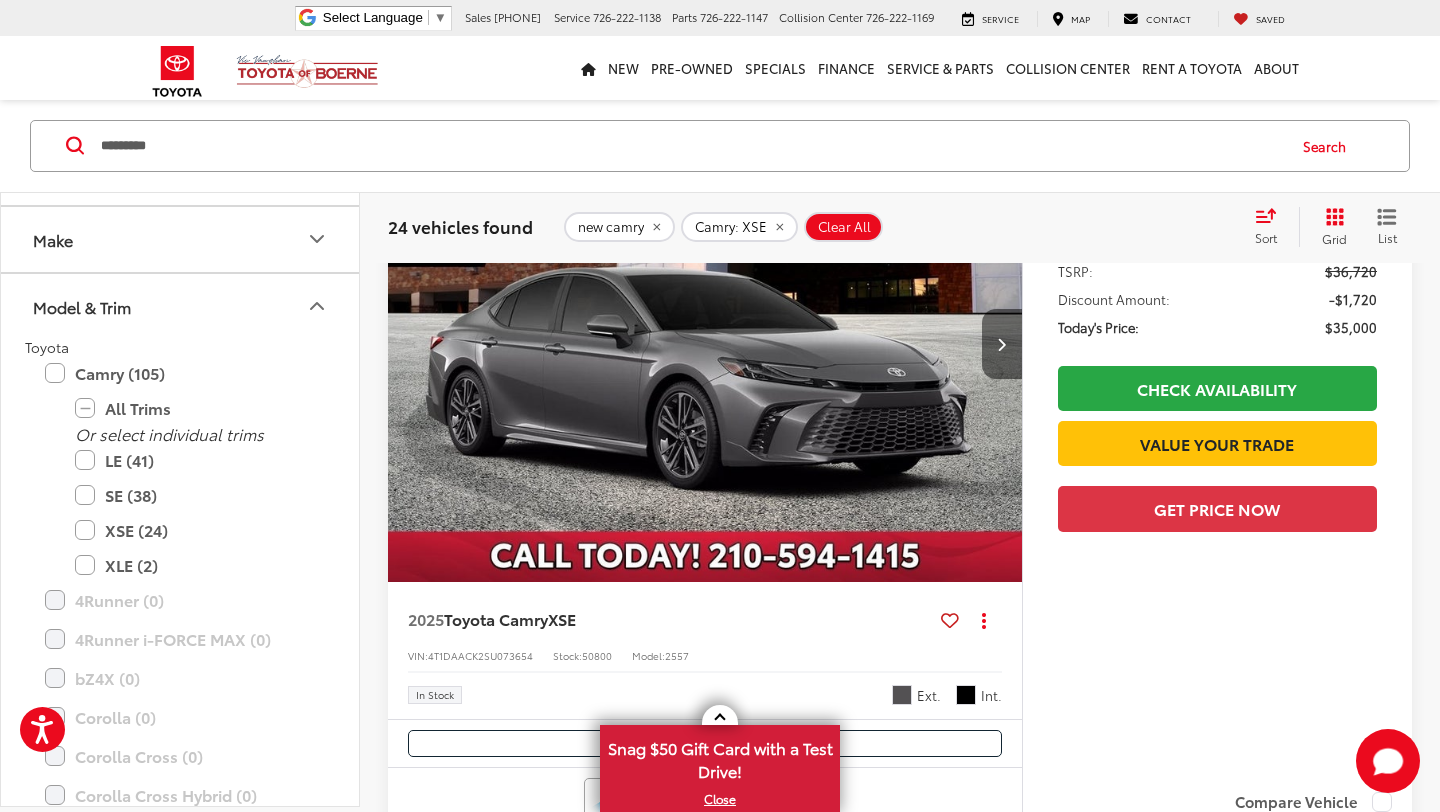 click at bounding box center [1002, 344] 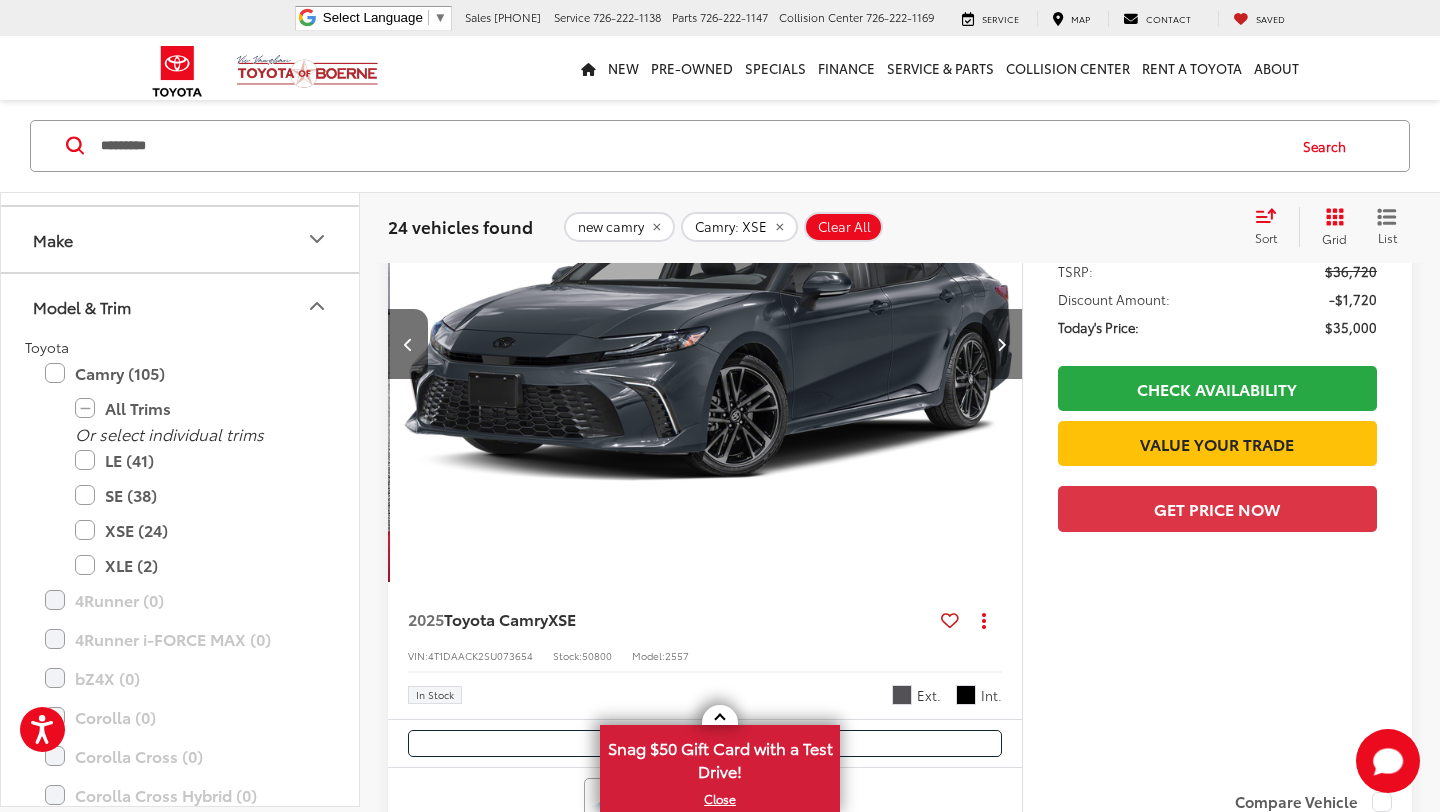 scroll, scrollTop: 0, scrollLeft: 637, axis: horizontal 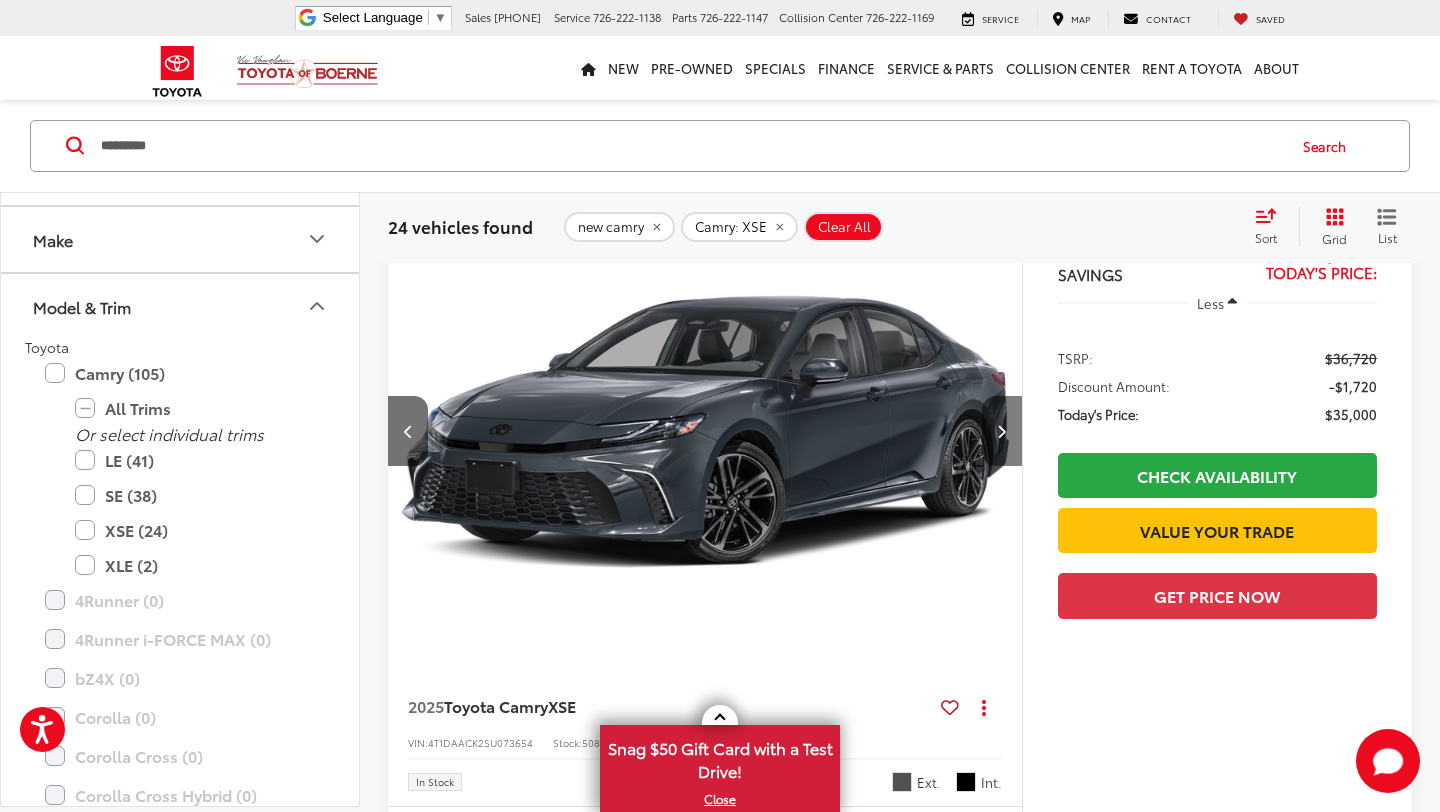 click at bounding box center [1002, 431] 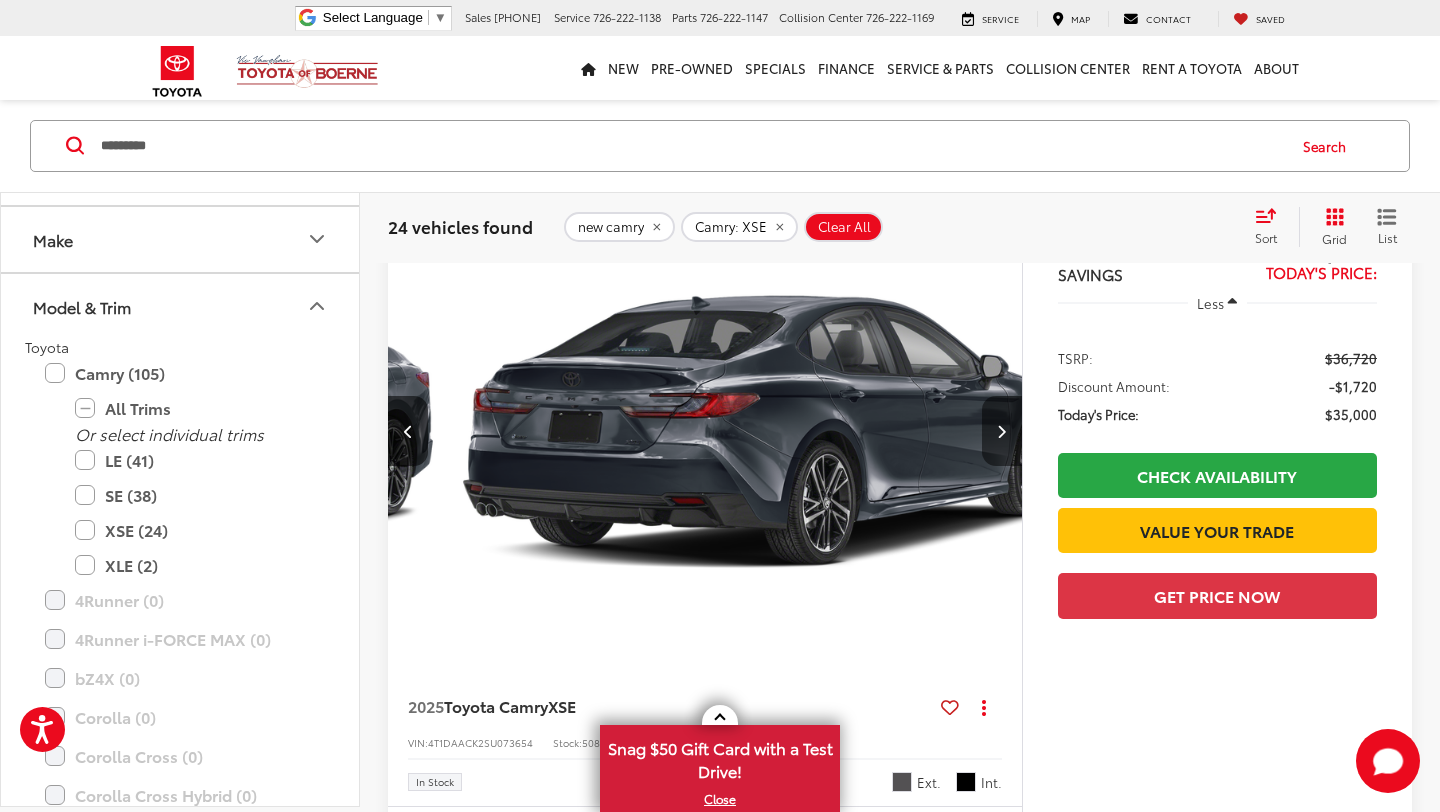 scroll, scrollTop: 0, scrollLeft: 1274, axis: horizontal 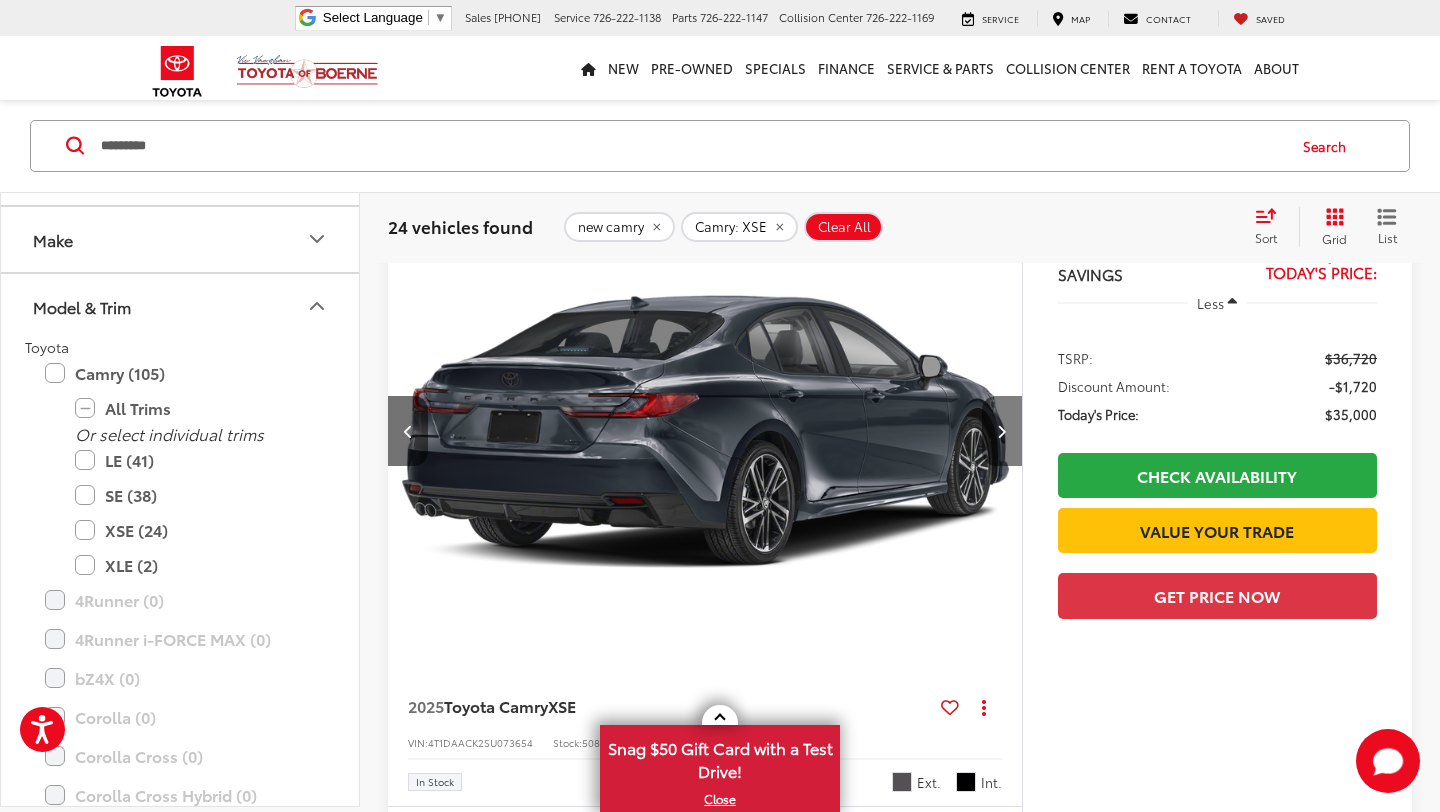click at bounding box center (1002, 431) 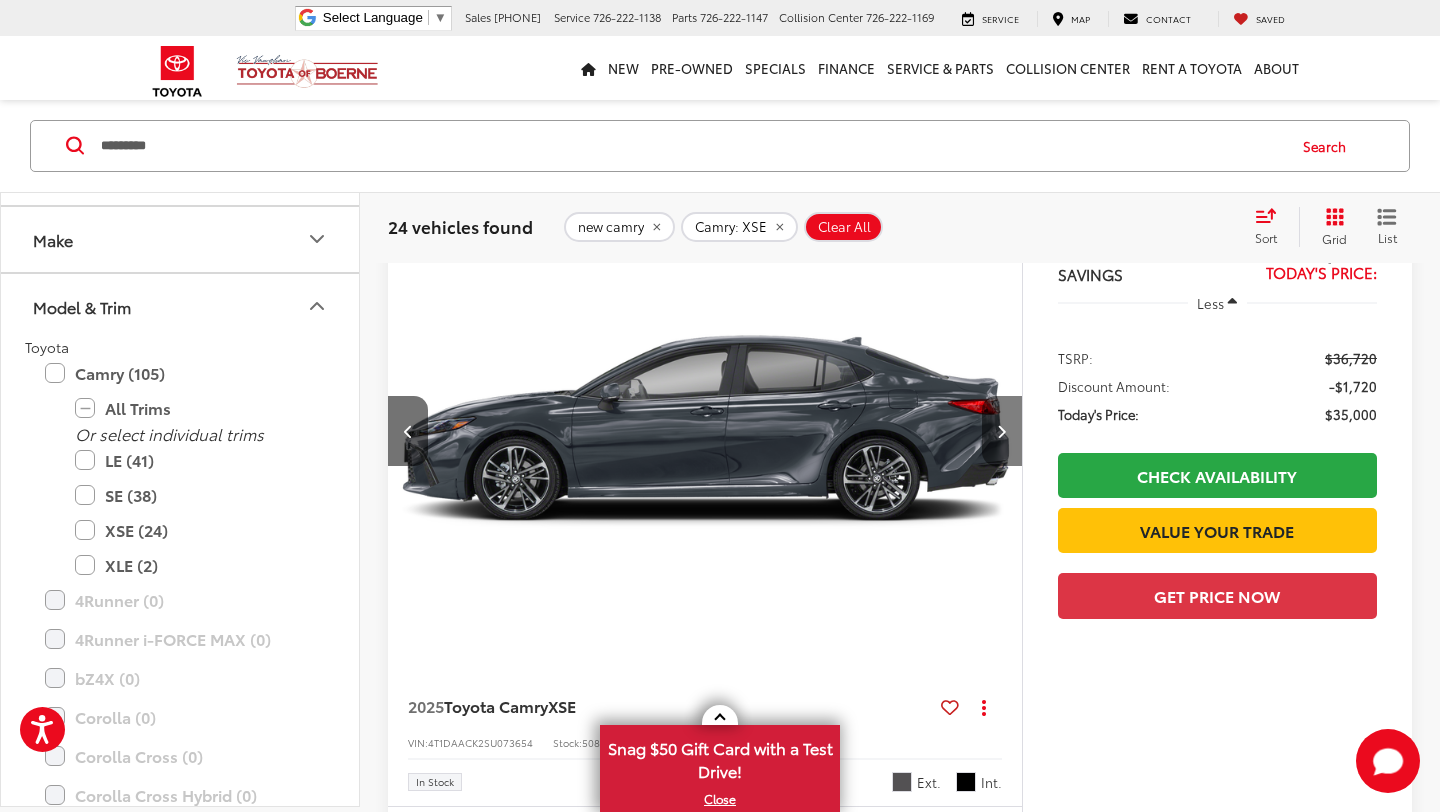 click at bounding box center [1002, 431] 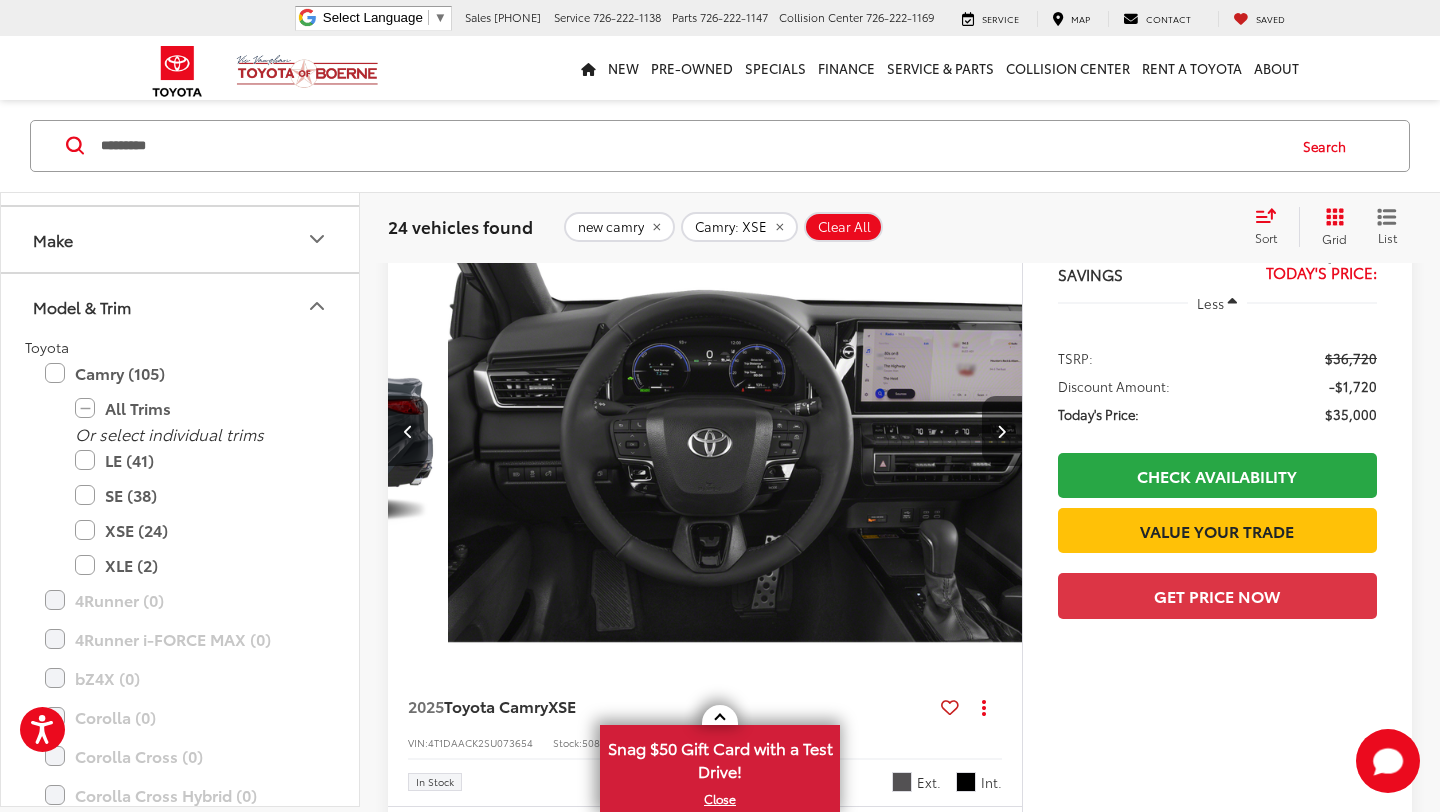scroll, scrollTop: 0, scrollLeft: 2548, axis: horizontal 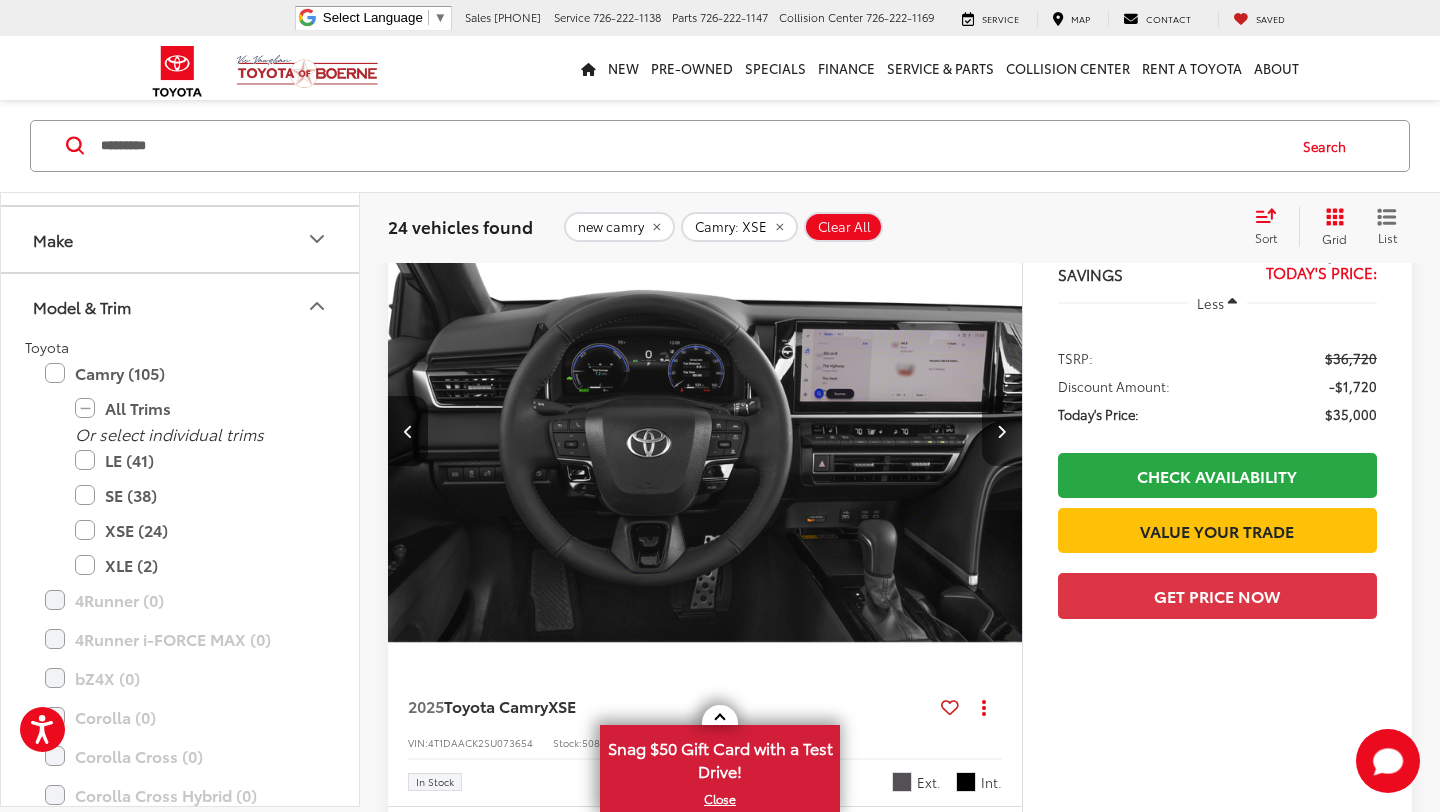 click at bounding box center [1002, 431] 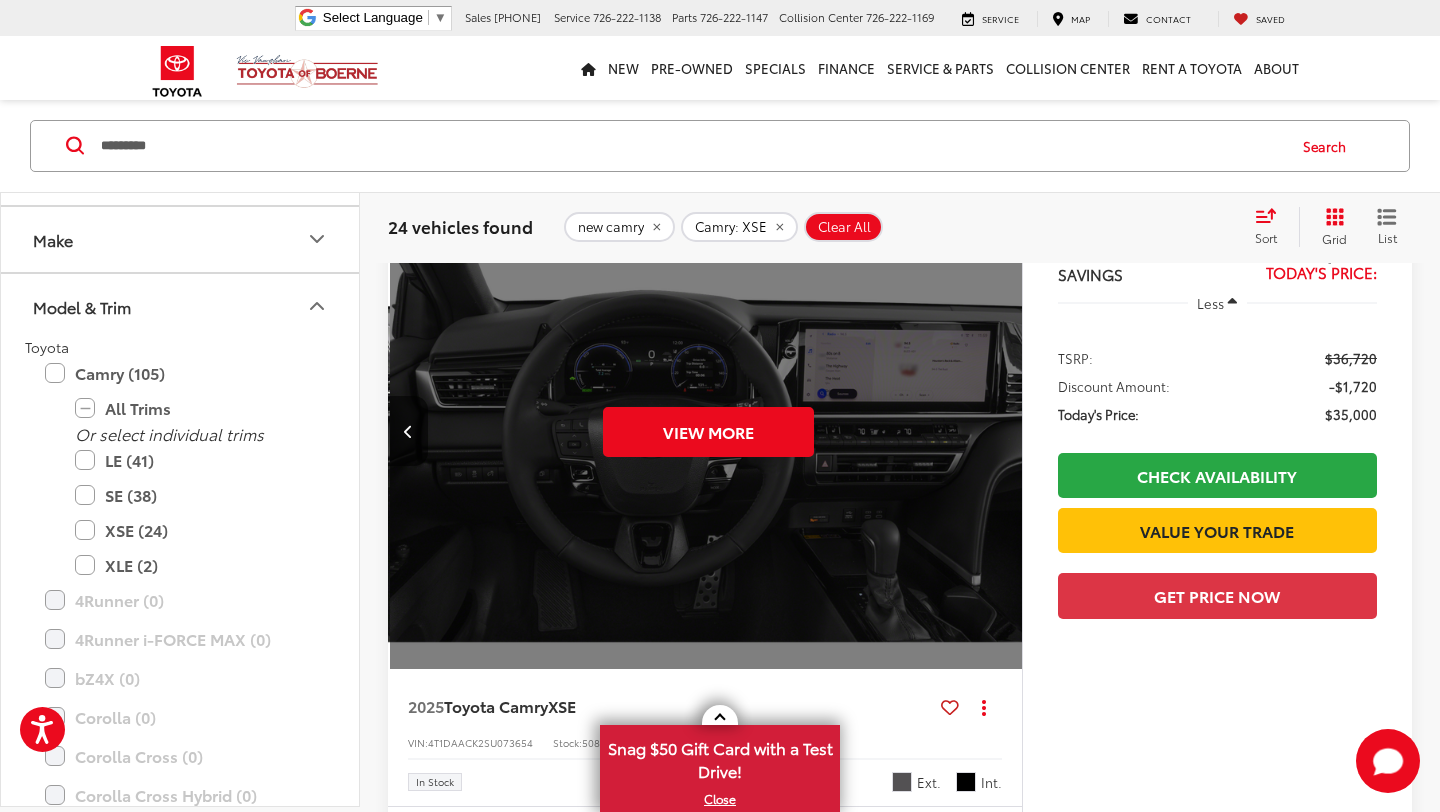 scroll, scrollTop: 0, scrollLeft: 3185, axis: horizontal 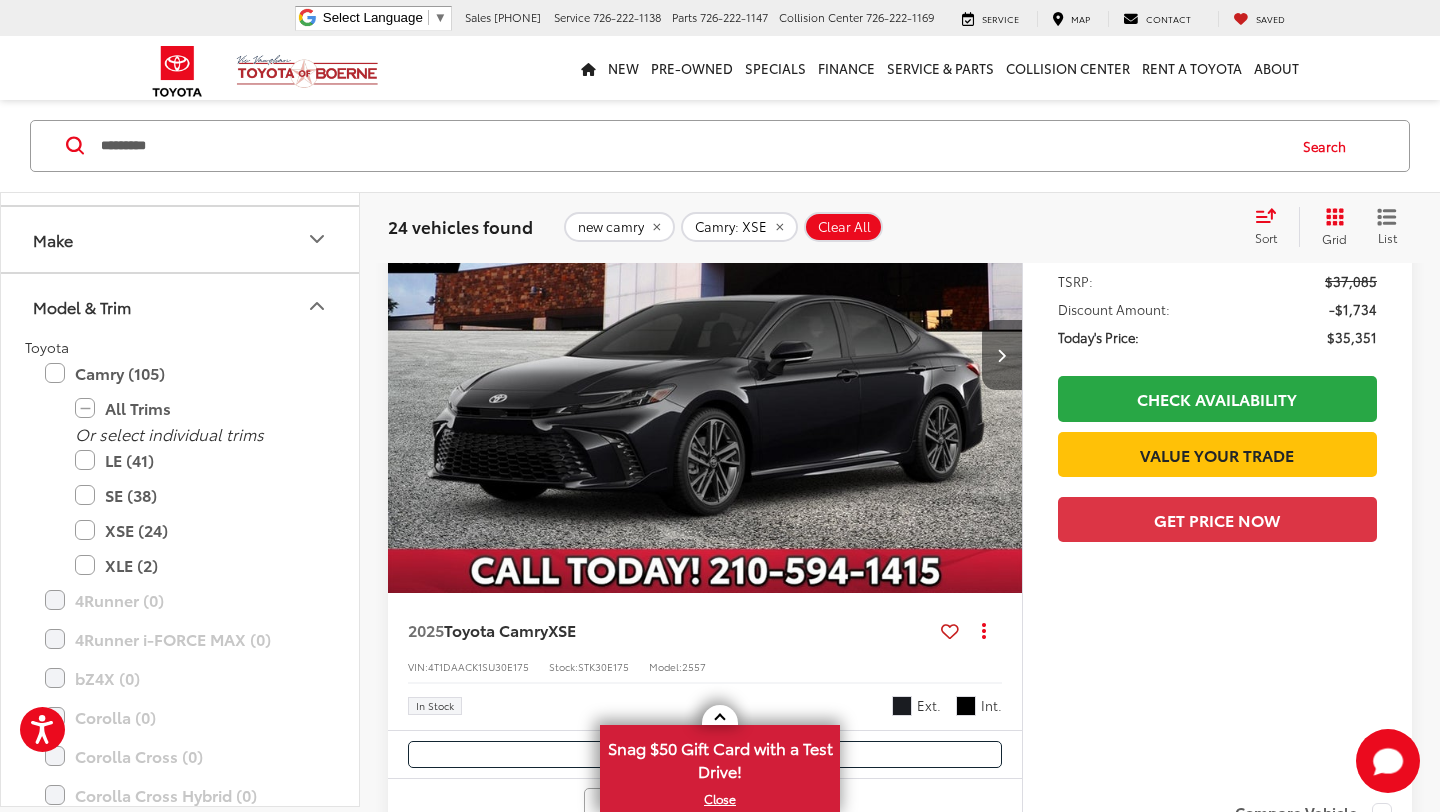 click at bounding box center (1002, 355) 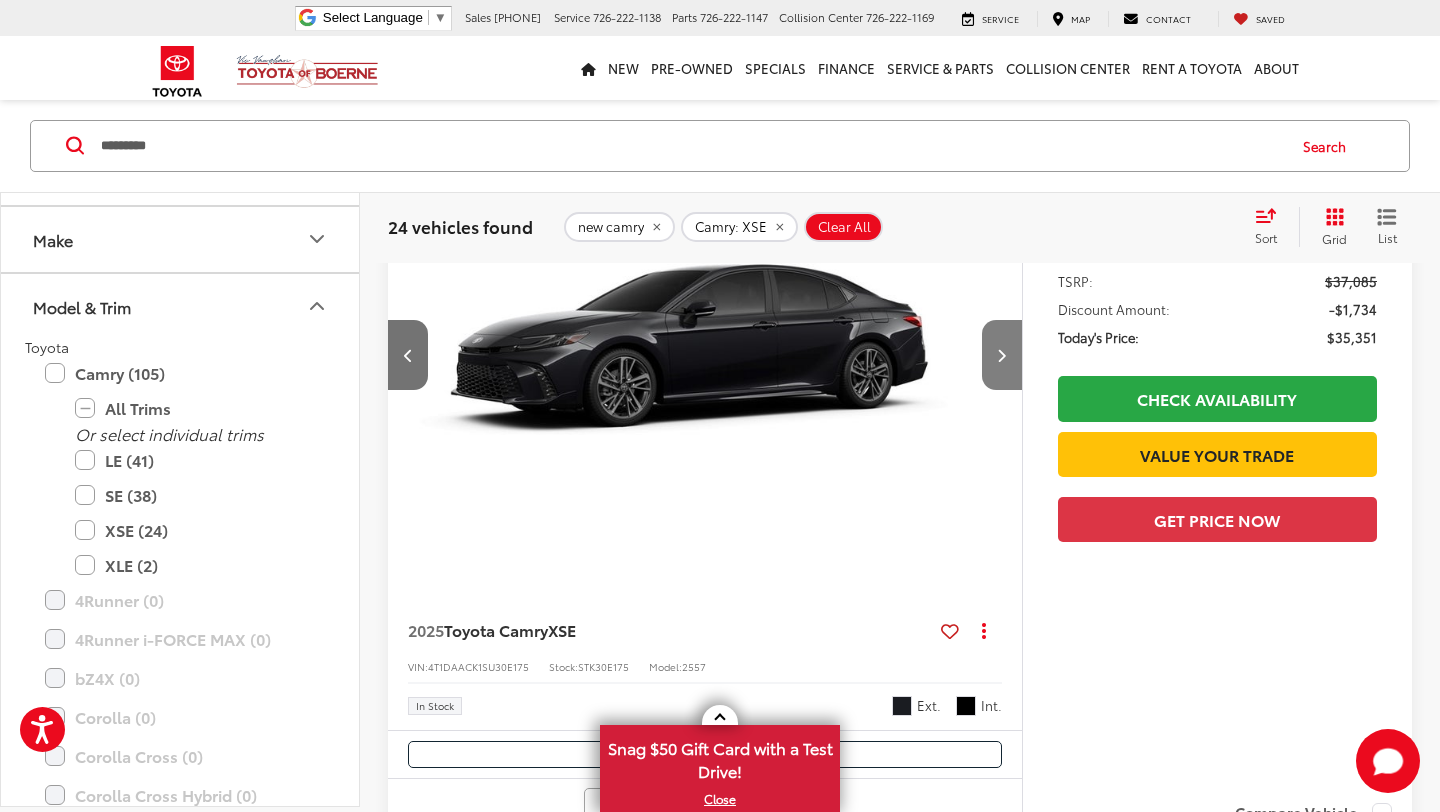 click at bounding box center (1002, 355) 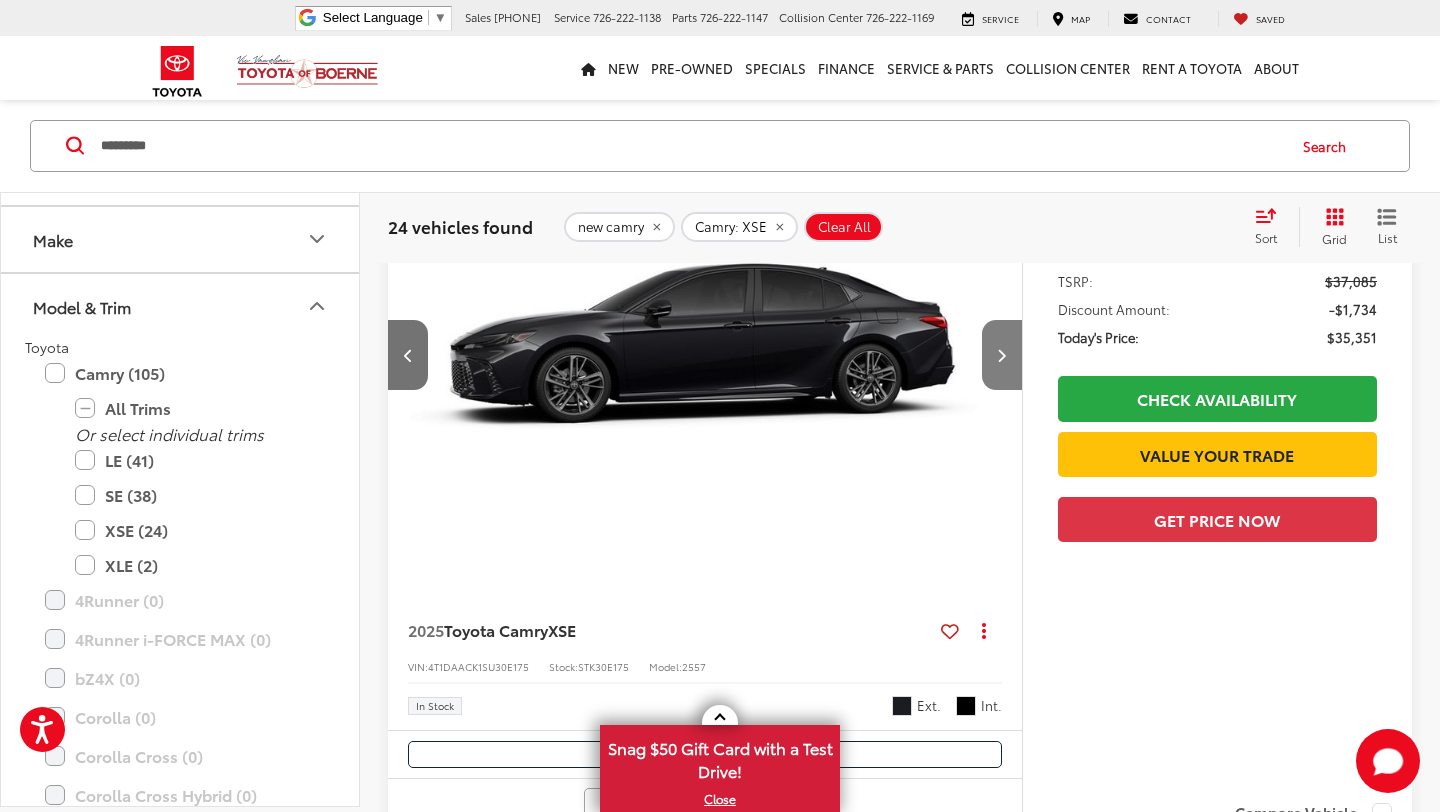 click at bounding box center [1002, 355] 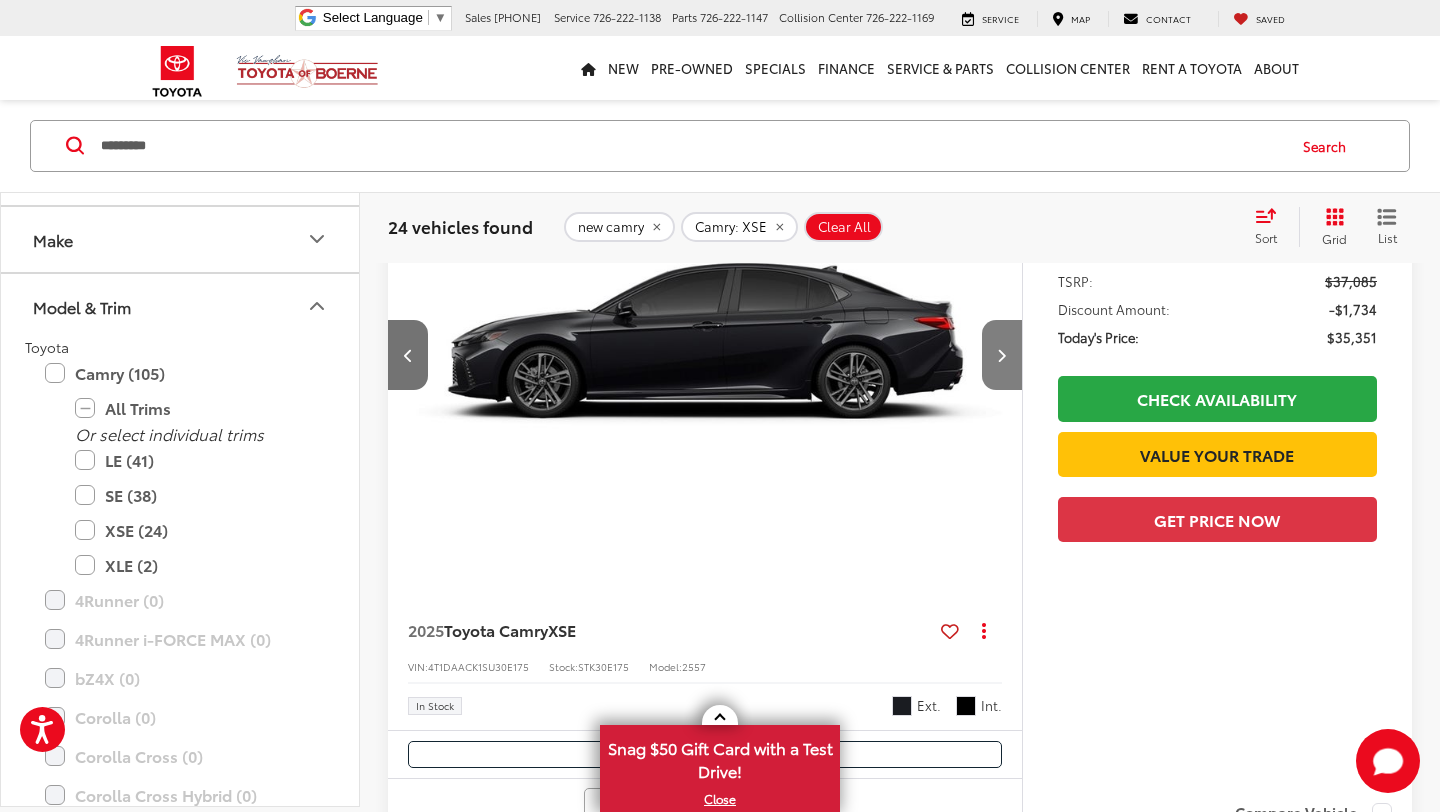 click at bounding box center [1002, 355] 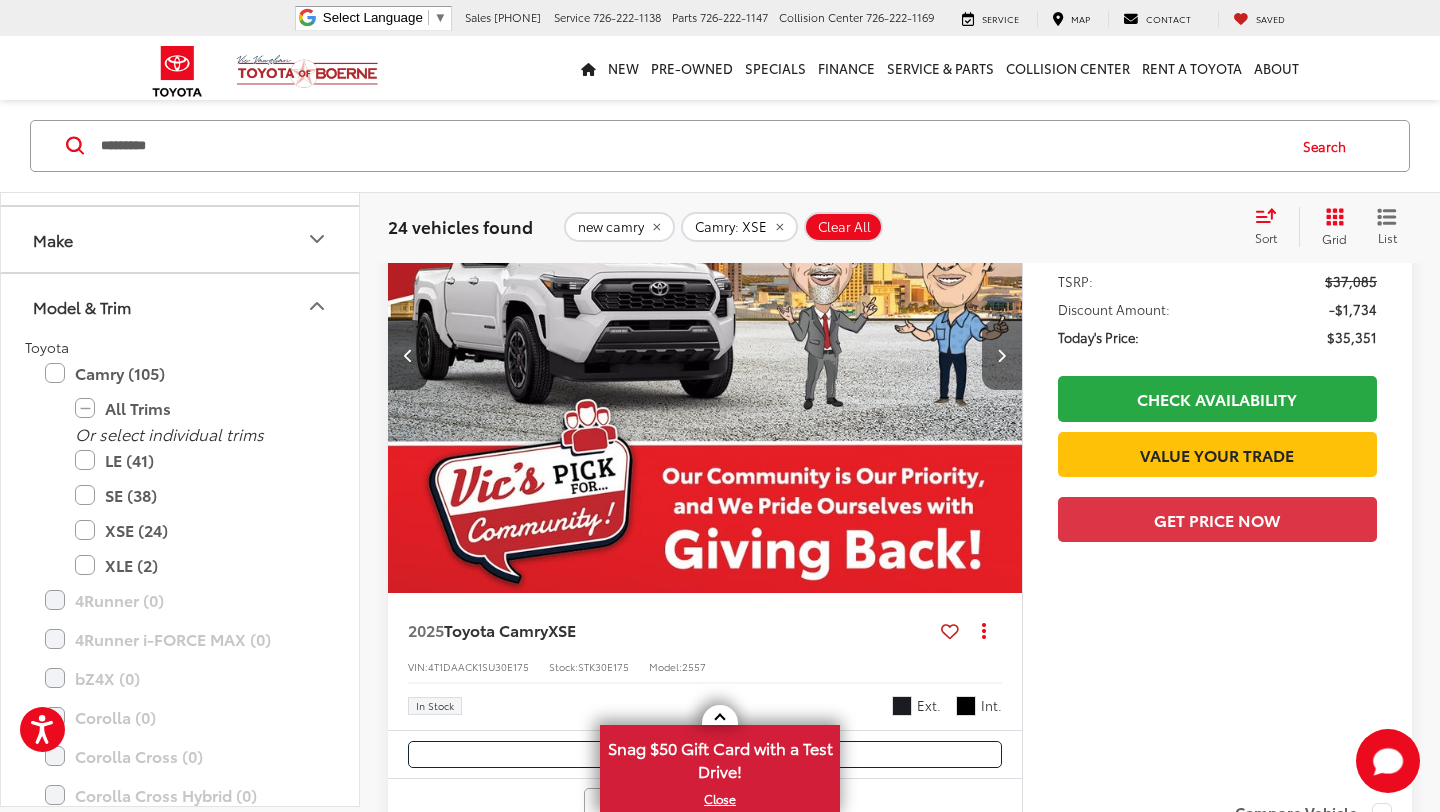 click at bounding box center [1002, 355] 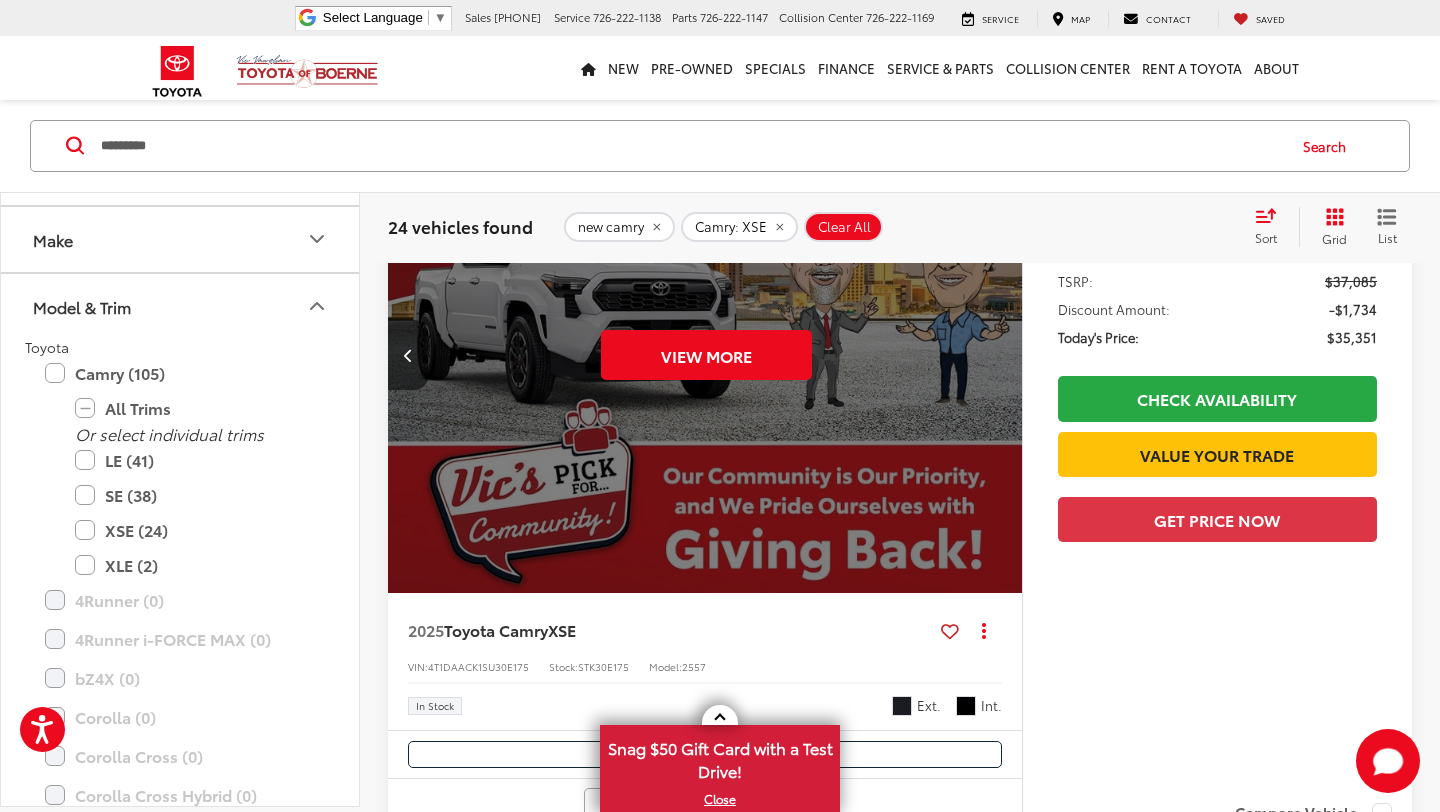 scroll, scrollTop: 0, scrollLeft: 3185, axis: horizontal 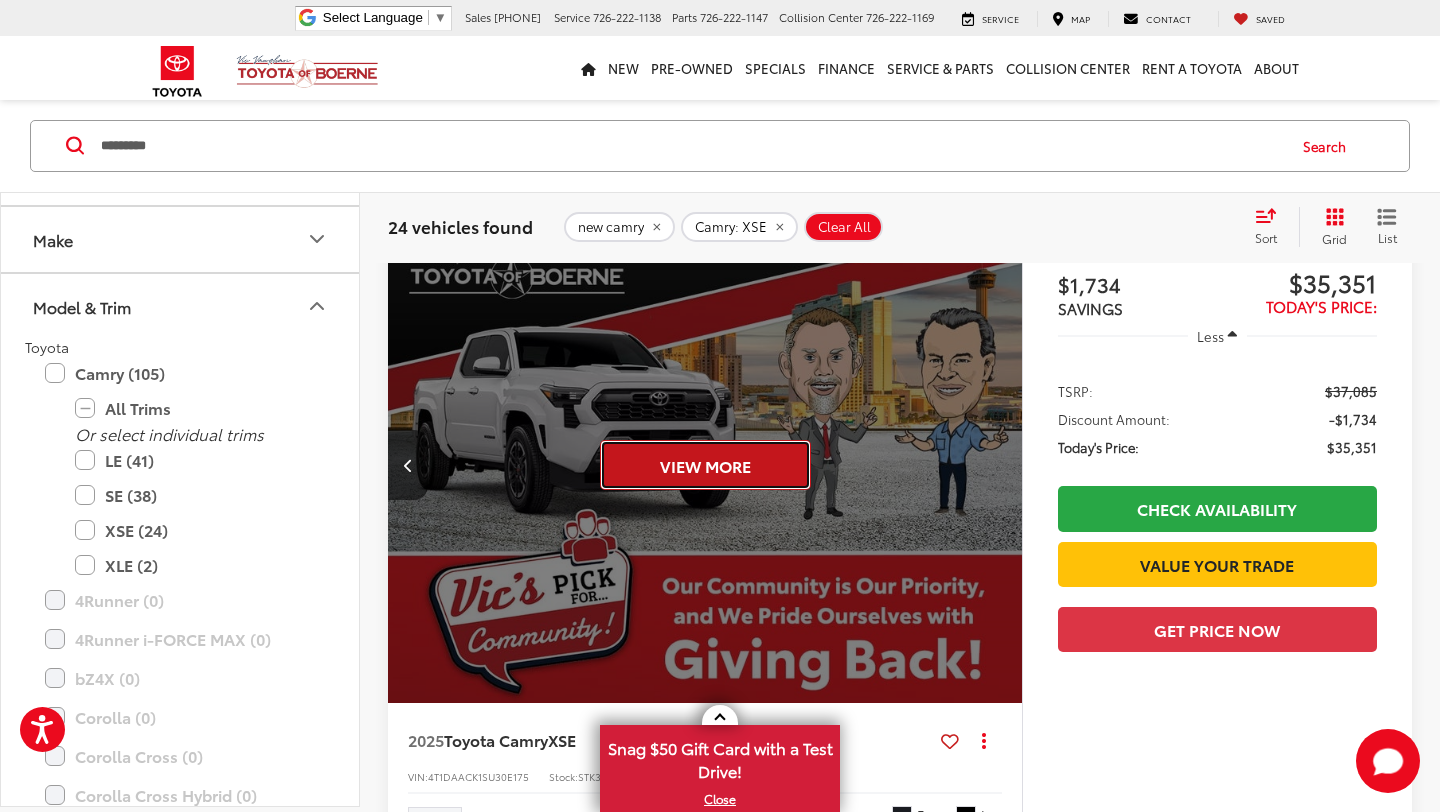 click on "View More" at bounding box center (705, 465) 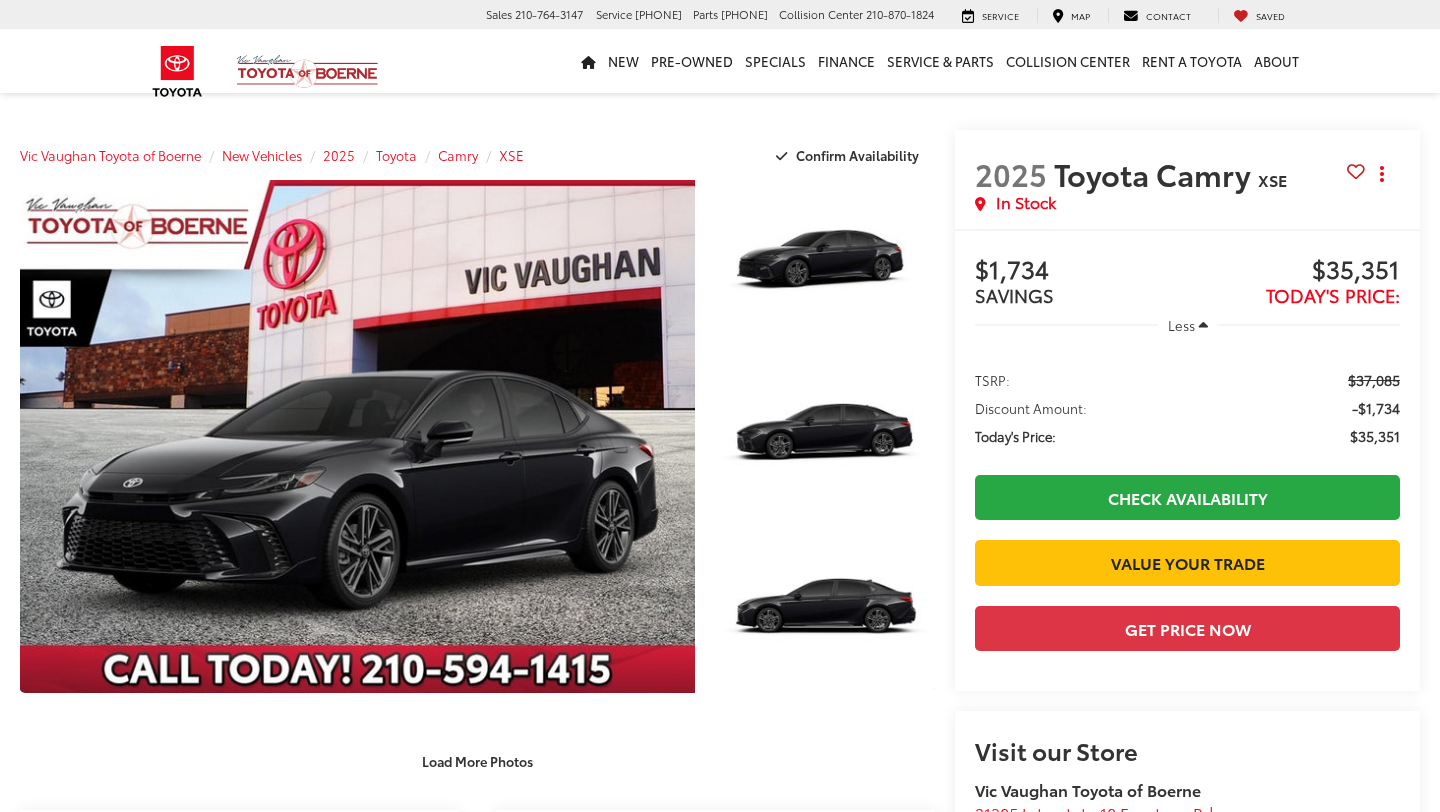 scroll, scrollTop: 0, scrollLeft: 0, axis: both 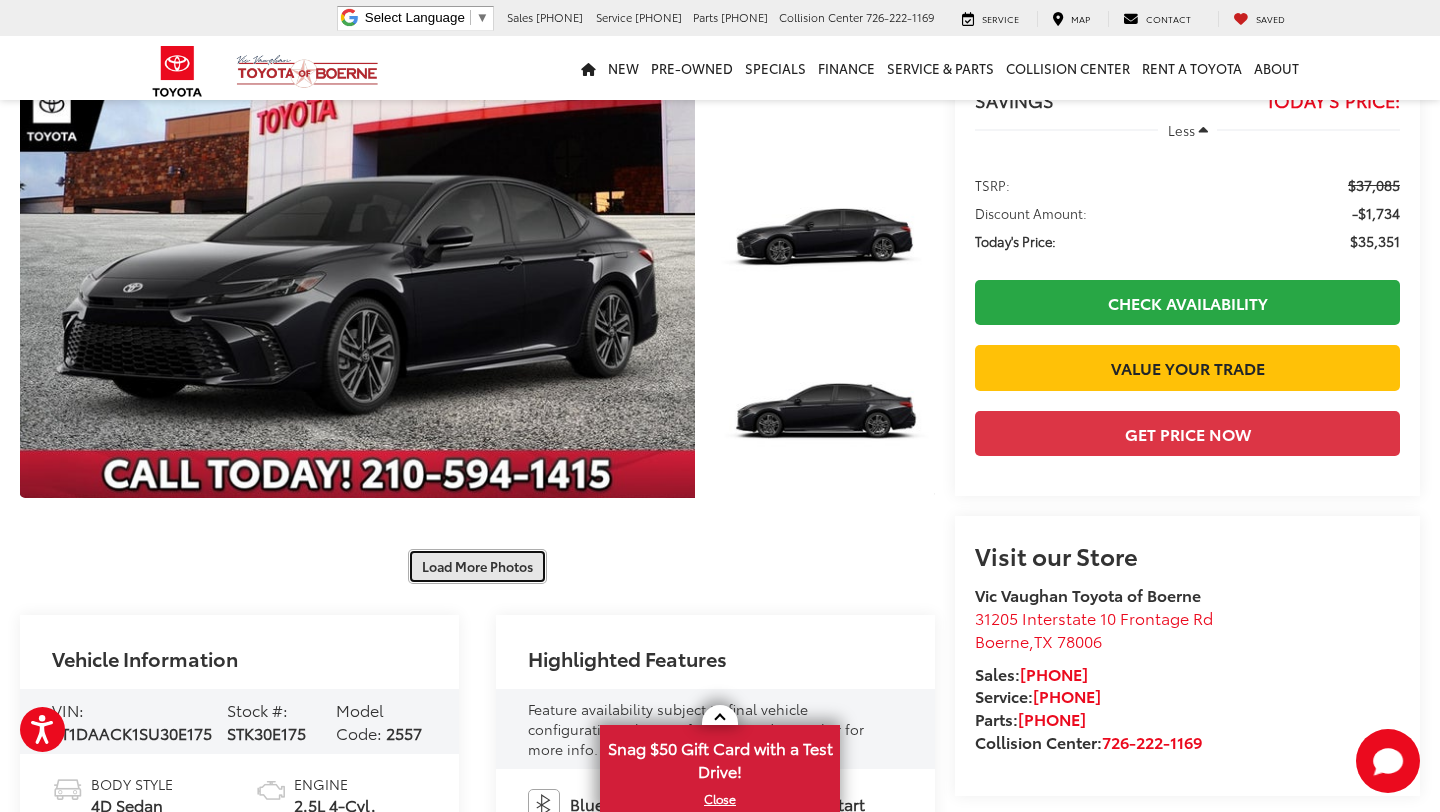 click on "Load More Photos" at bounding box center [477, 566] 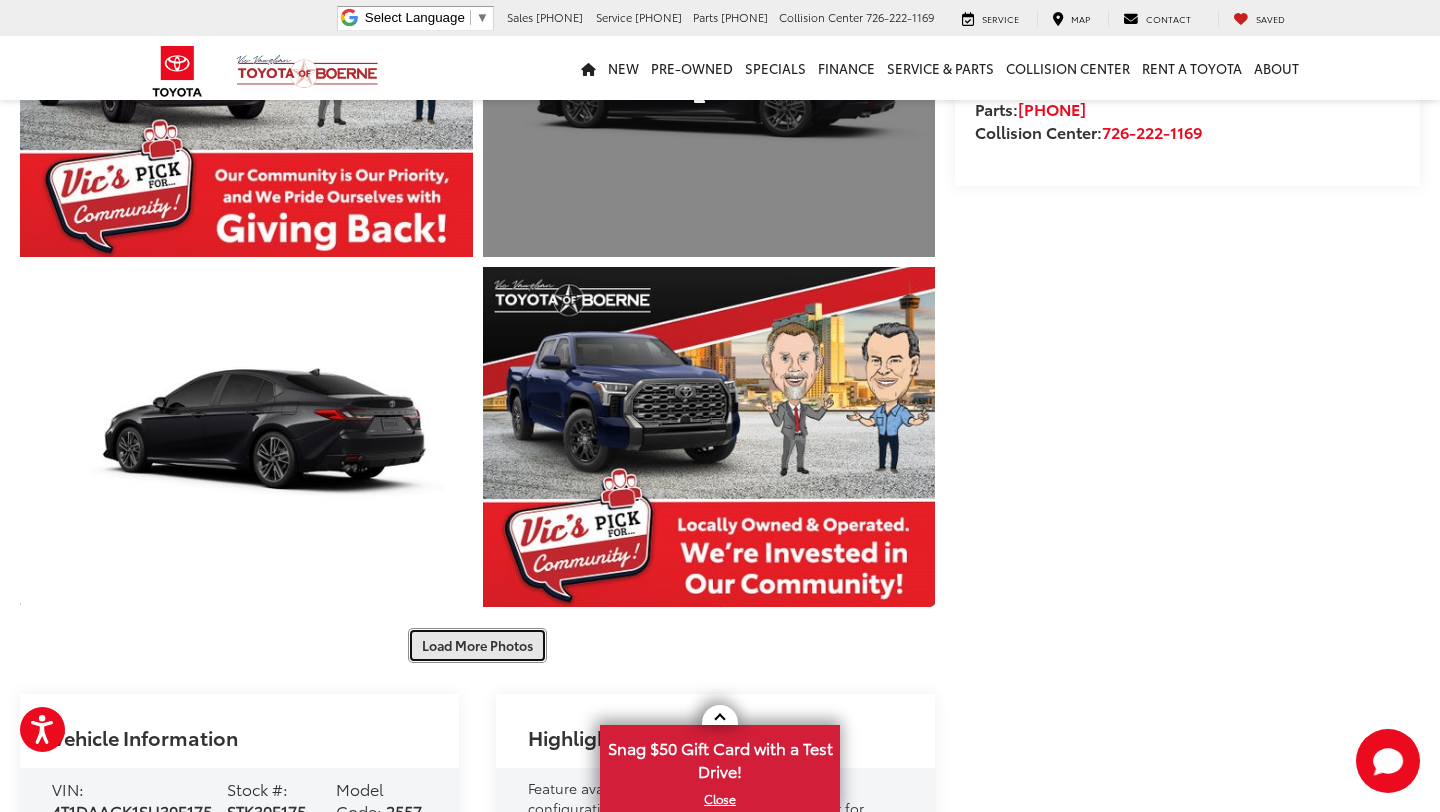 scroll, scrollTop: 723, scrollLeft: 0, axis: vertical 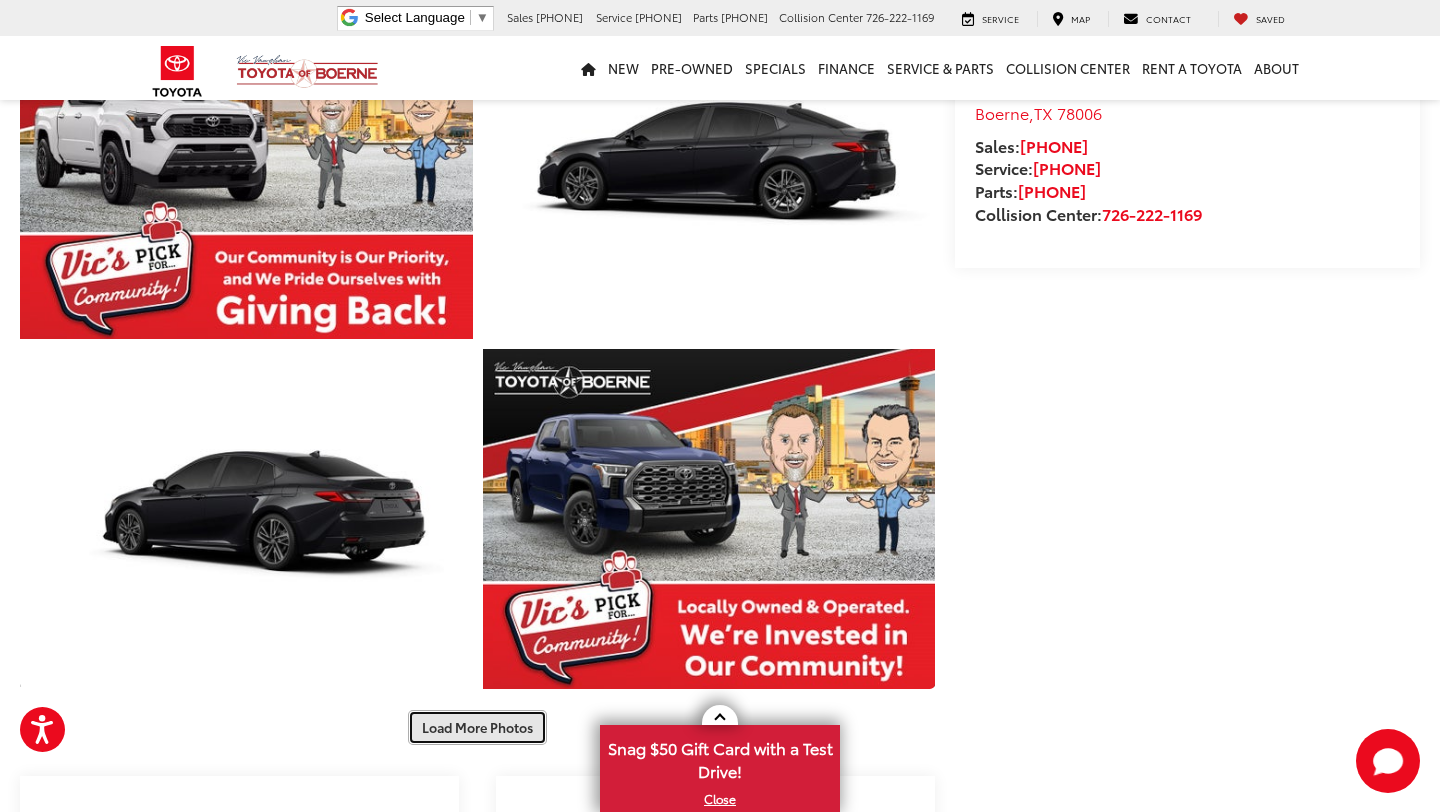 click on "Load More Photos" at bounding box center (477, 727) 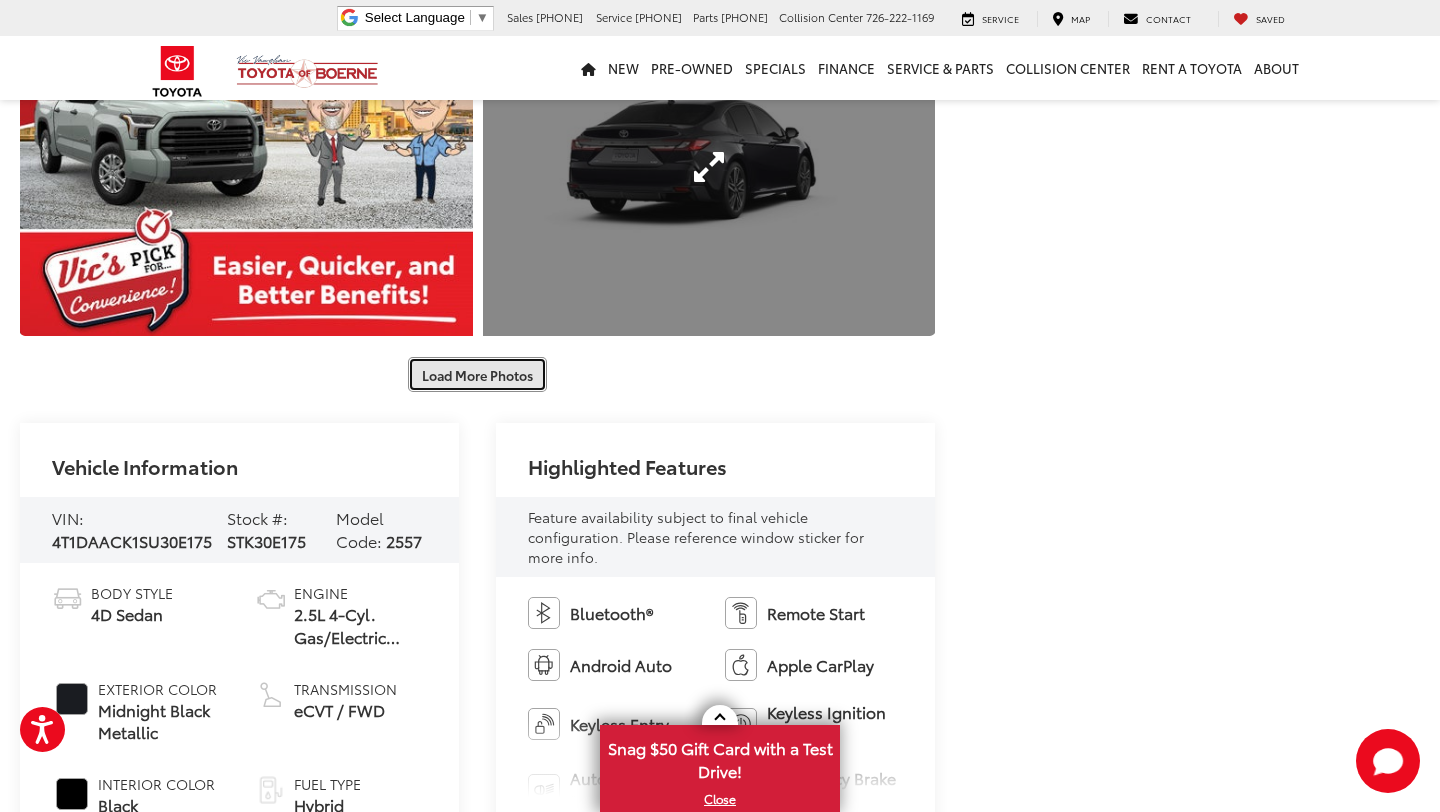 scroll, scrollTop: 1864, scrollLeft: 0, axis: vertical 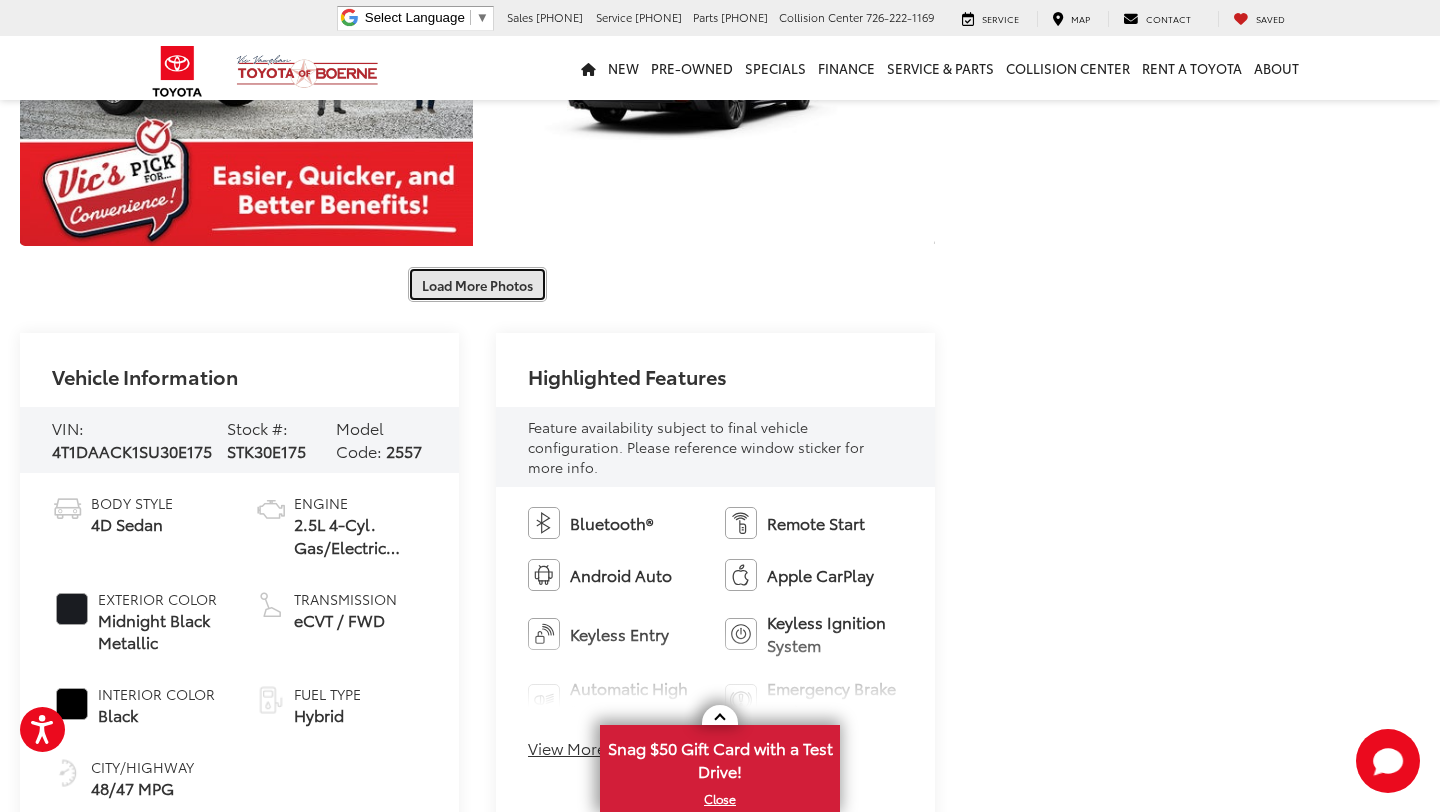 click on "Load More Photos" at bounding box center [477, 284] 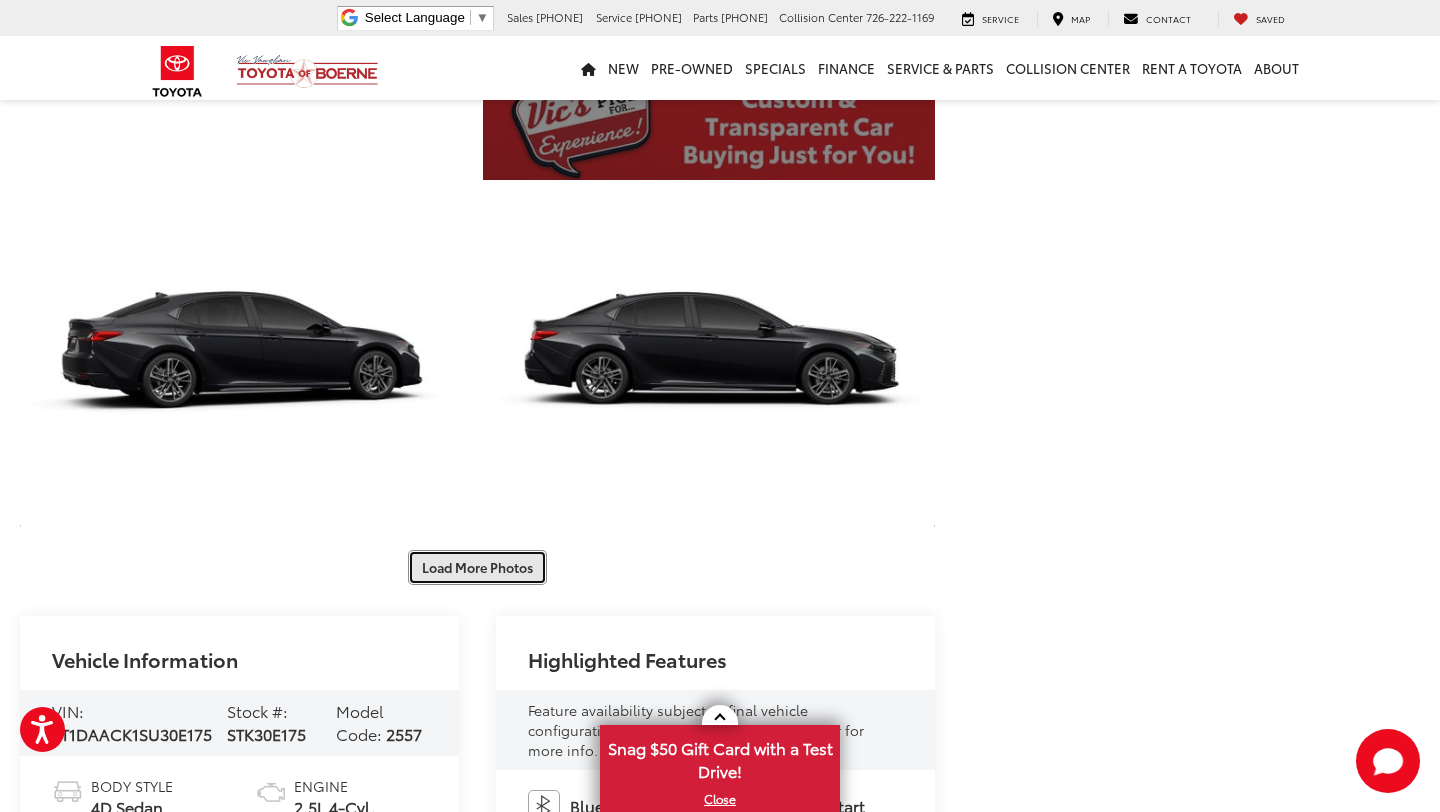 scroll, scrollTop: 2306, scrollLeft: 0, axis: vertical 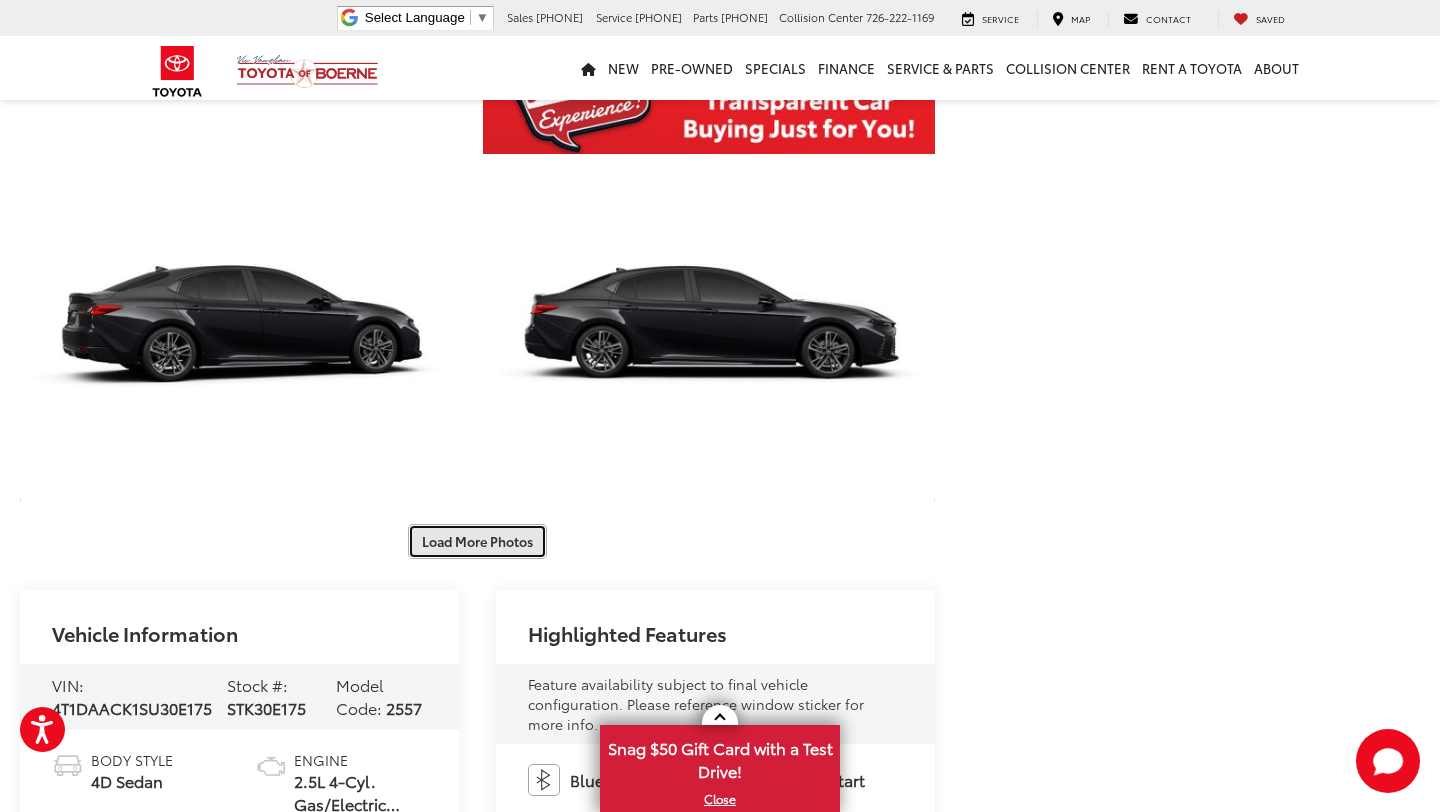 click on "Load More Photos" at bounding box center (477, 541) 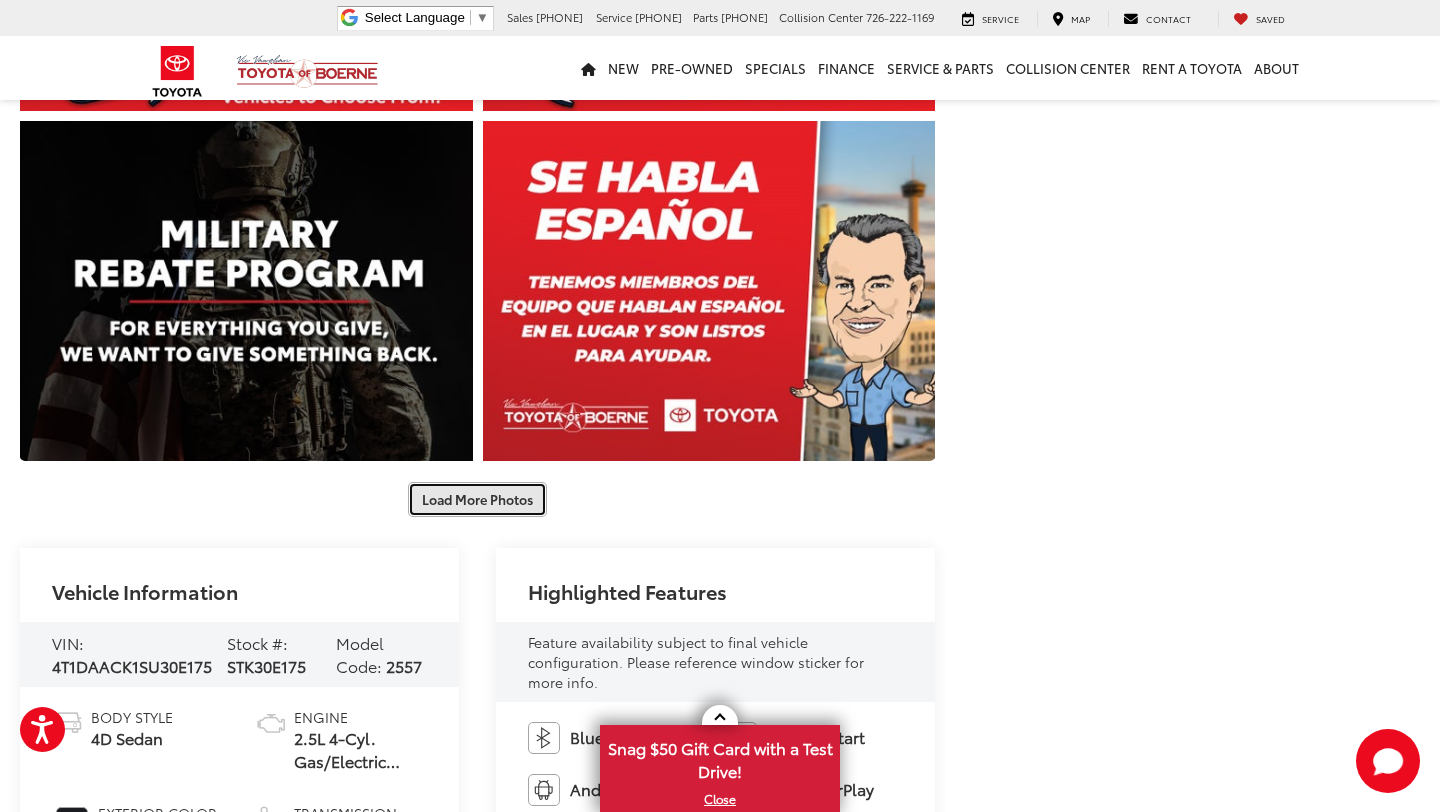 scroll, scrollTop: 3049, scrollLeft: 0, axis: vertical 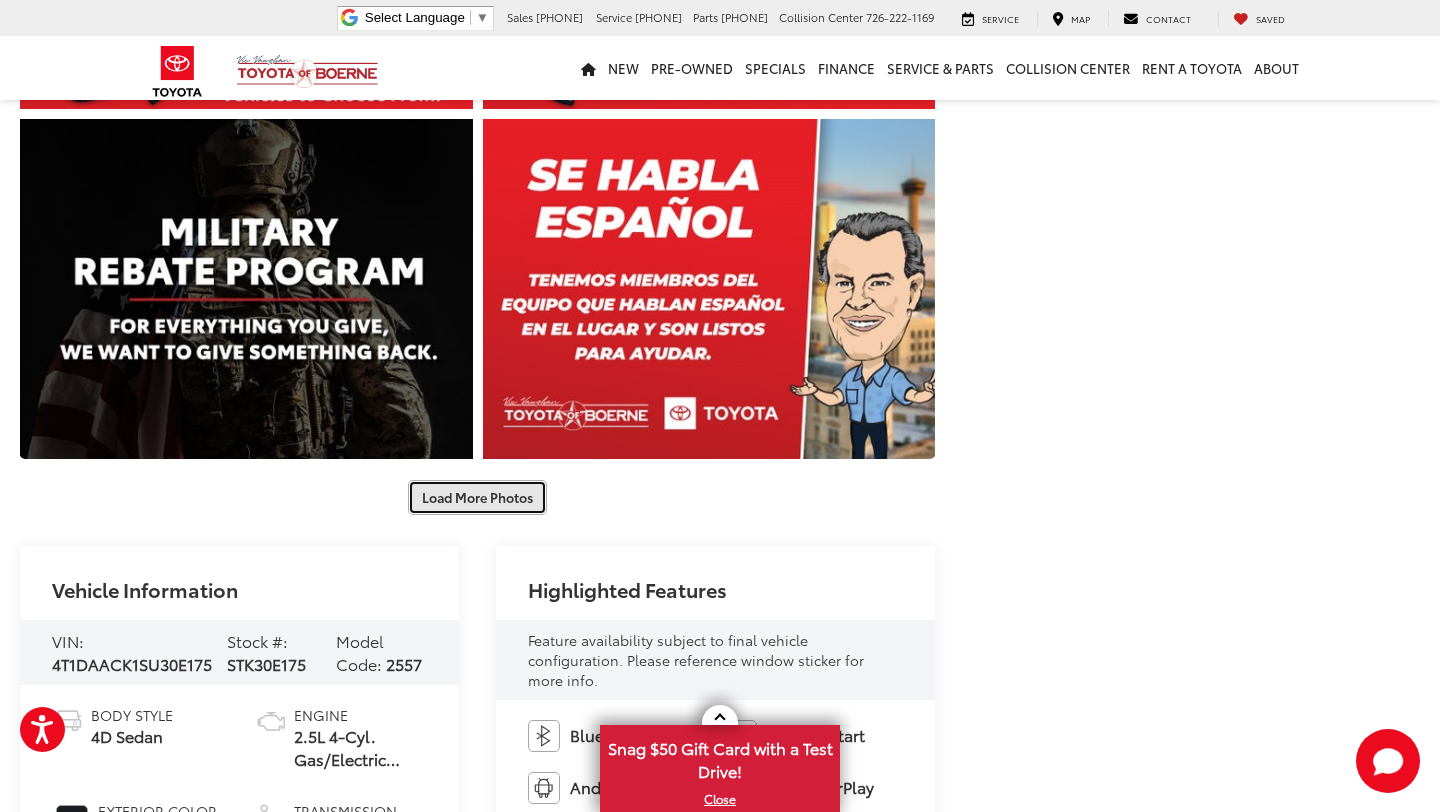 click on "Load More Photos" at bounding box center [477, 497] 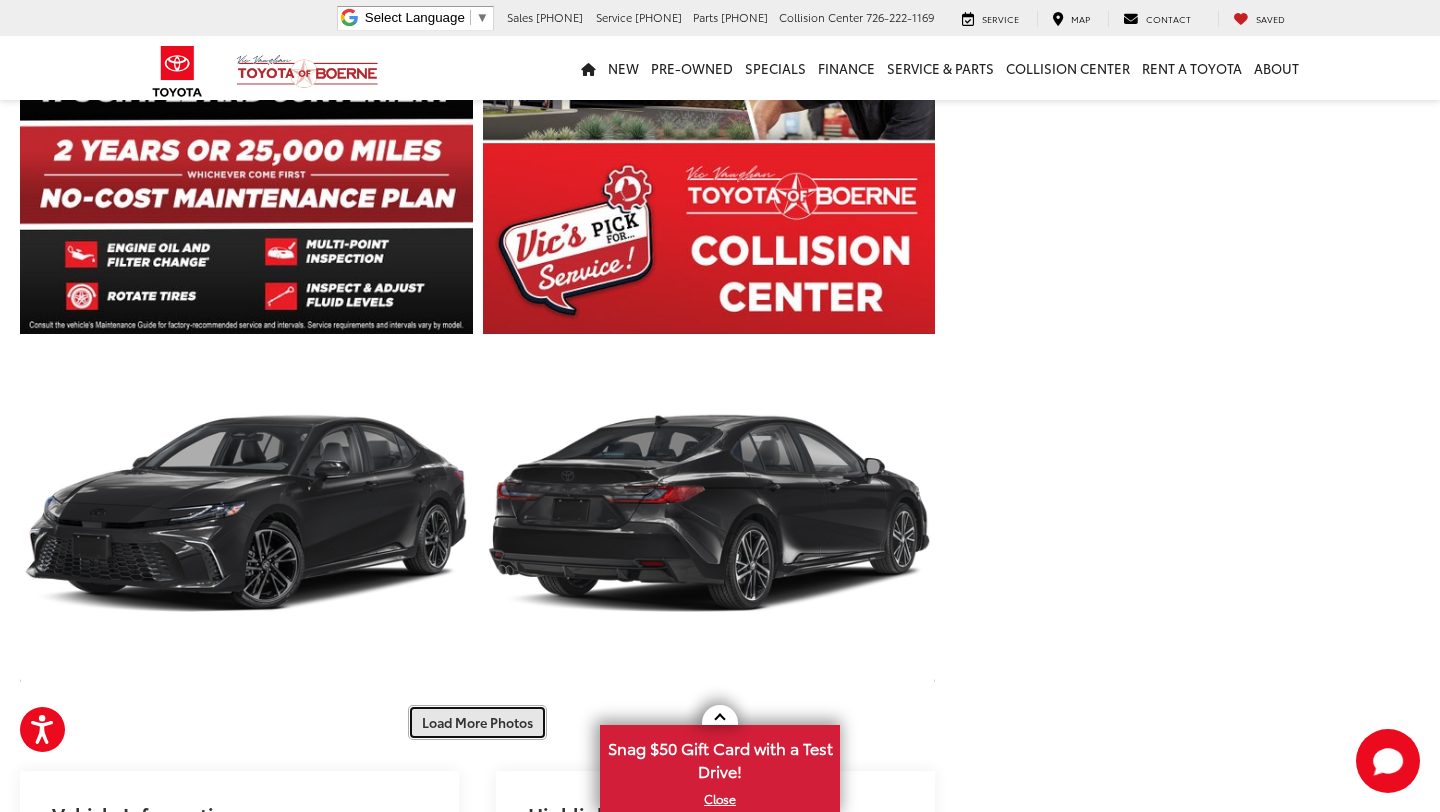 scroll, scrollTop: 3593, scrollLeft: 0, axis: vertical 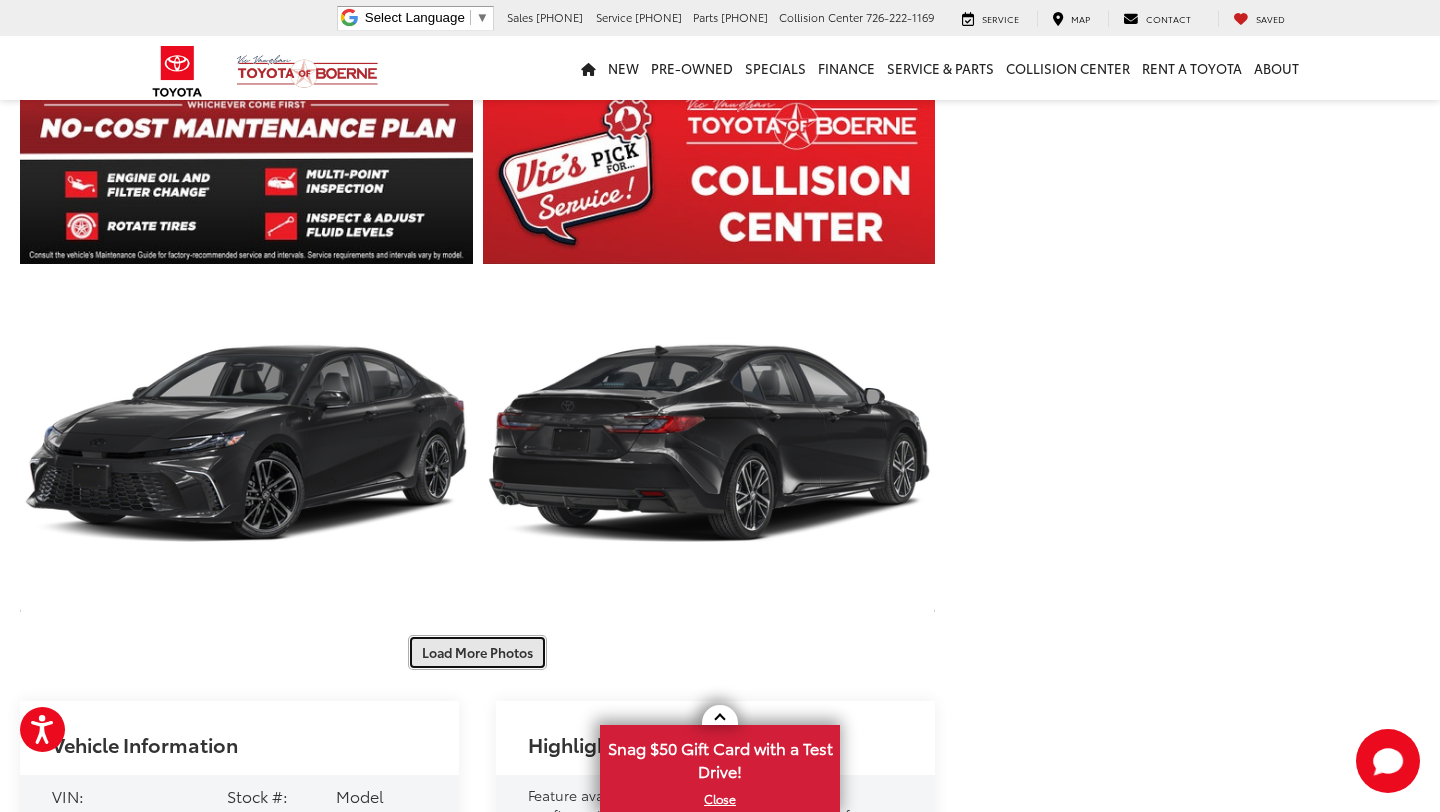 click on "Load More Photos" at bounding box center (477, 652) 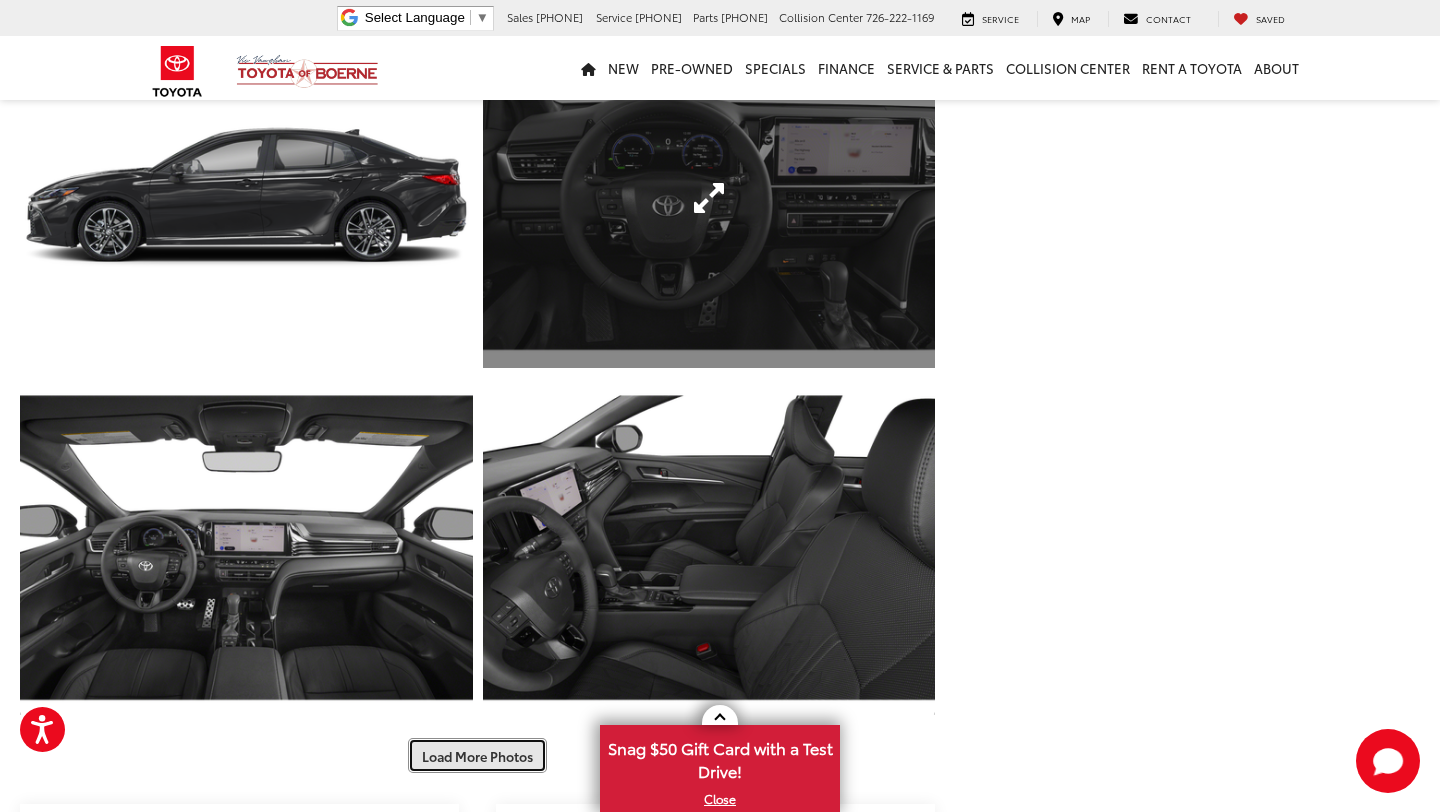 scroll, scrollTop: 4208, scrollLeft: 0, axis: vertical 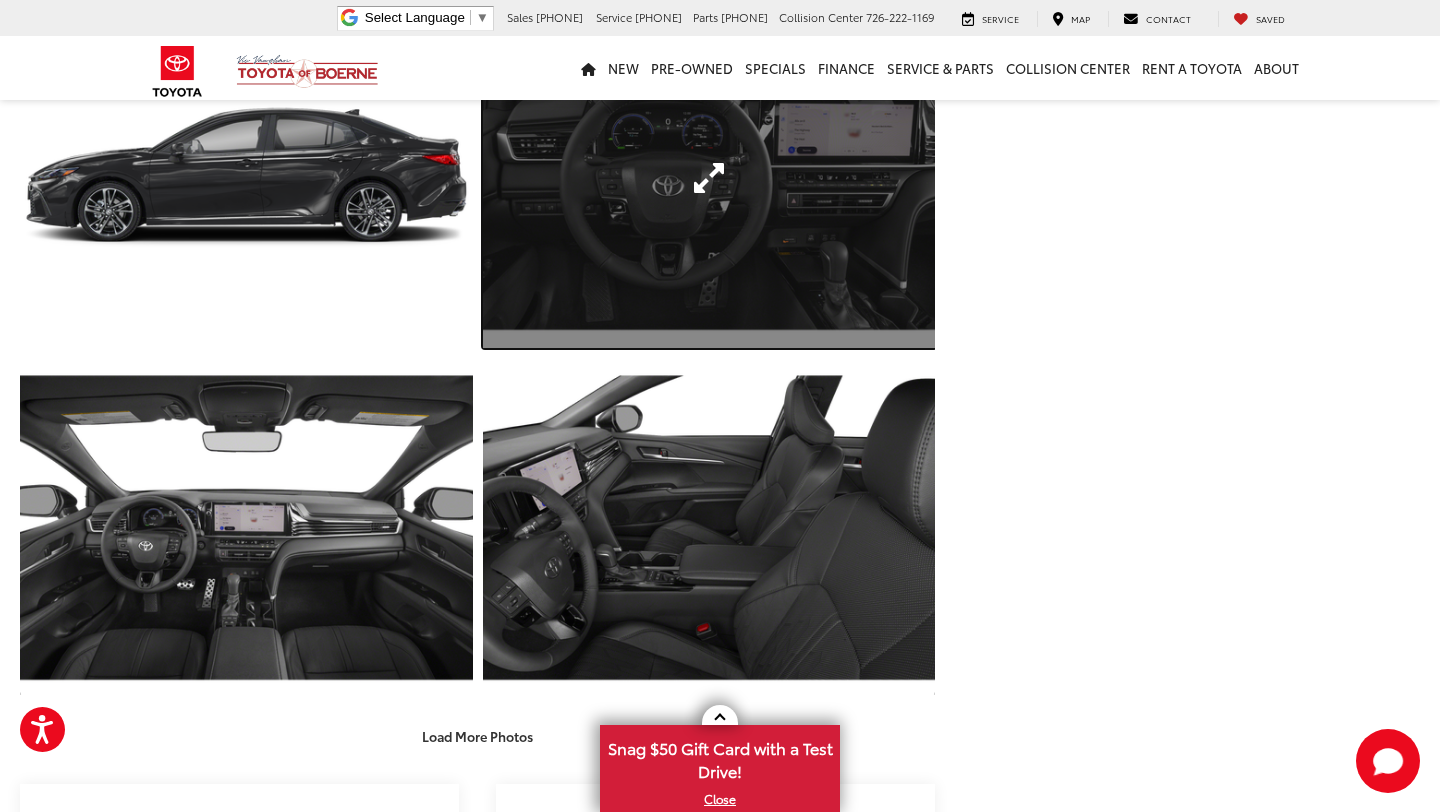 click at bounding box center [709, 178] 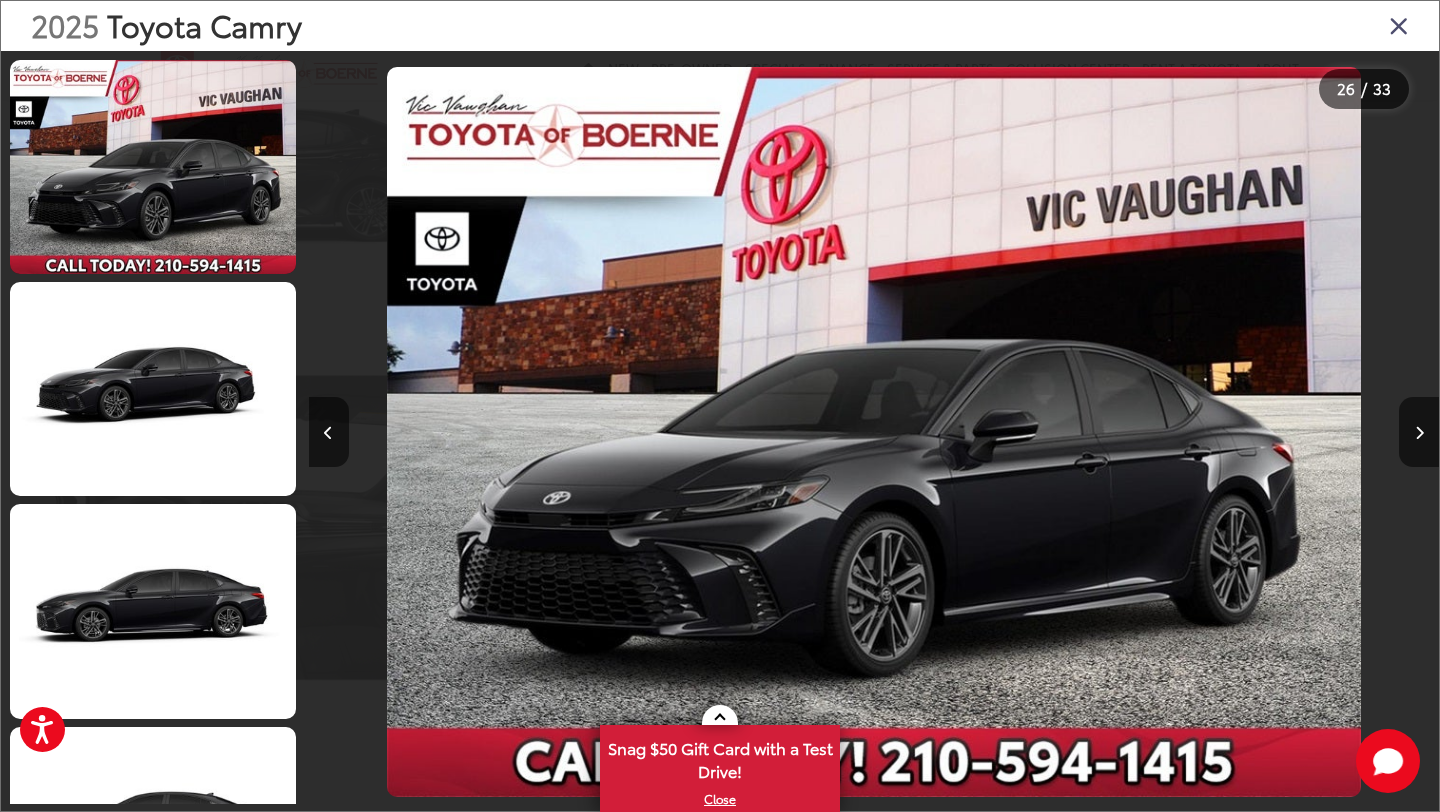 scroll, scrollTop: 5342, scrollLeft: 0, axis: vertical 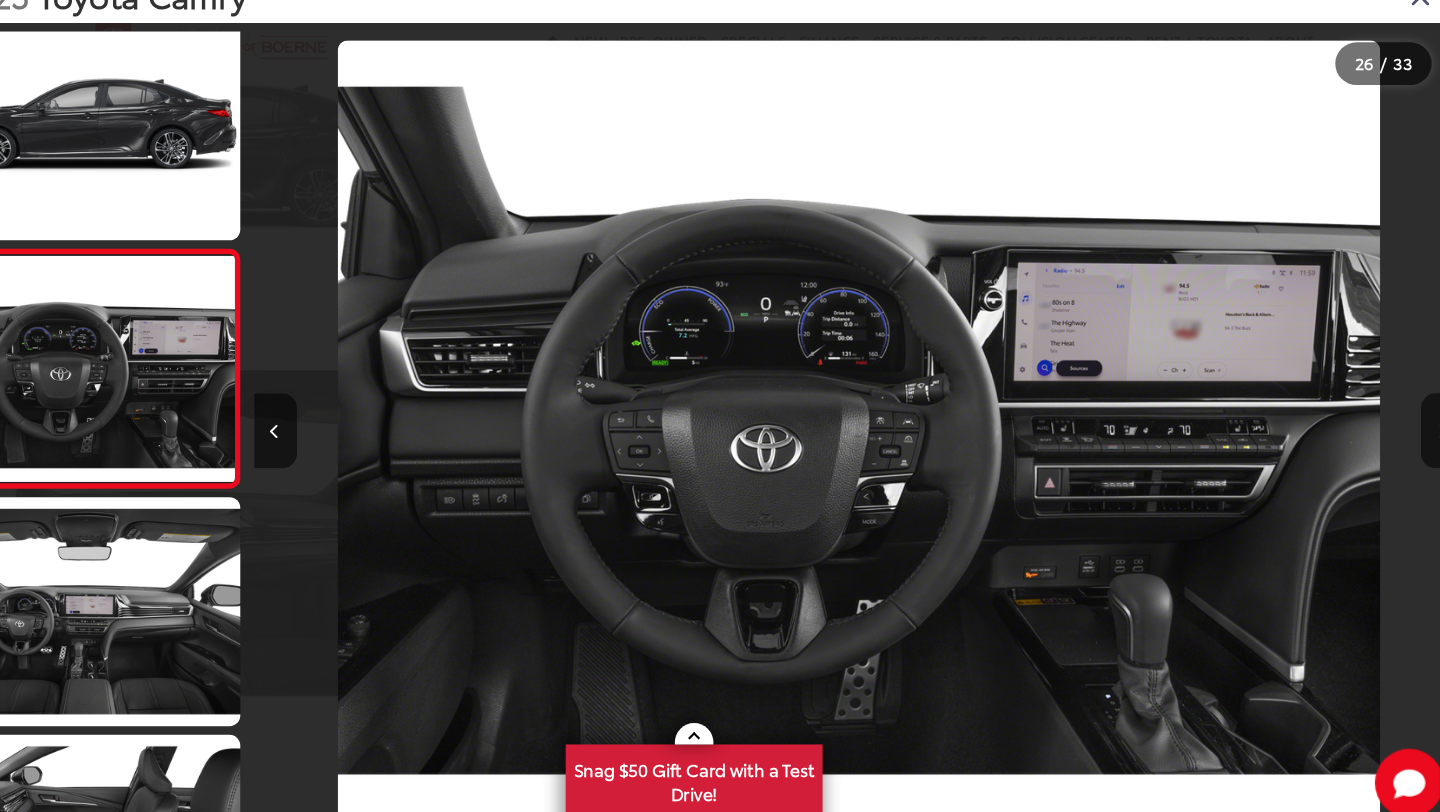 click at bounding box center (874, 432) 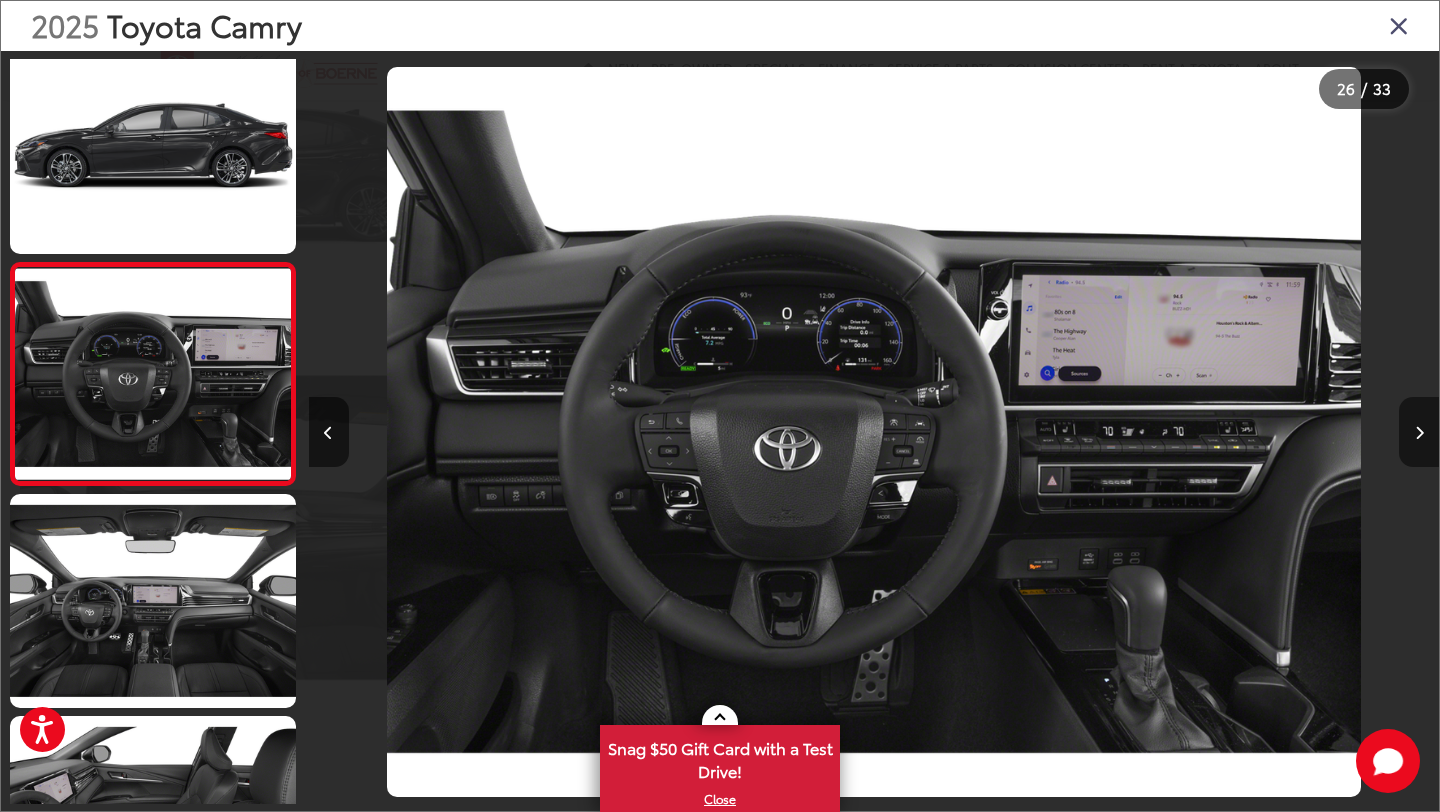 click at bounding box center [1419, 432] 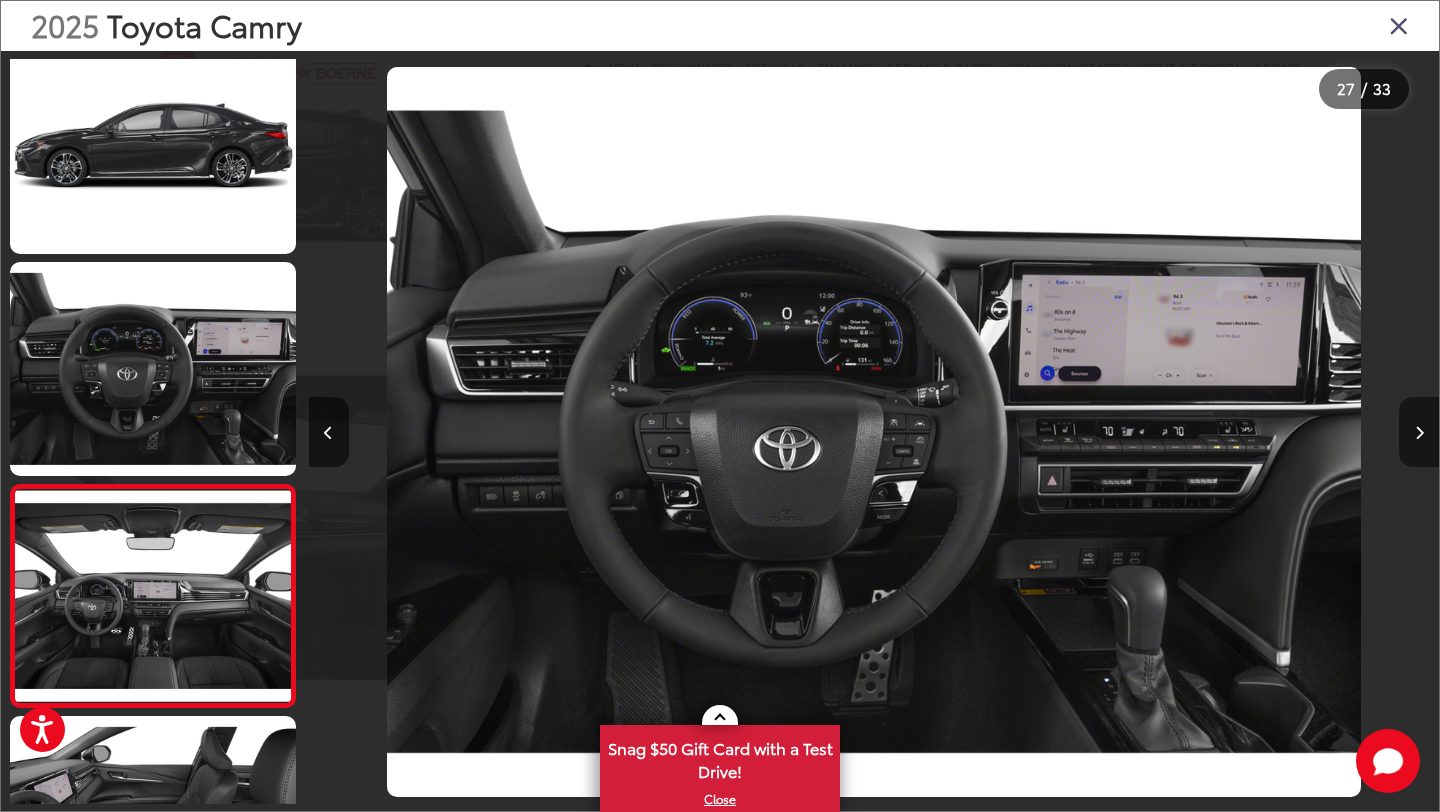 scroll, scrollTop: 0, scrollLeft: 28323, axis: horizontal 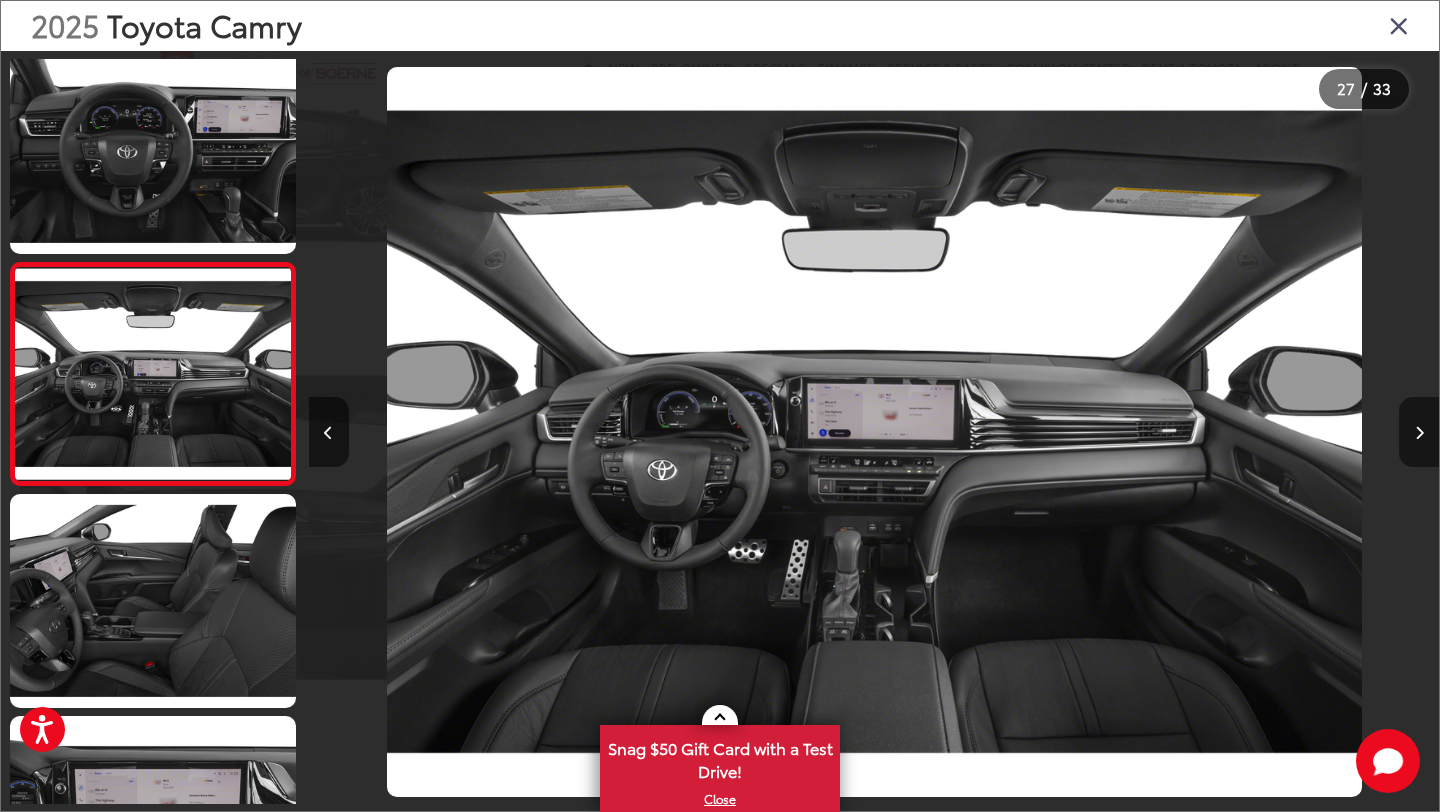 click at bounding box center [1419, 432] 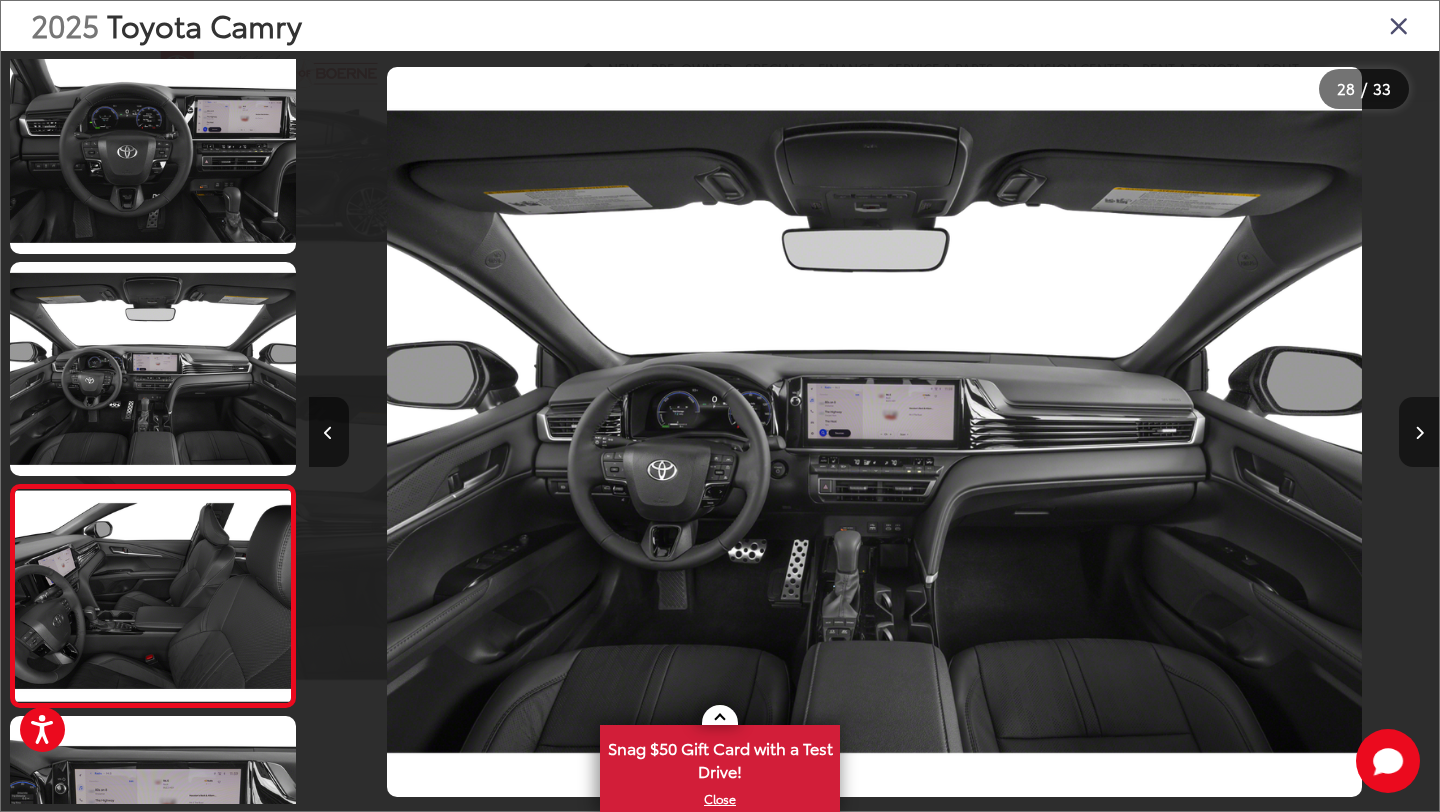 scroll, scrollTop: 0, scrollLeft: 29454, axis: horizontal 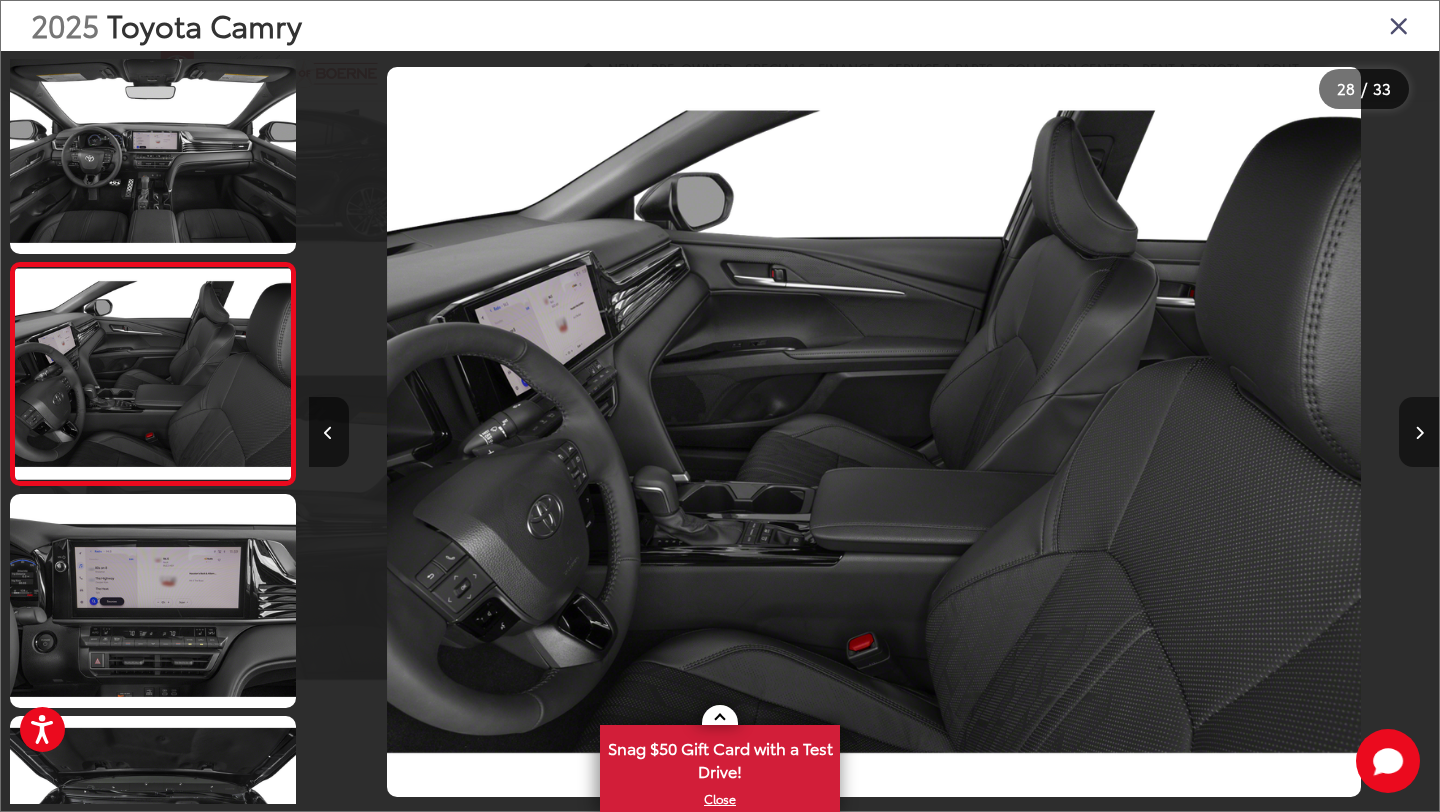 click at bounding box center (1419, 432) 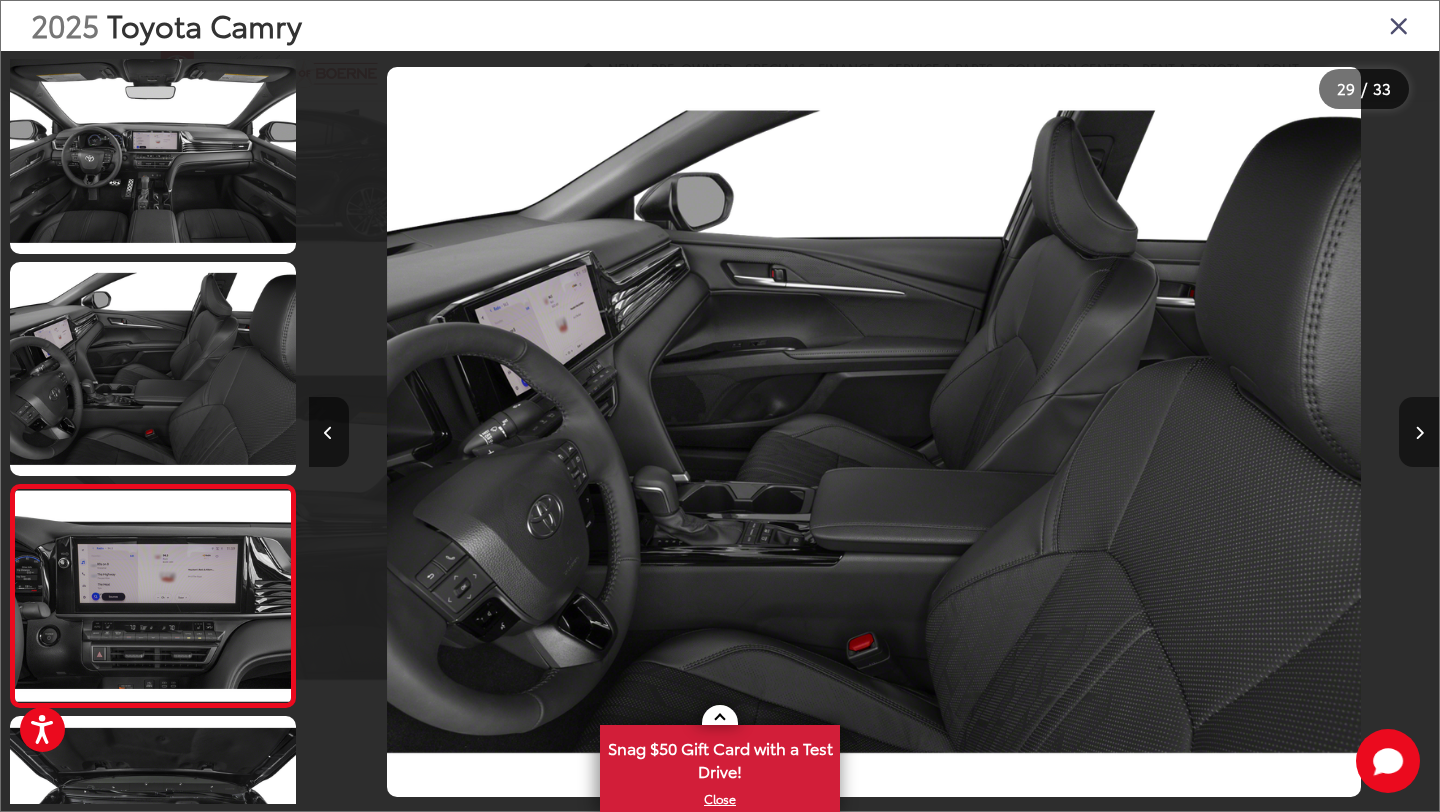 scroll, scrollTop: 0, scrollLeft: 30713, axis: horizontal 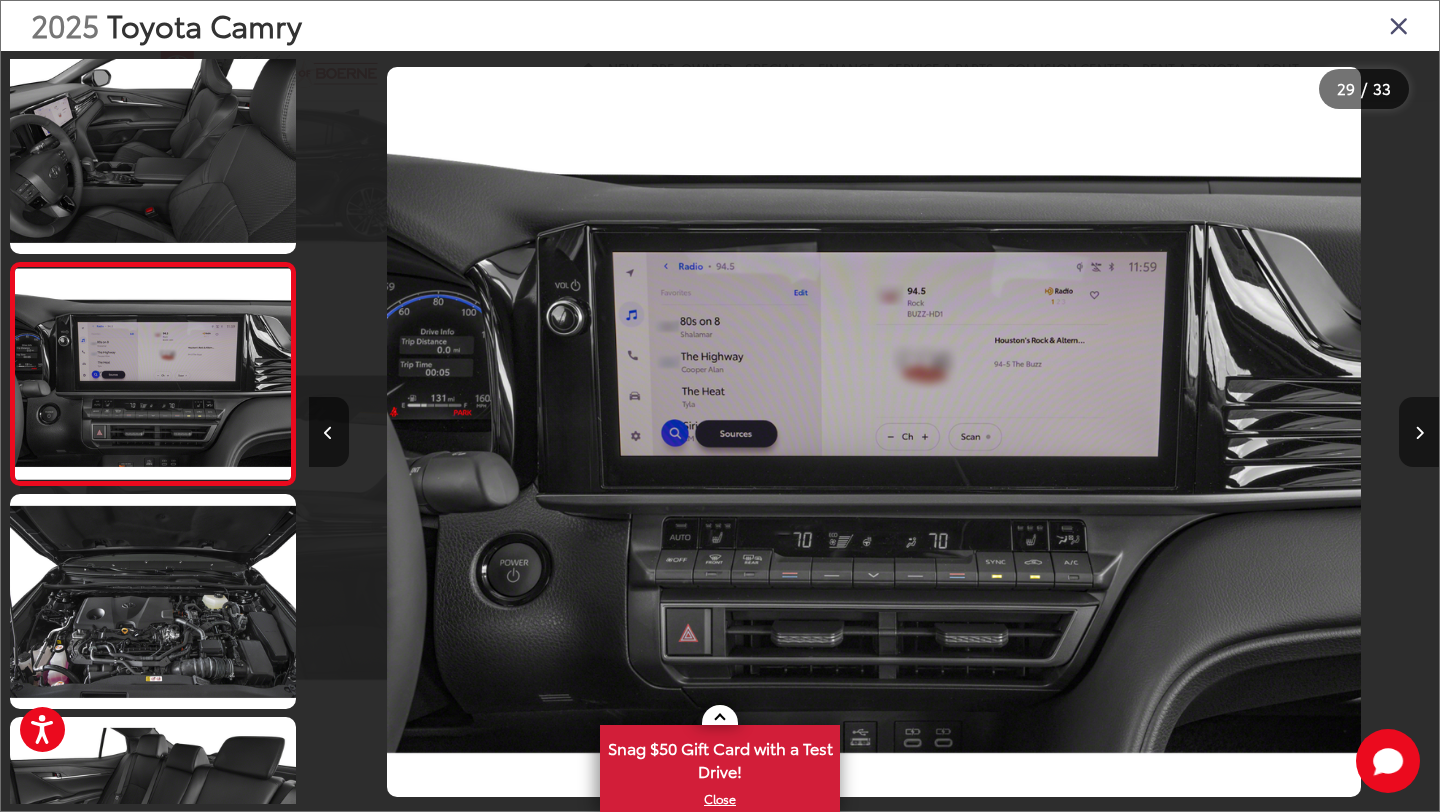 click at bounding box center [1419, 432] 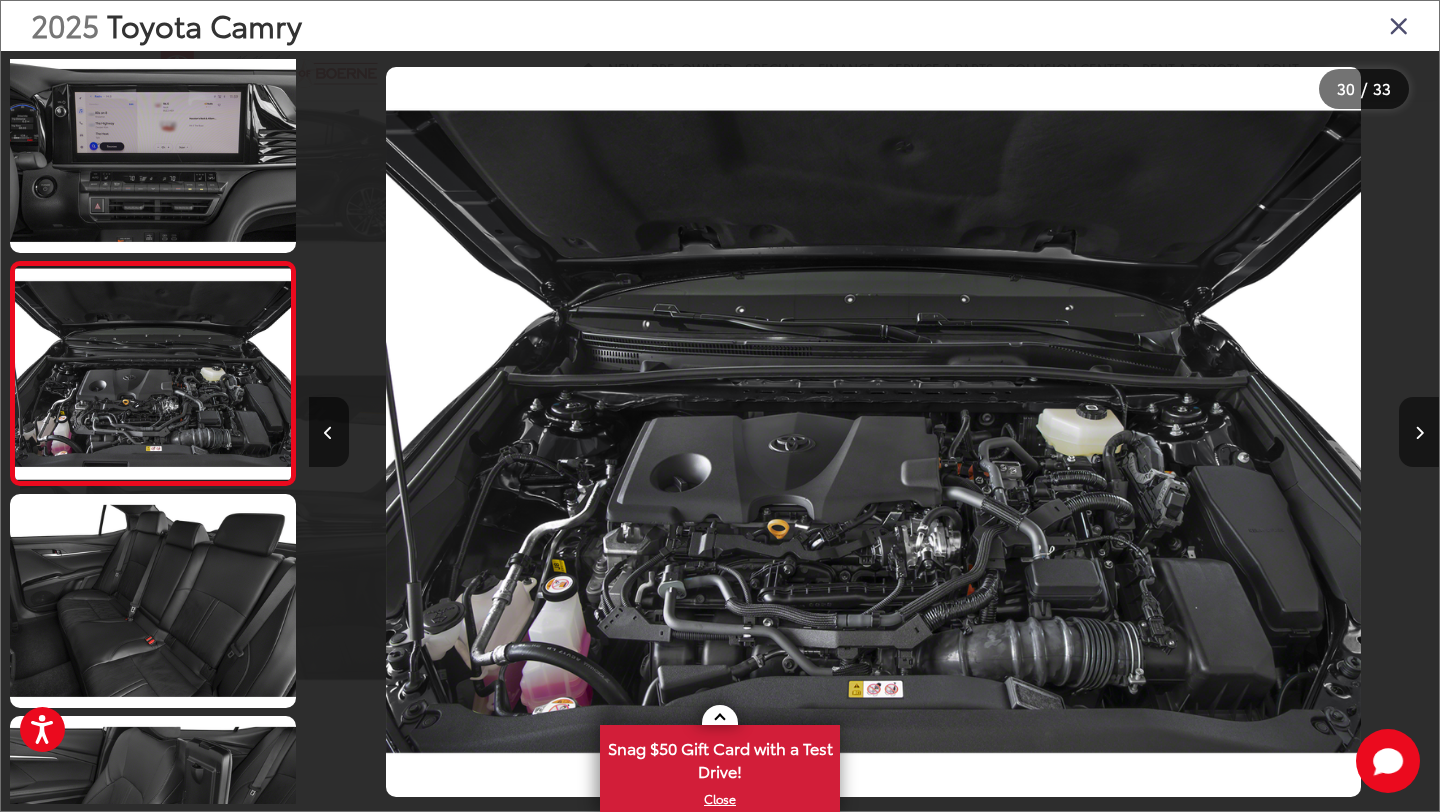 click at bounding box center [1419, 432] 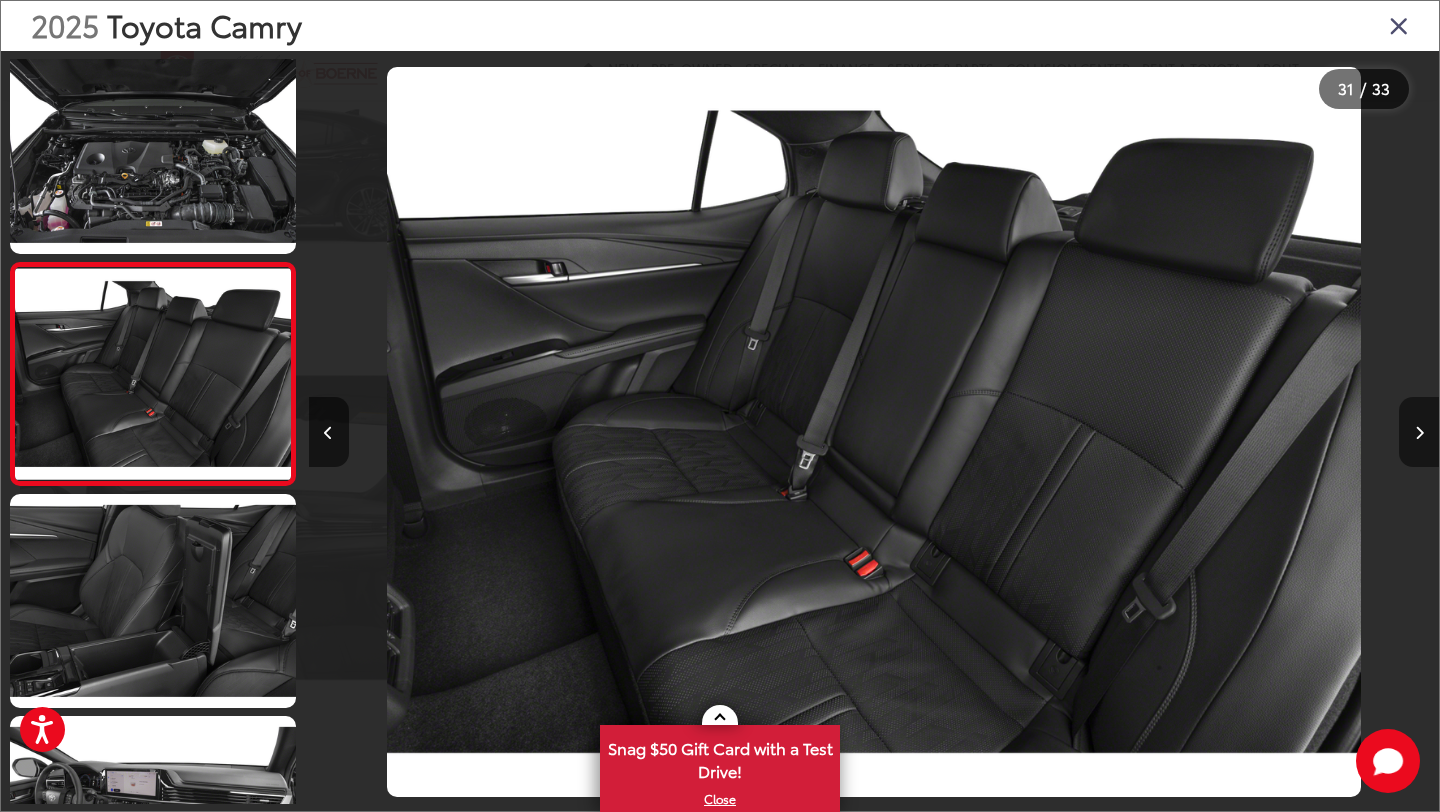 click at bounding box center (1419, 432) 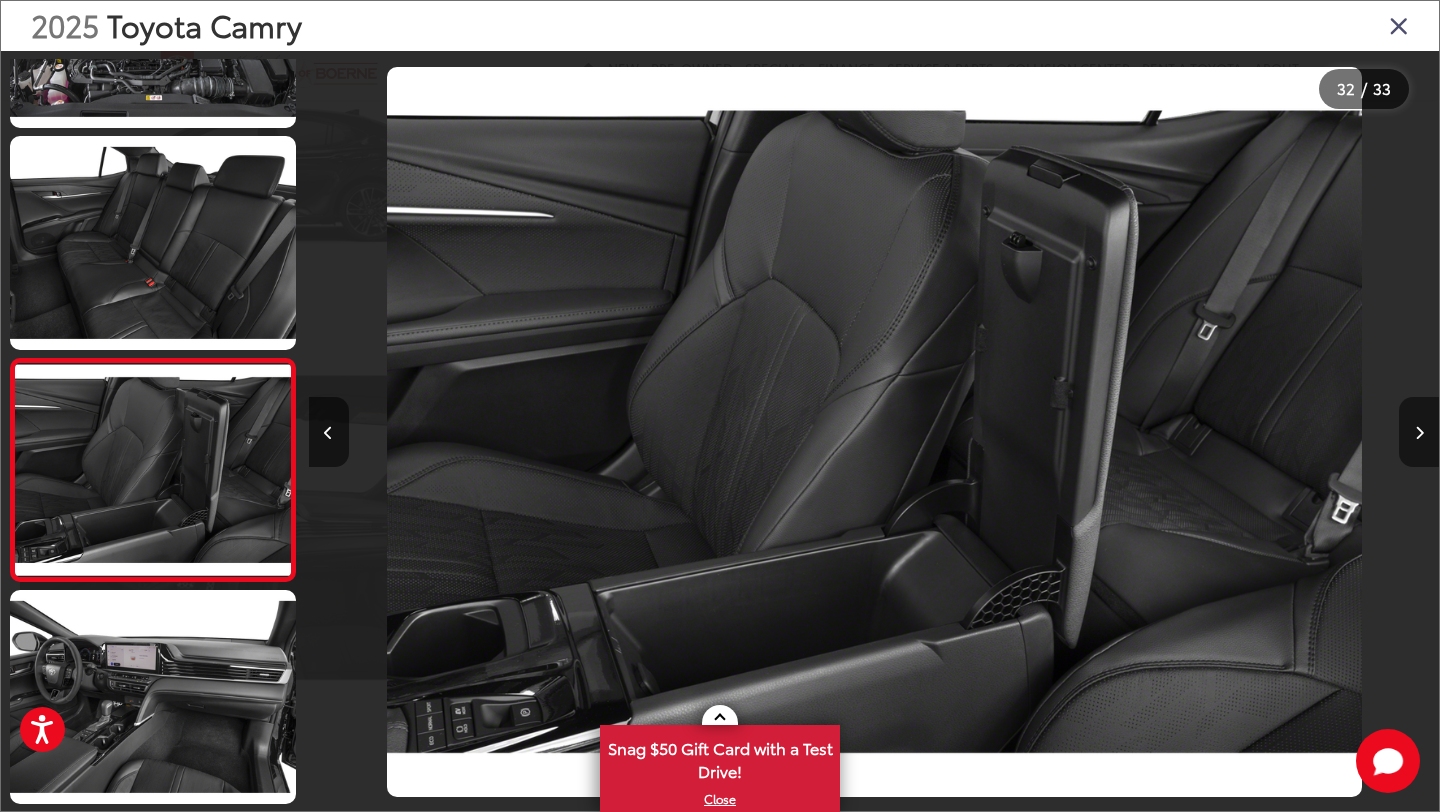 click at bounding box center (1419, 432) 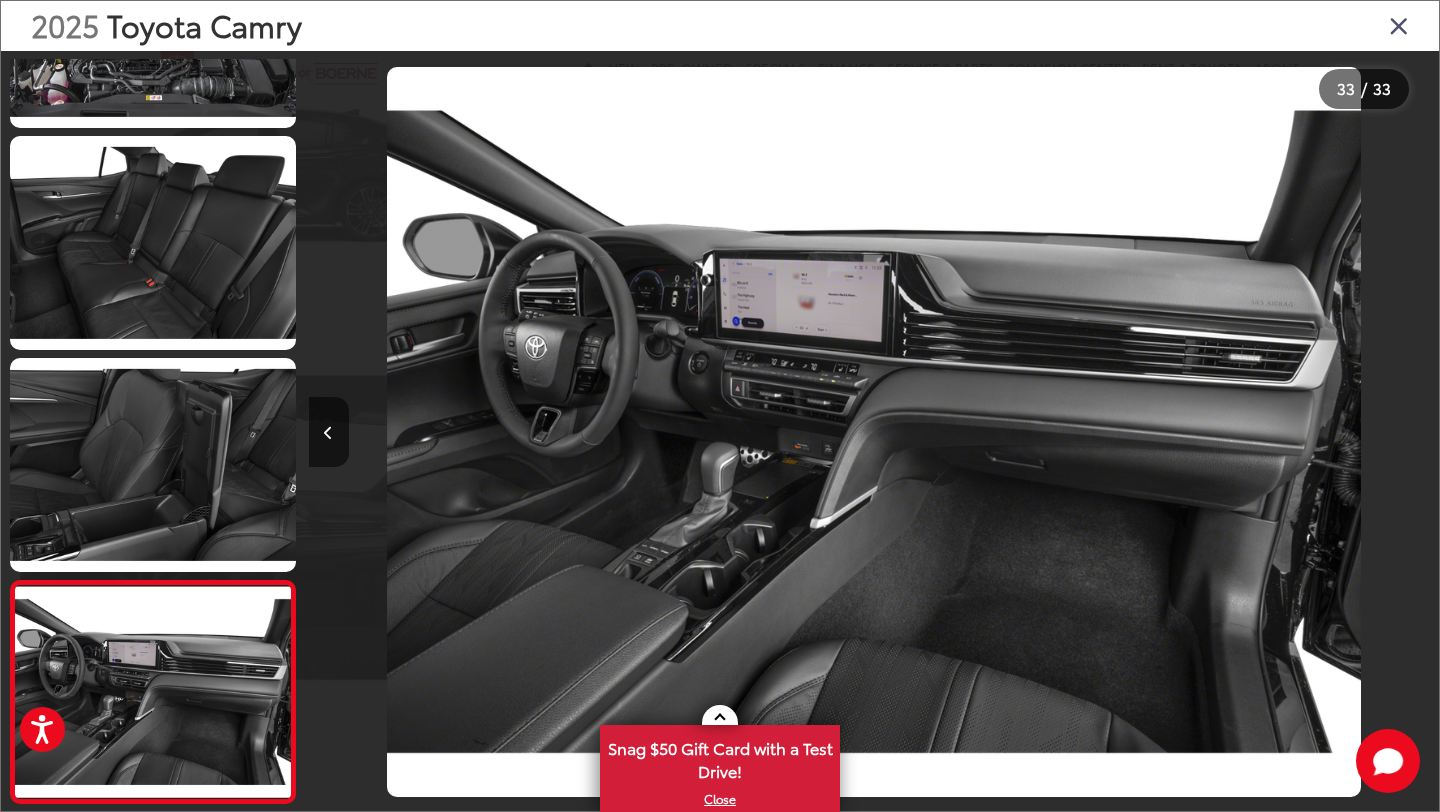 click at bounding box center [1297, 432] 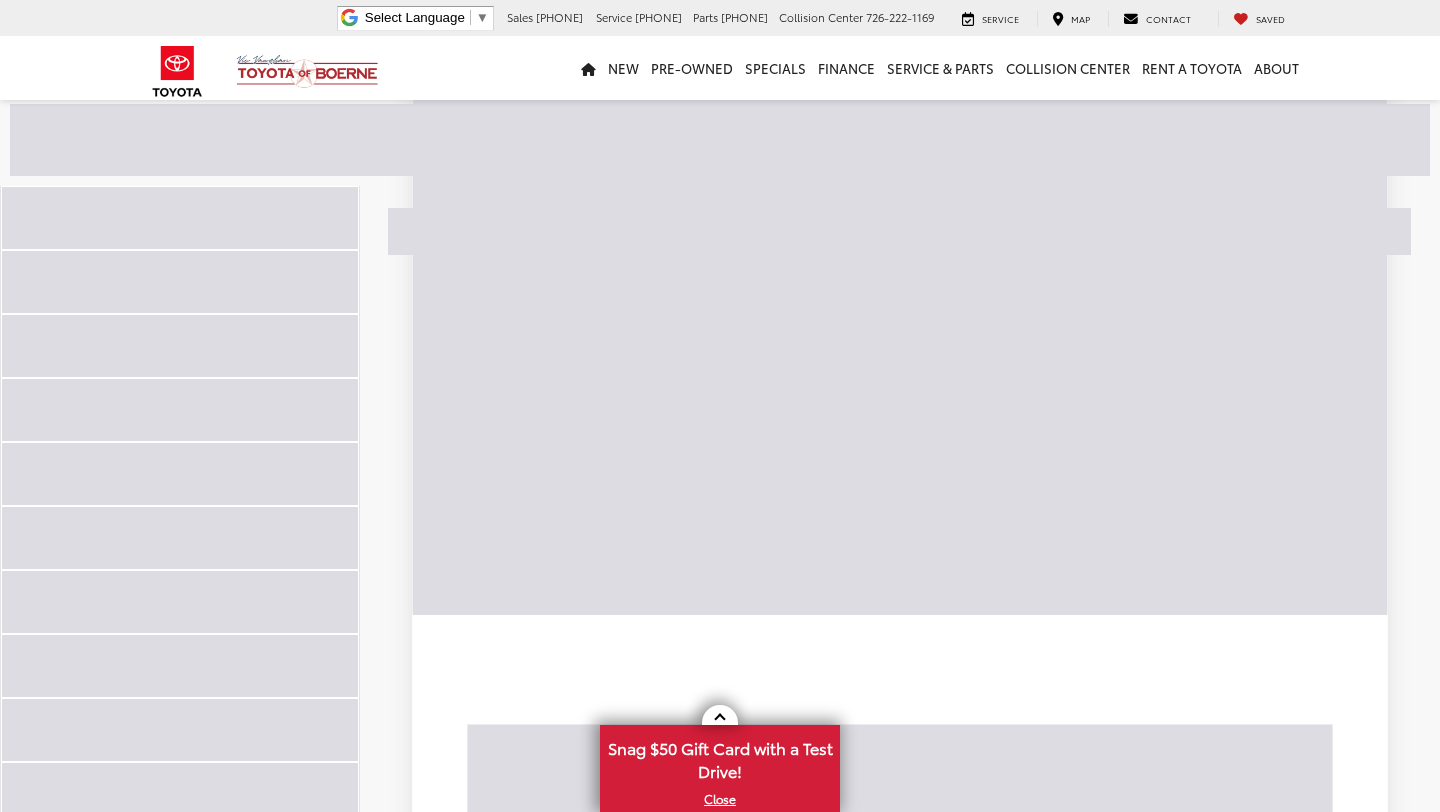 scroll, scrollTop: 2577, scrollLeft: 0, axis: vertical 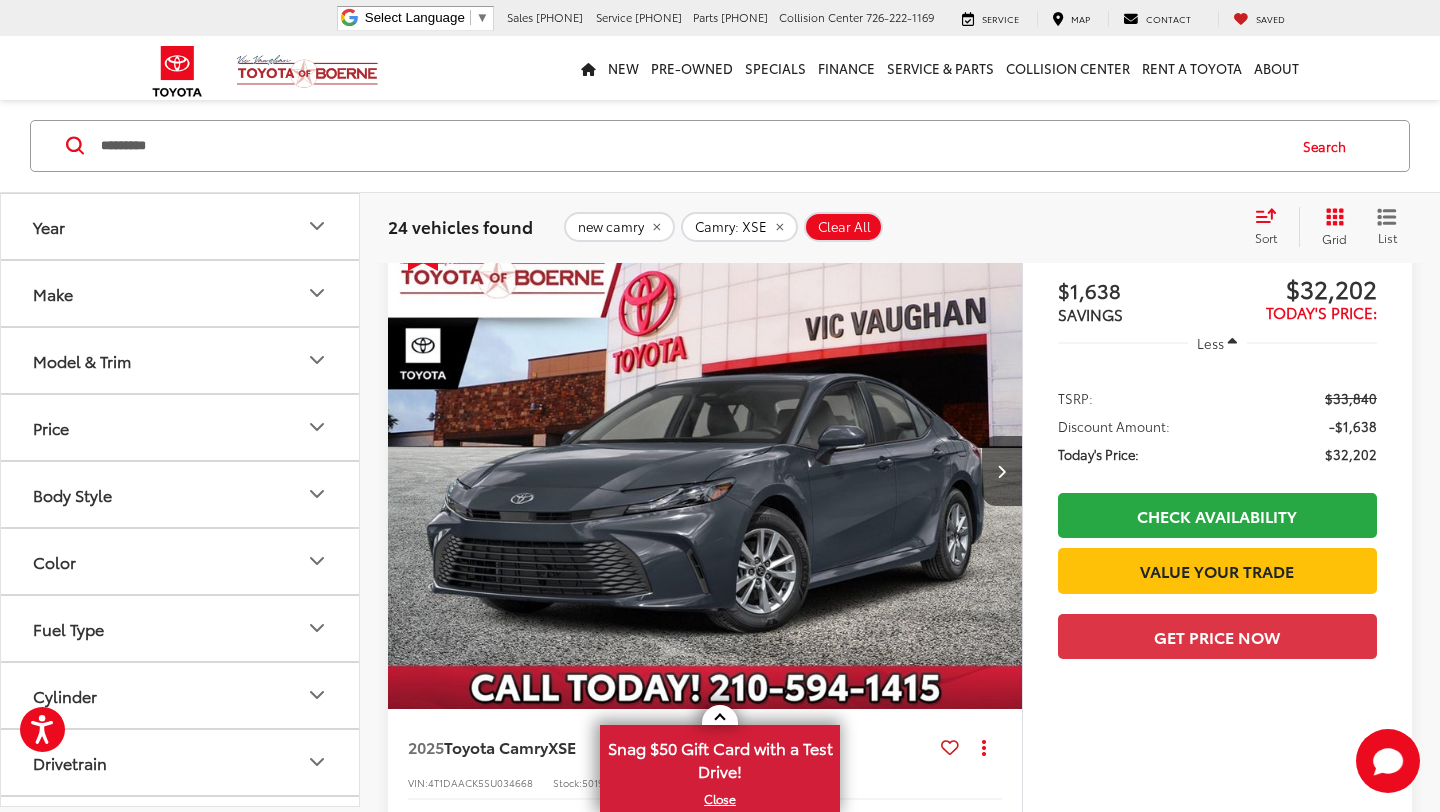 click at bounding box center [705, 472] 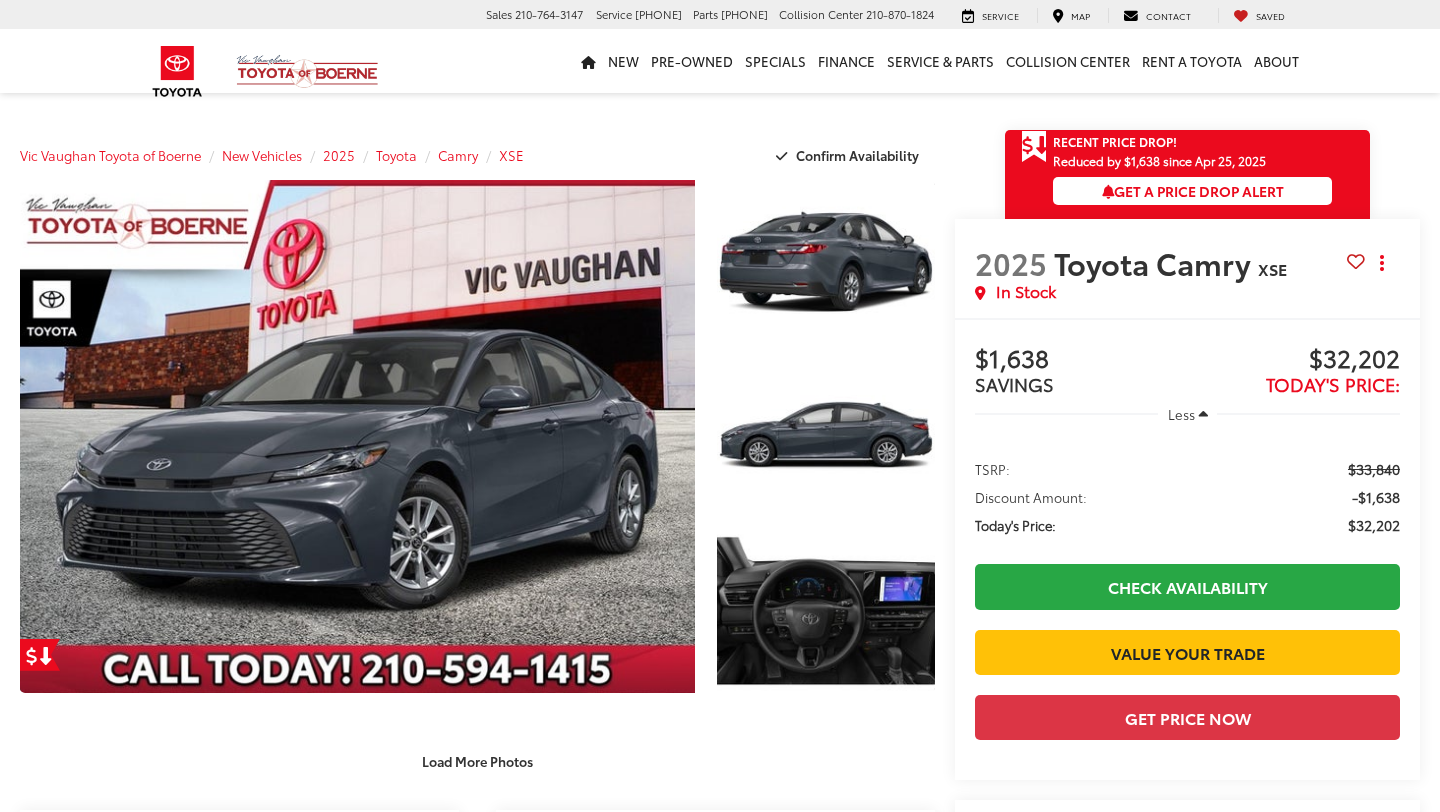 scroll, scrollTop: 0, scrollLeft: 0, axis: both 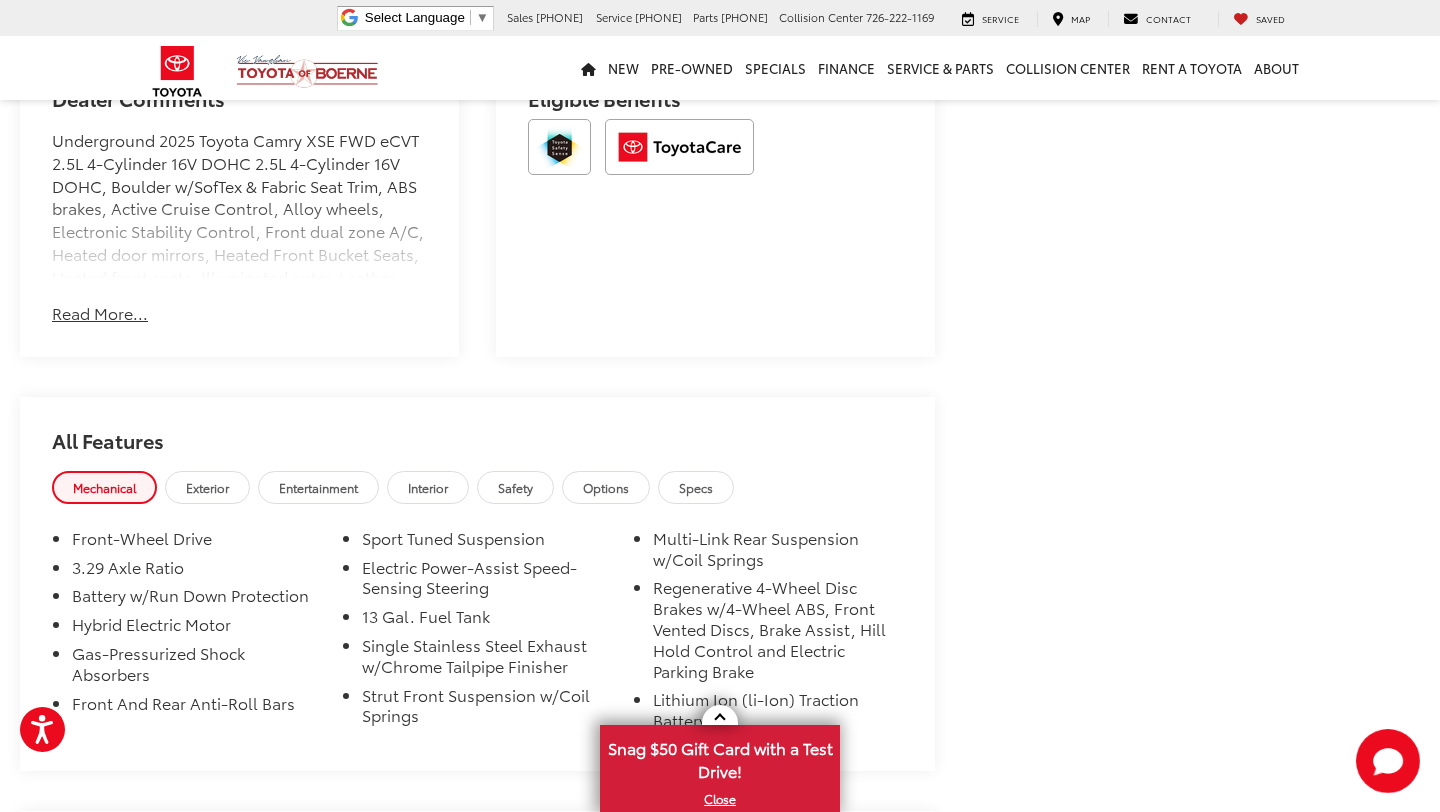 click on "Read More..." at bounding box center [100, 313] 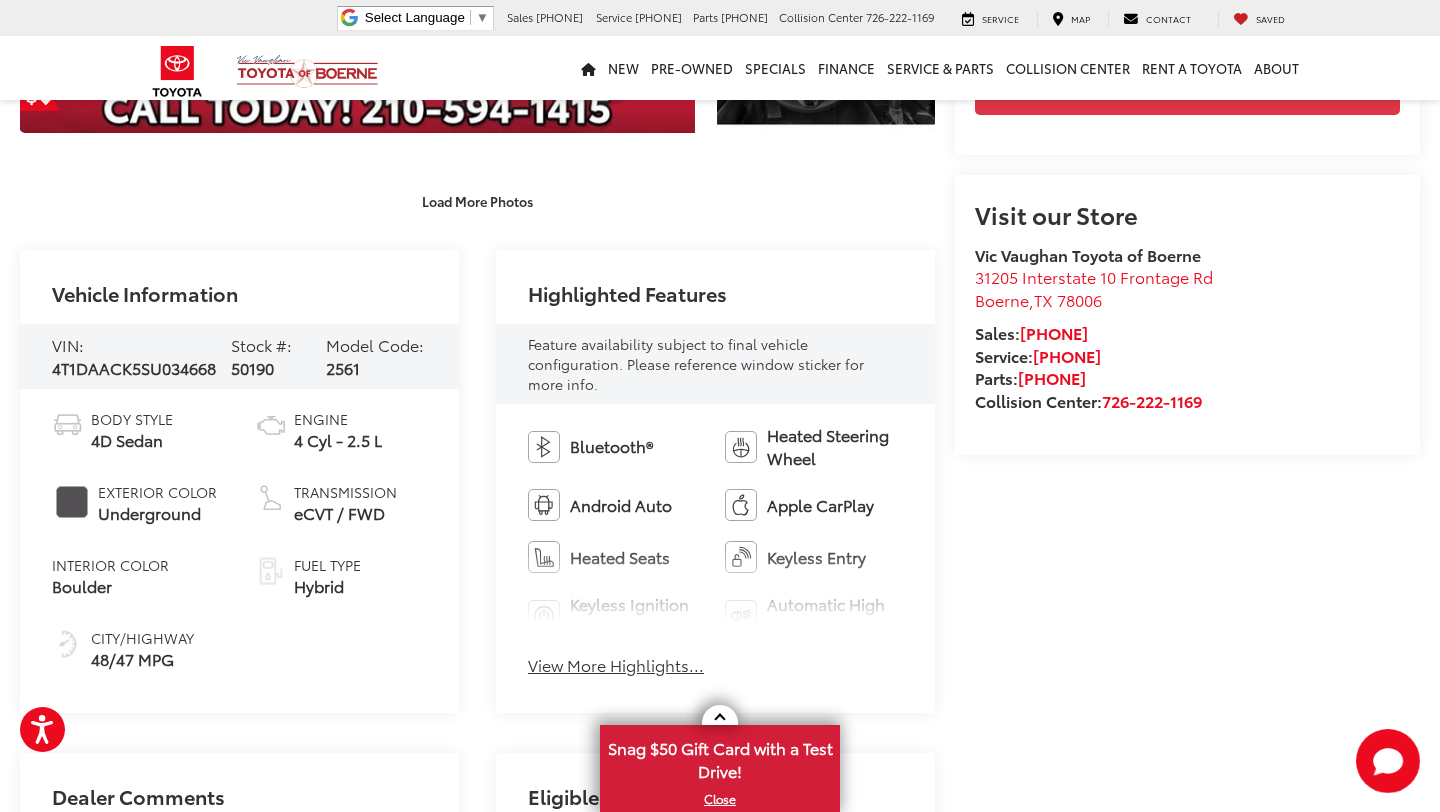 scroll, scrollTop: 562, scrollLeft: 0, axis: vertical 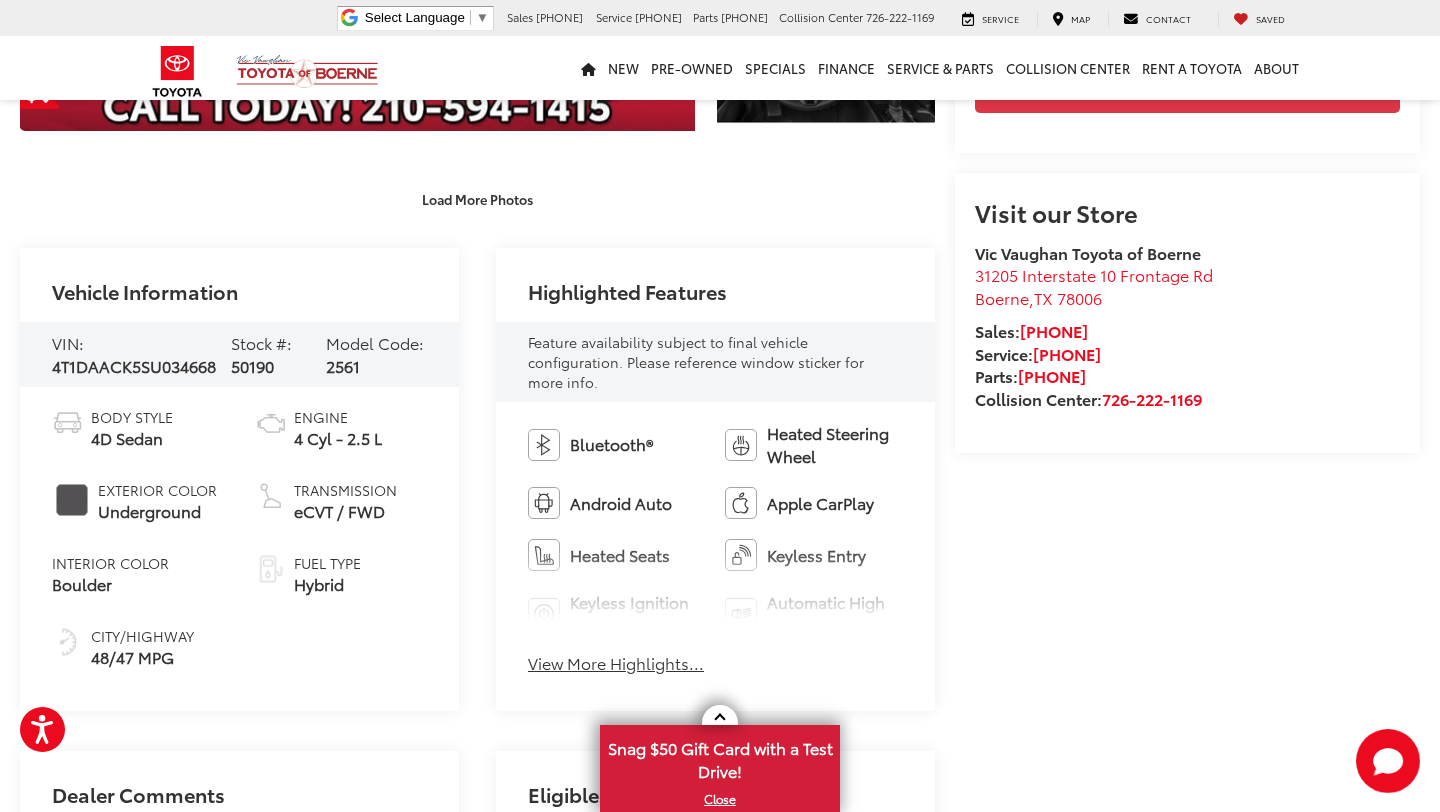 click on "View More Highlights..." at bounding box center (616, 663) 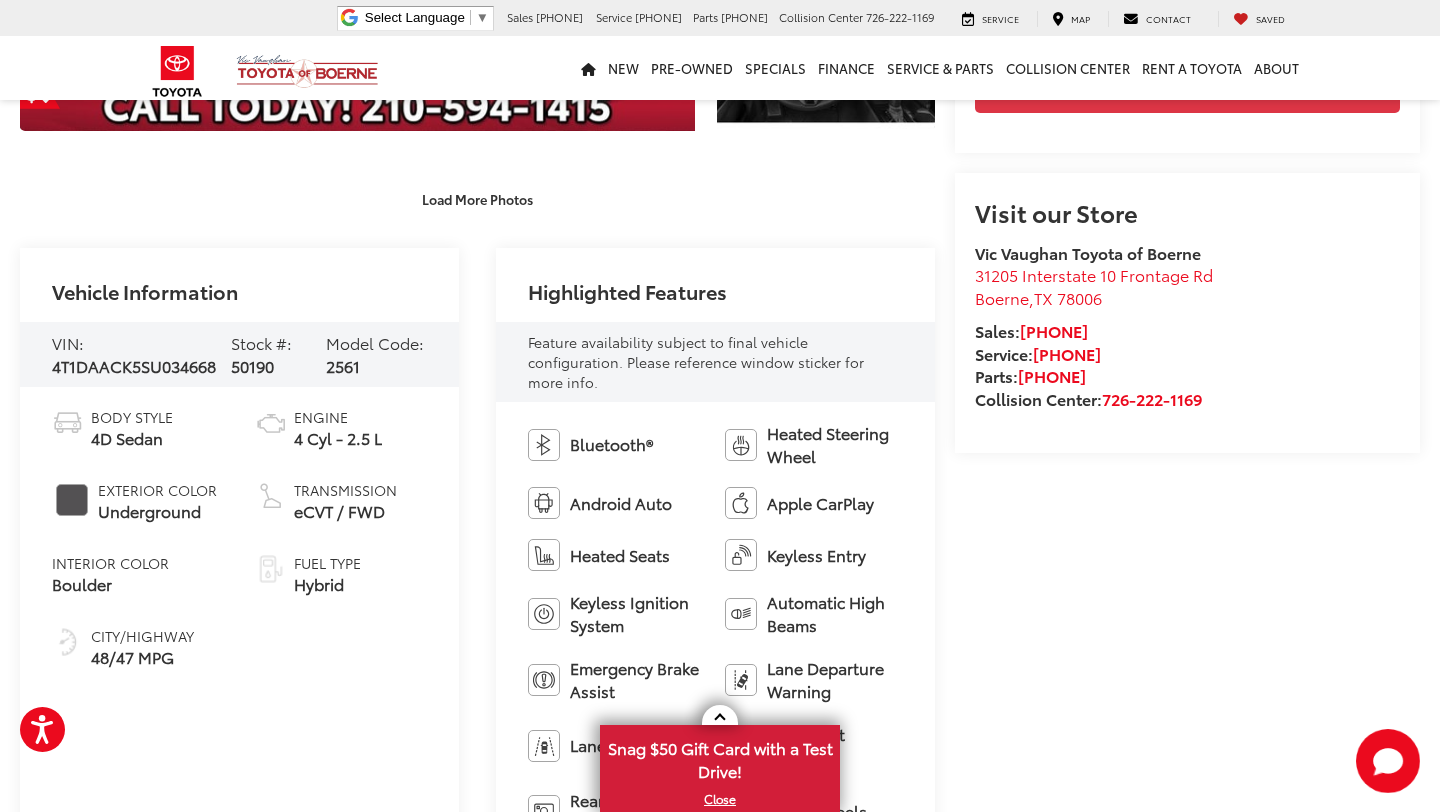 scroll, scrollTop: 0, scrollLeft: 0, axis: both 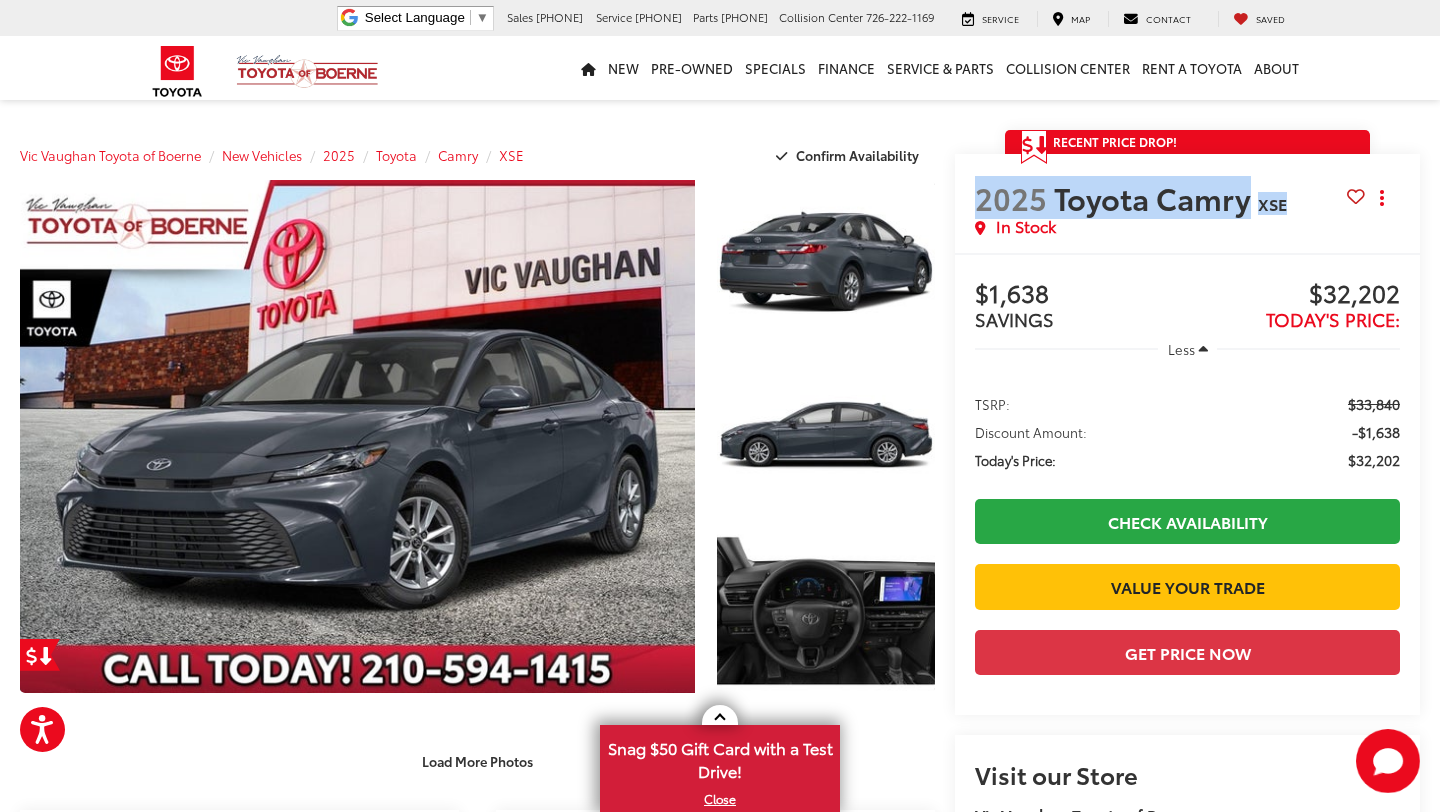 drag, startPoint x: 975, startPoint y: 197, endPoint x: 1286, endPoint y: 213, distance: 311.41132 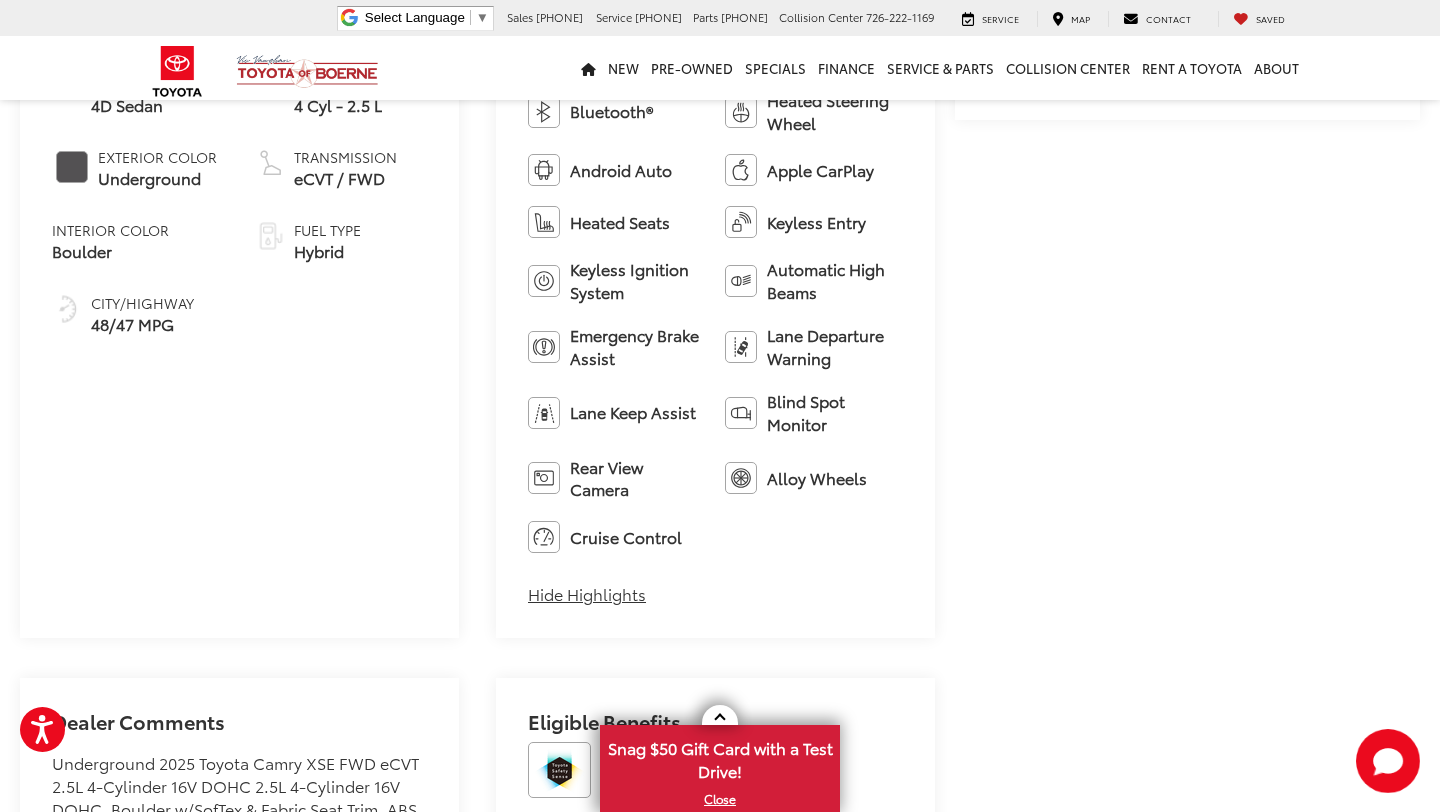 scroll, scrollTop: 946, scrollLeft: 0, axis: vertical 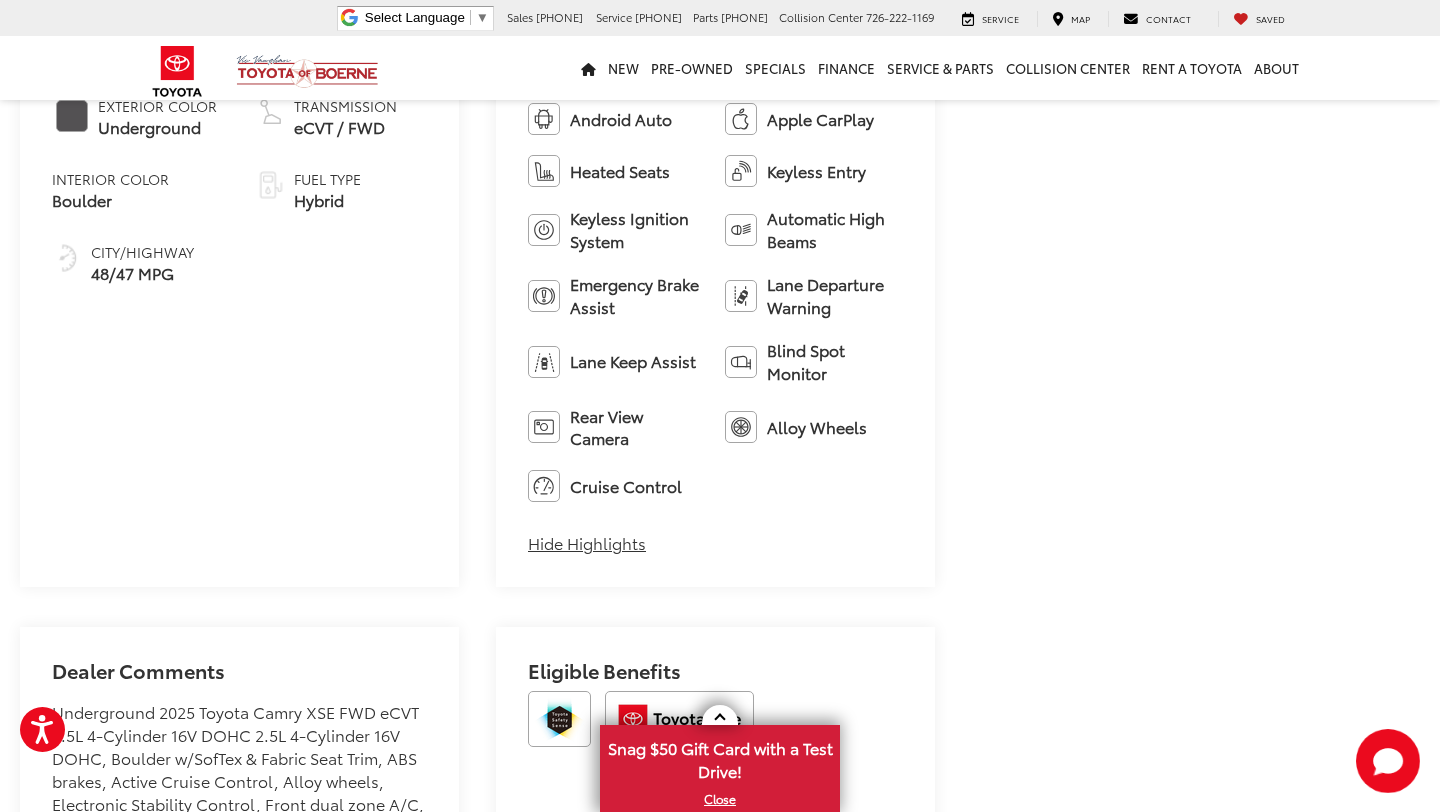 click on "Hide Highlights" at bounding box center [587, 543] 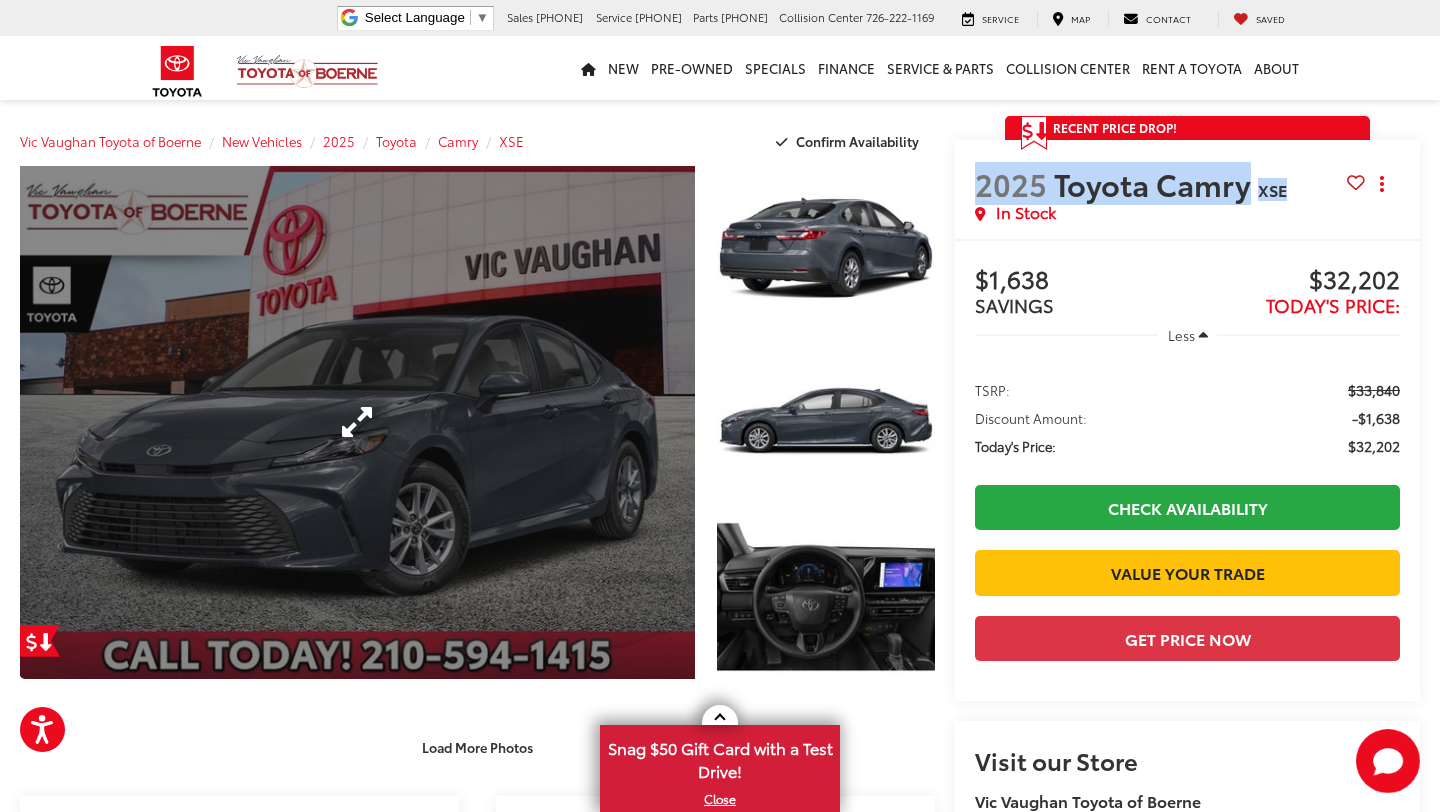 scroll, scrollTop: 10, scrollLeft: 0, axis: vertical 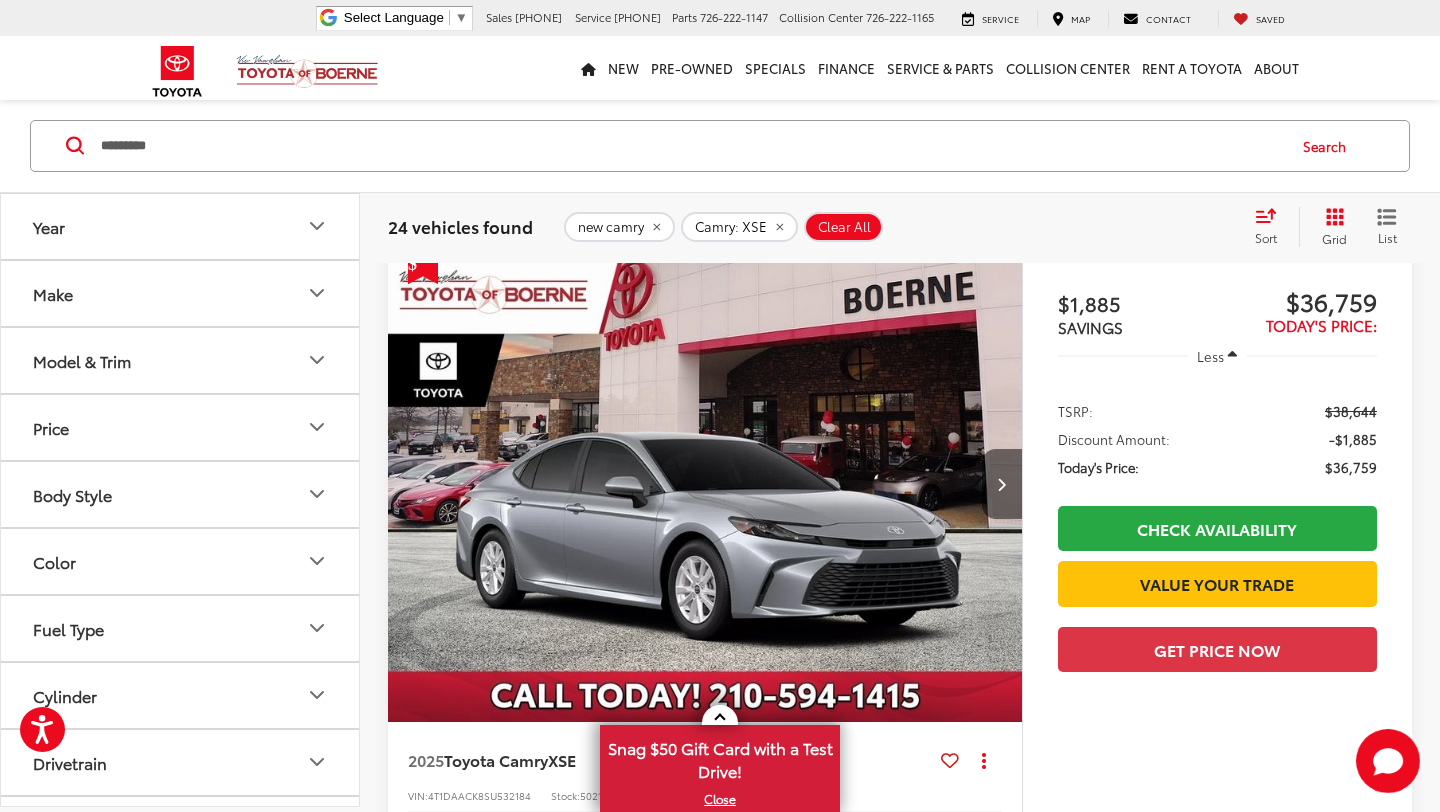 click at bounding box center (1002, 484) 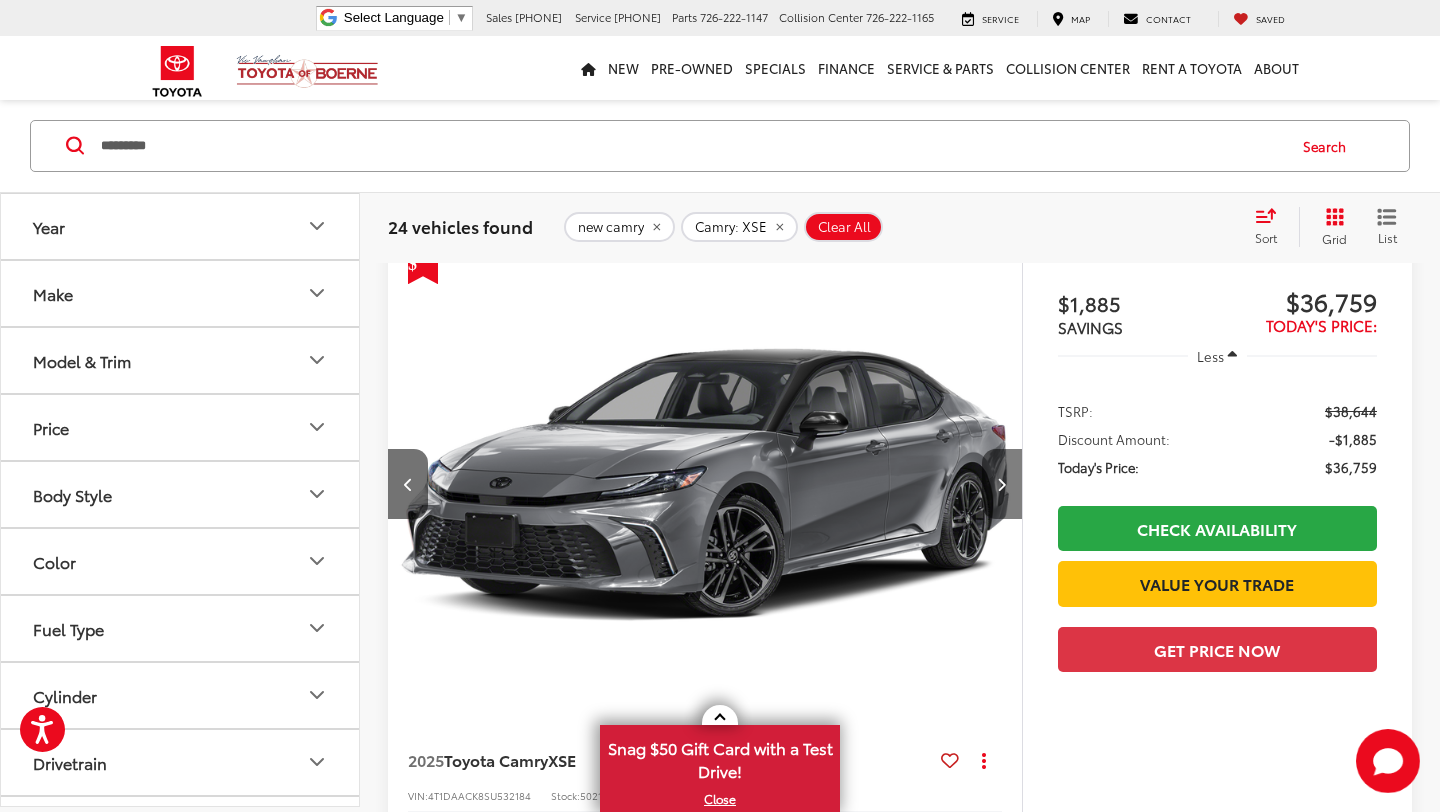 click at bounding box center [1002, 484] 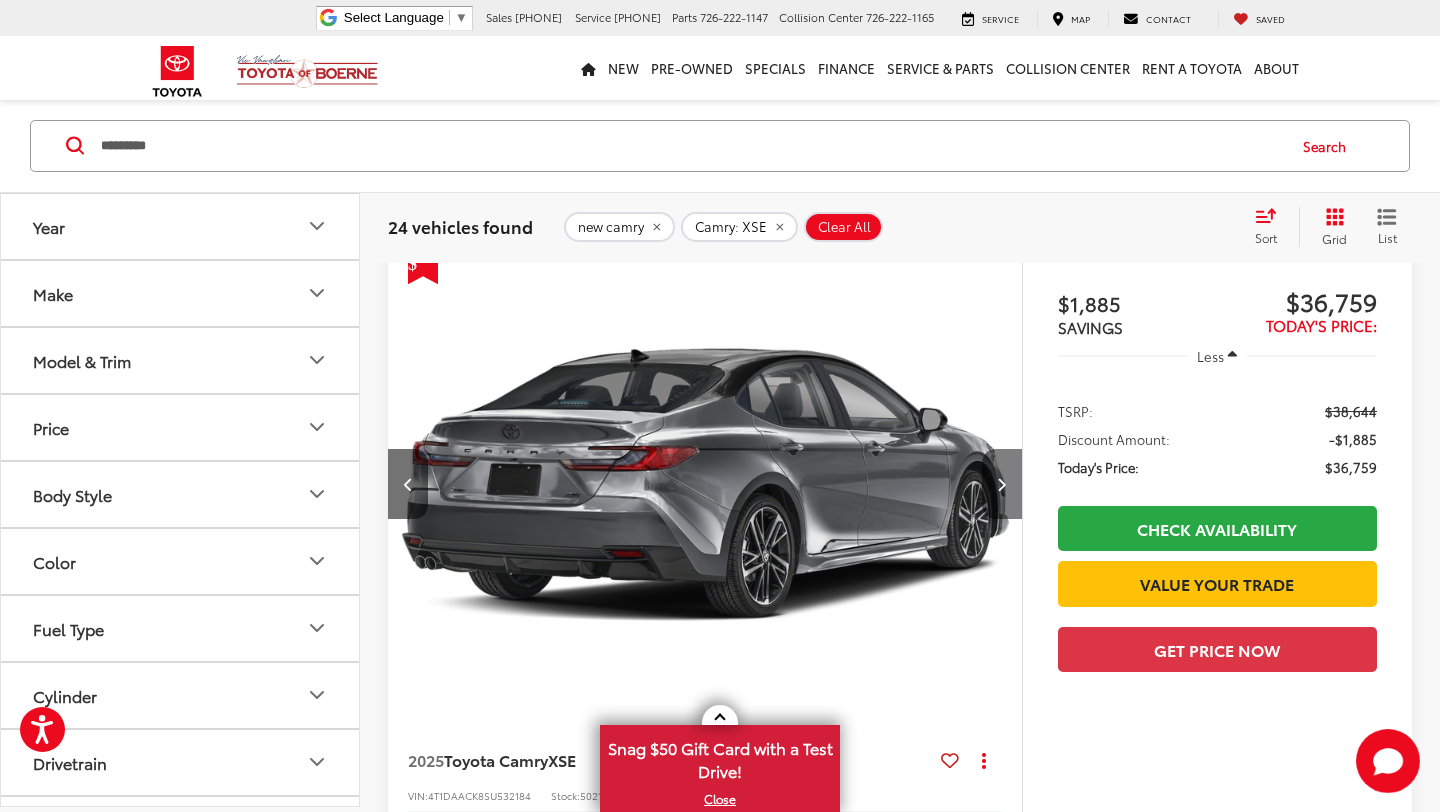click at bounding box center (1002, 484) 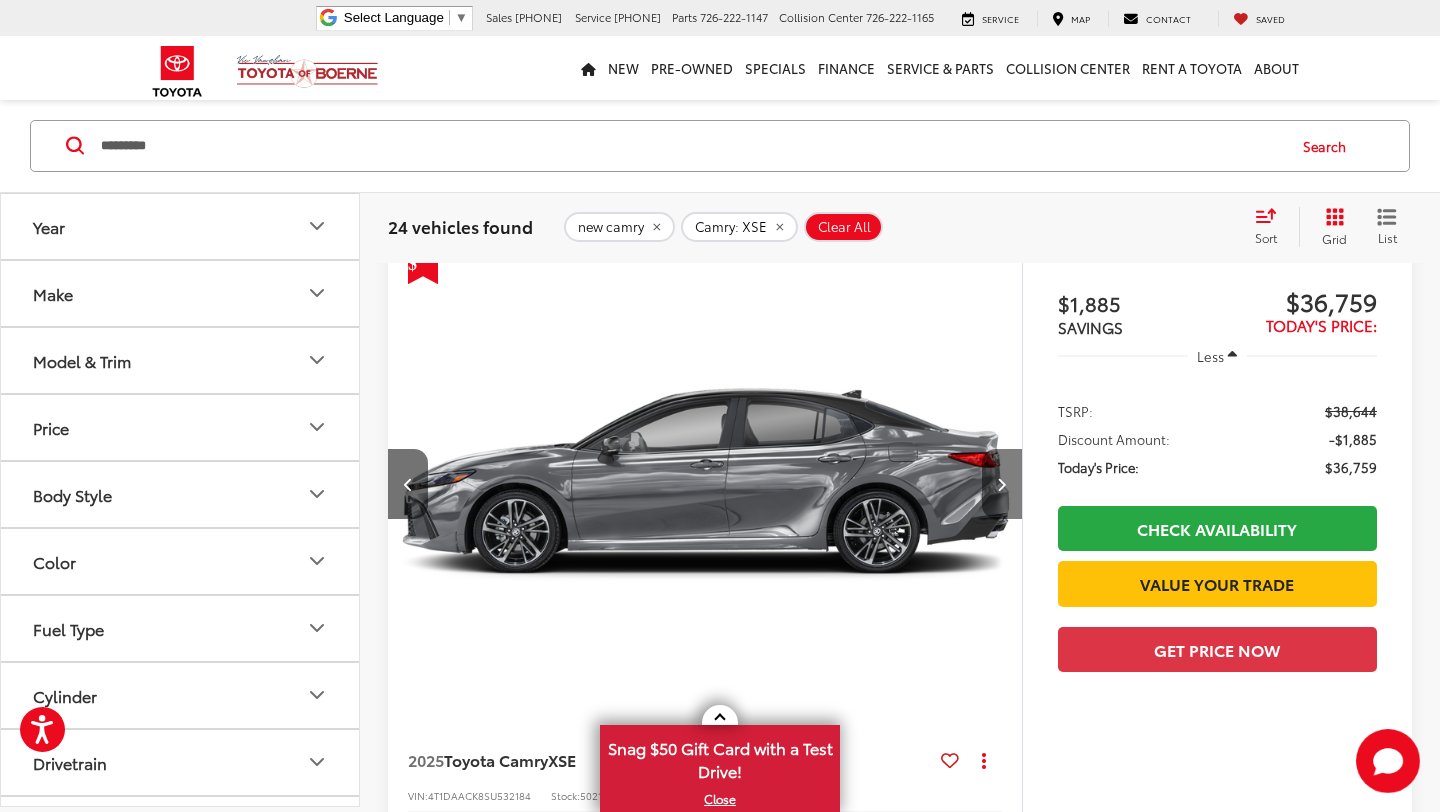 click at bounding box center (1002, 484) 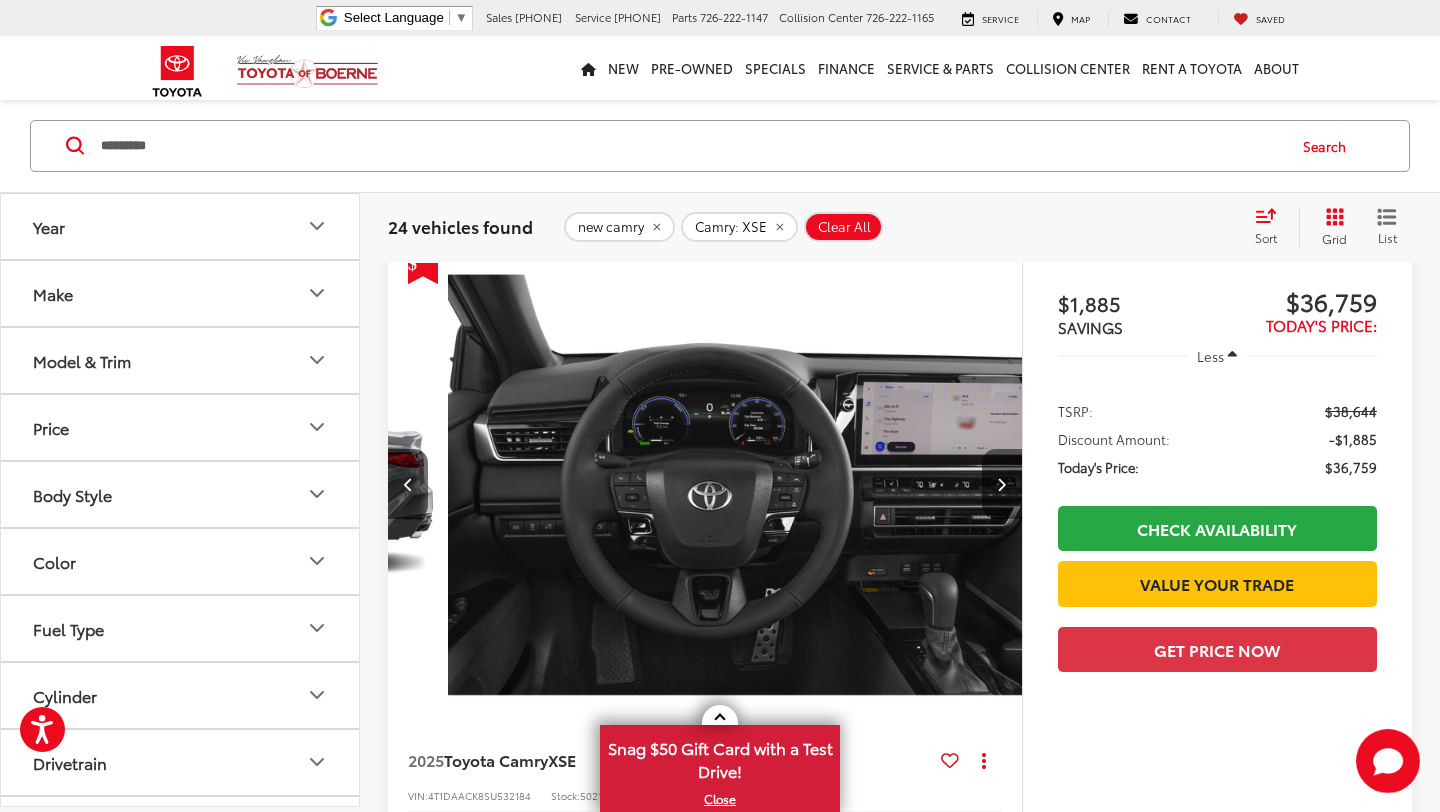 scroll, scrollTop: 0, scrollLeft: 2548, axis: horizontal 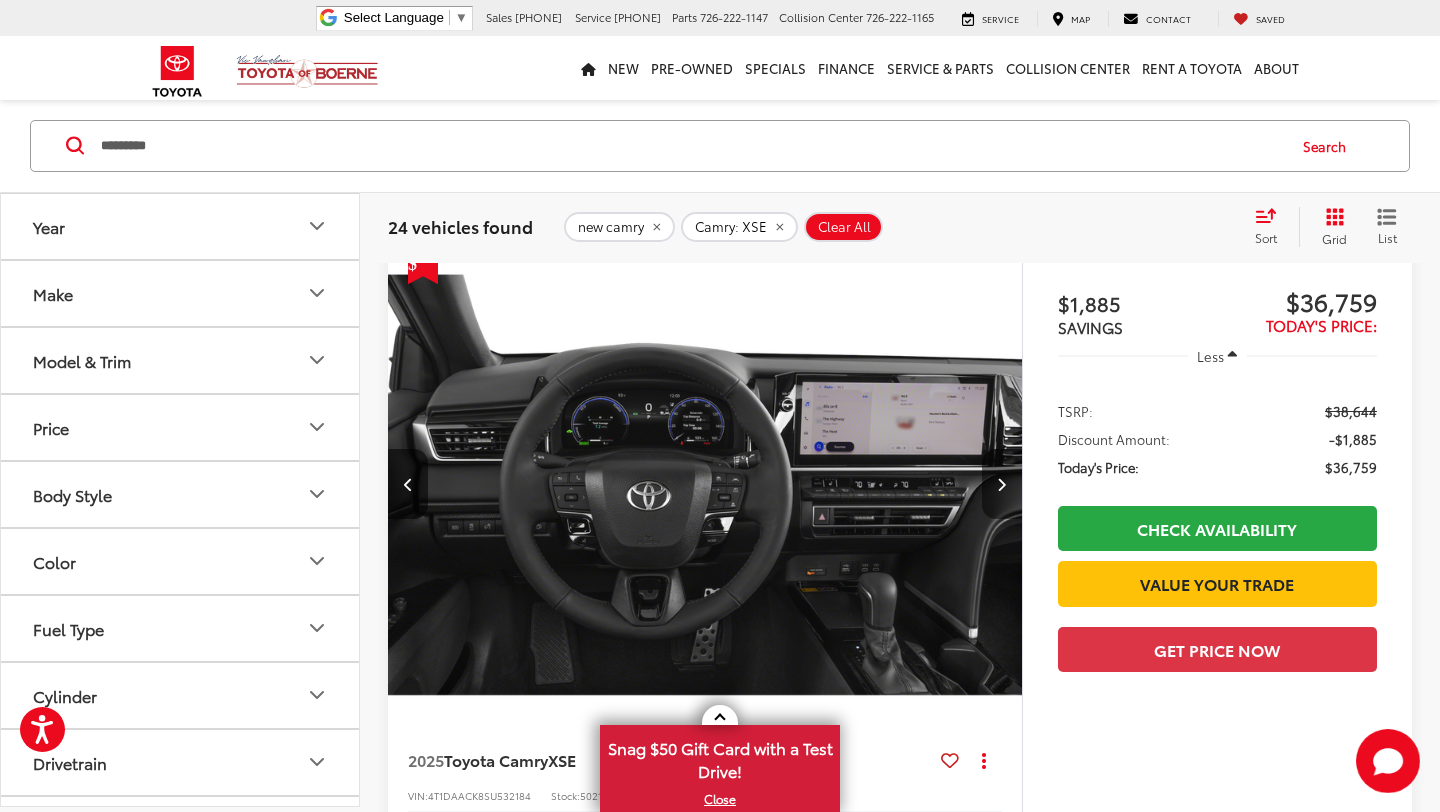 click at bounding box center (1002, 484) 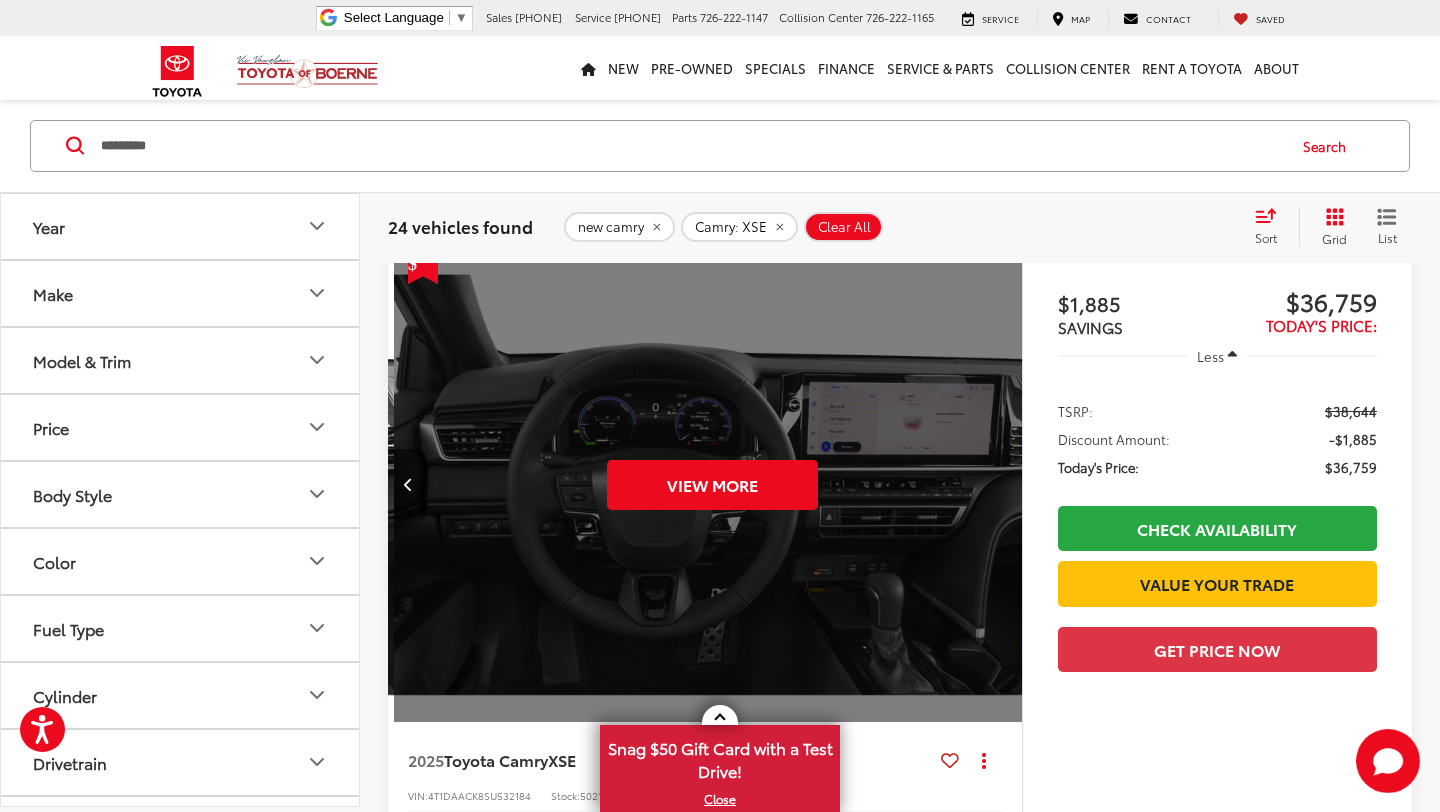 scroll, scrollTop: 0, scrollLeft: 3185, axis: horizontal 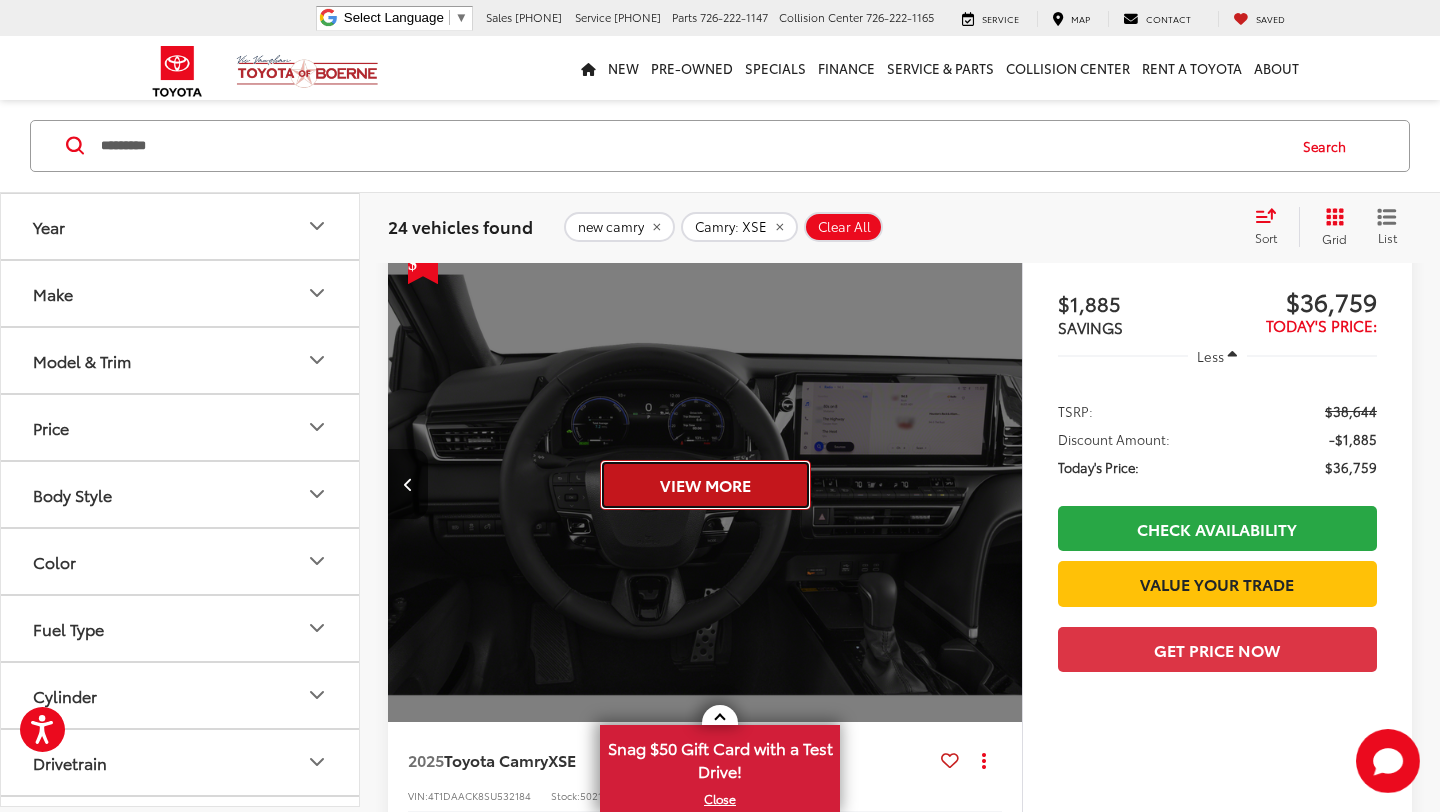 click on "View More" at bounding box center [705, 485] 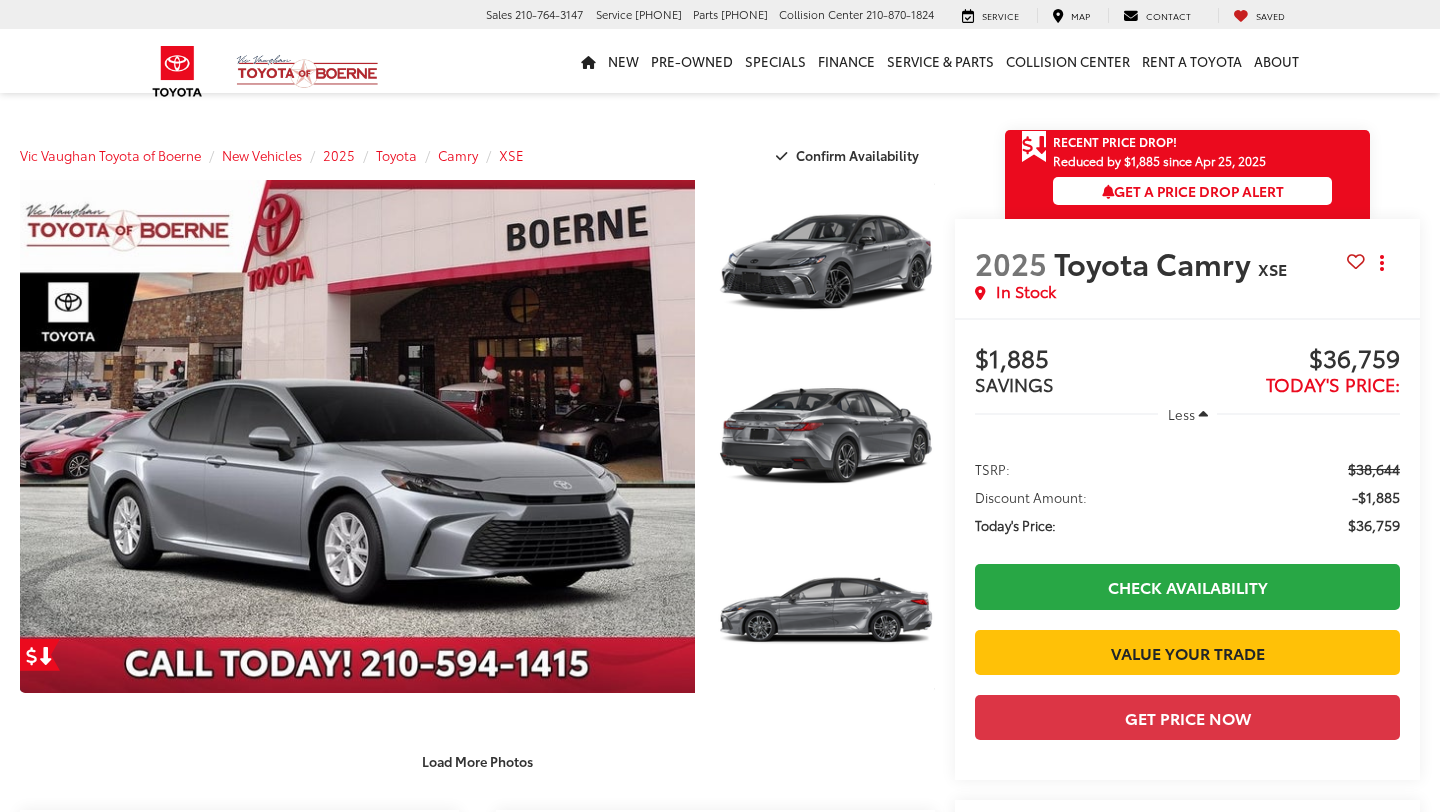 scroll, scrollTop: 0, scrollLeft: 0, axis: both 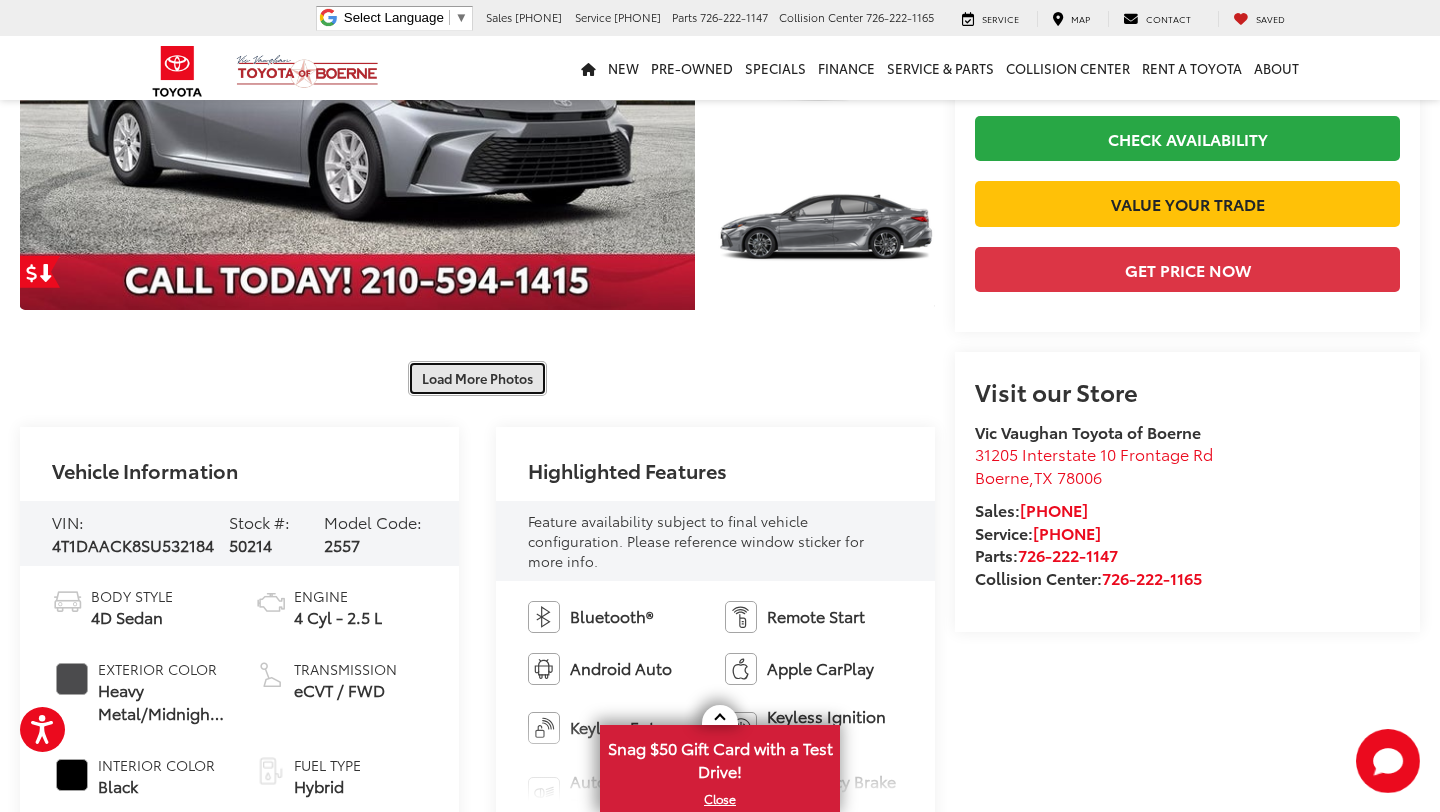 click on "Load More Photos" at bounding box center (477, 378) 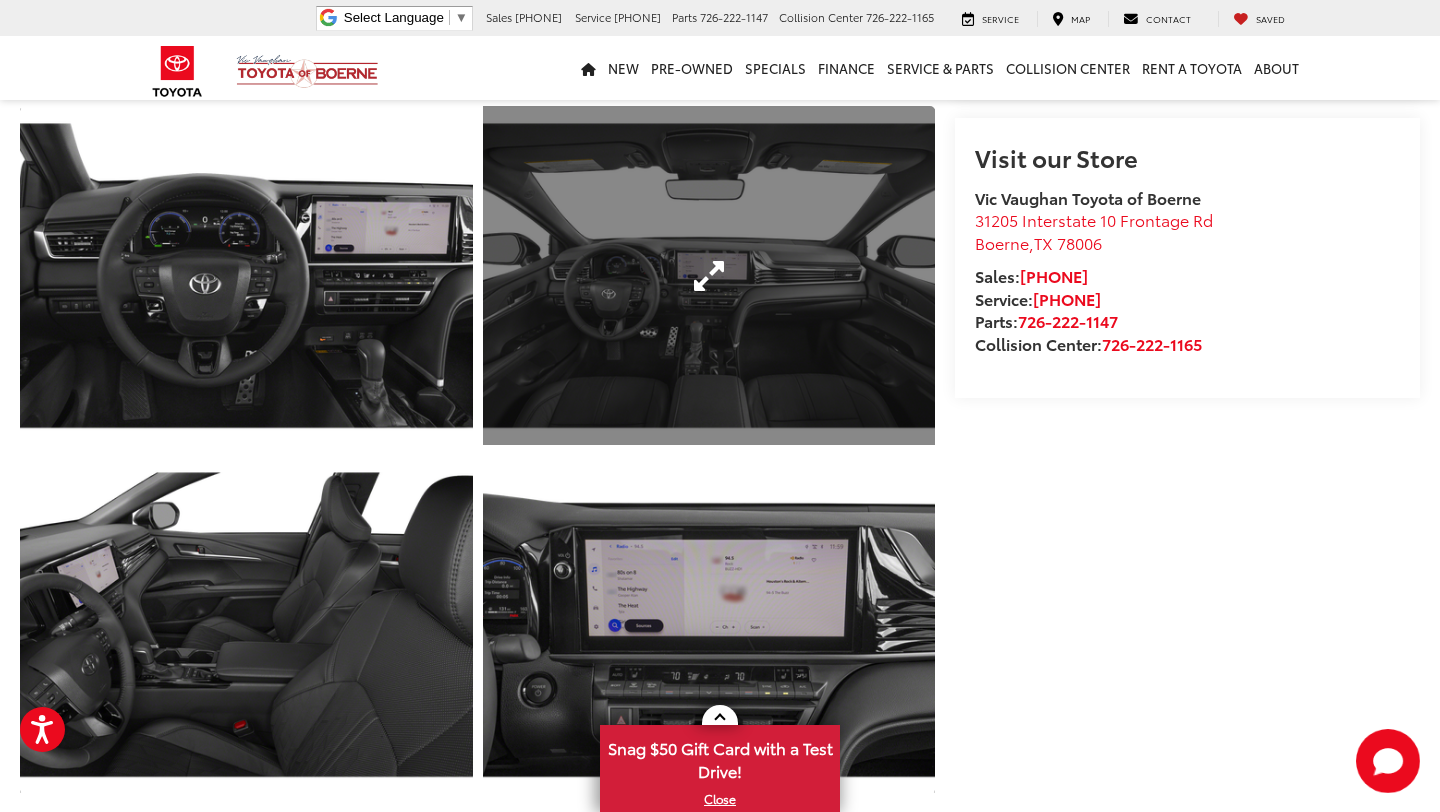scroll, scrollTop: 637, scrollLeft: 0, axis: vertical 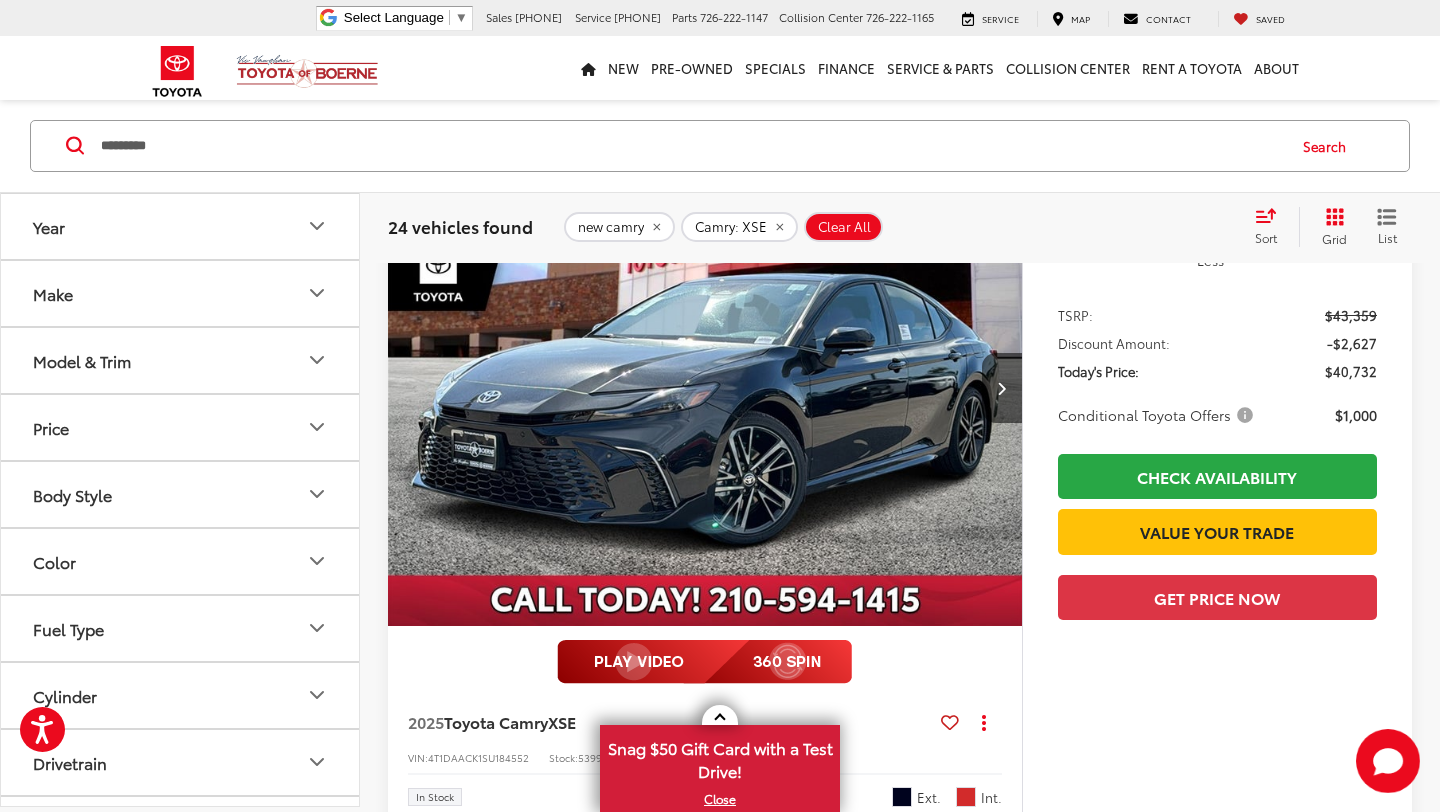 click at bounding box center [705, 389] 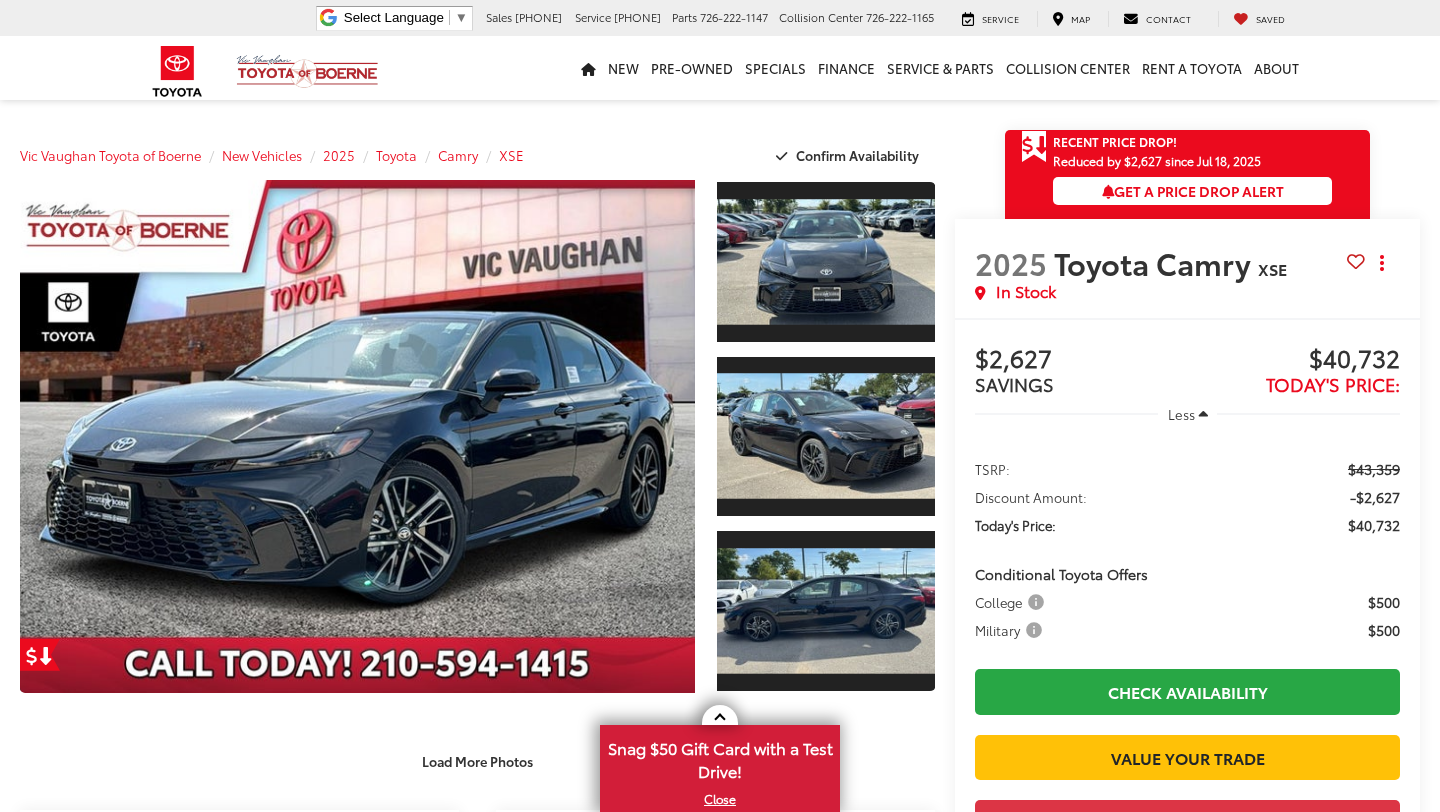 scroll, scrollTop: 156, scrollLeft: 0, axis: vertical 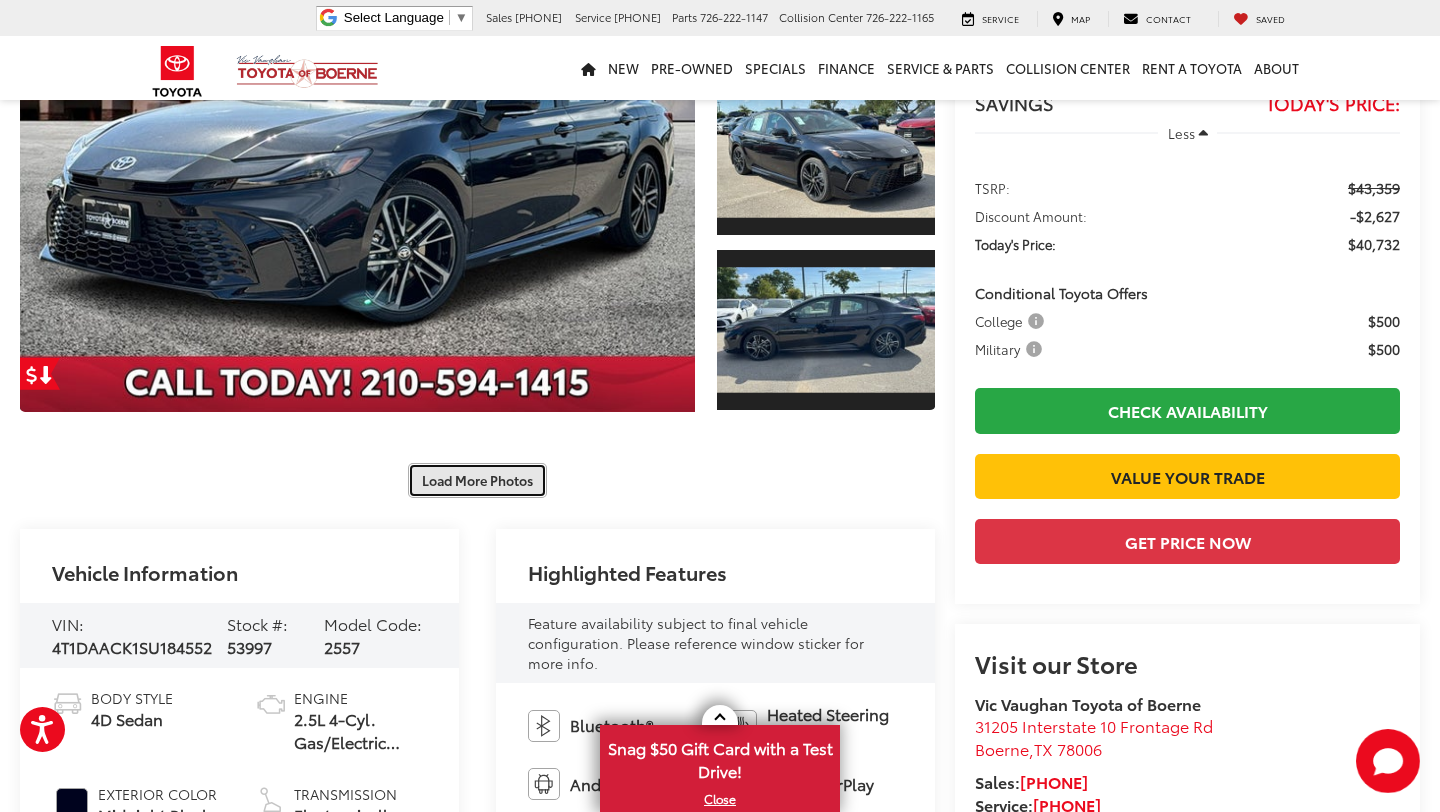 click on "Load More Photos" at bounding box center [477, 480] 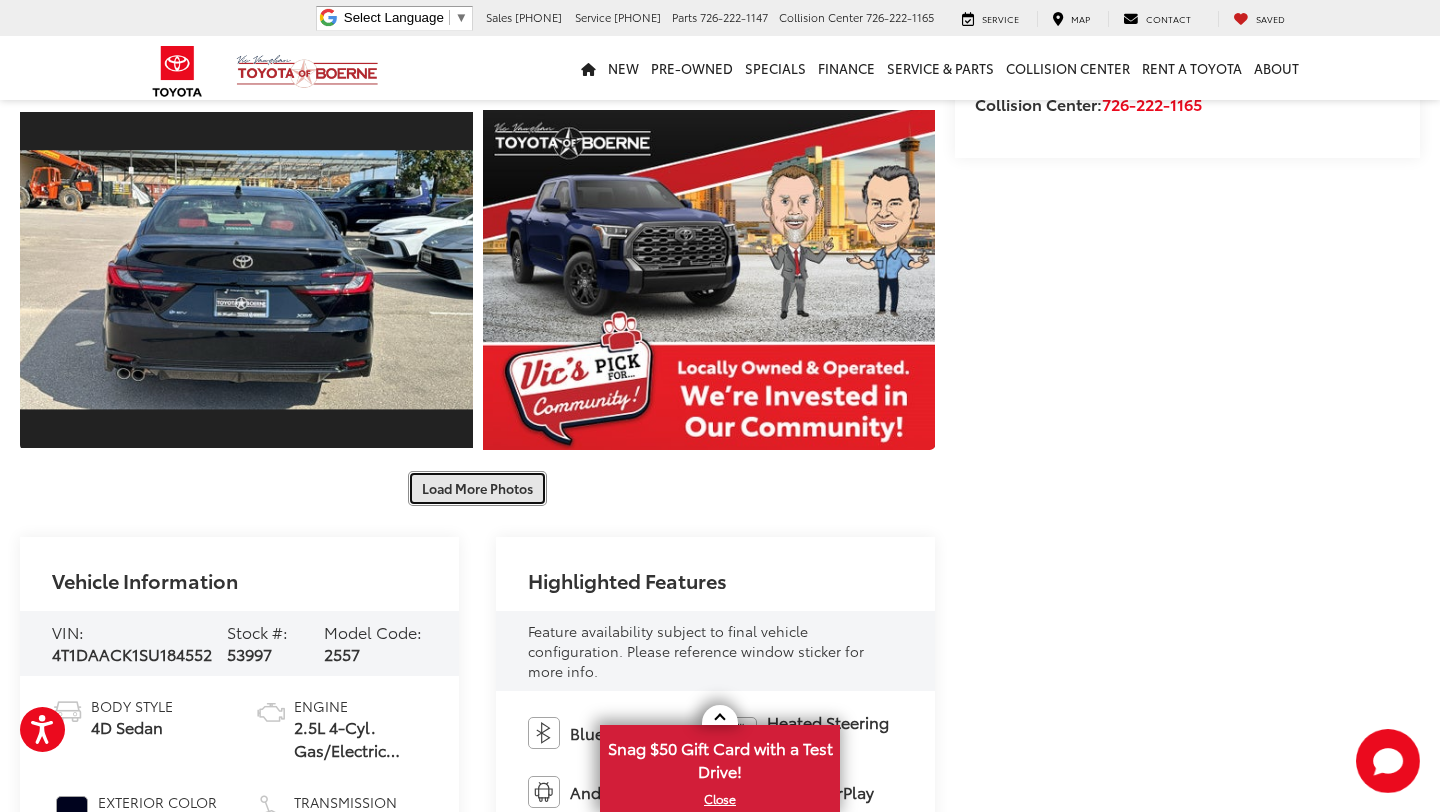 scroll, scrollTop: 928, scrollLeft: 0, axis: vertical 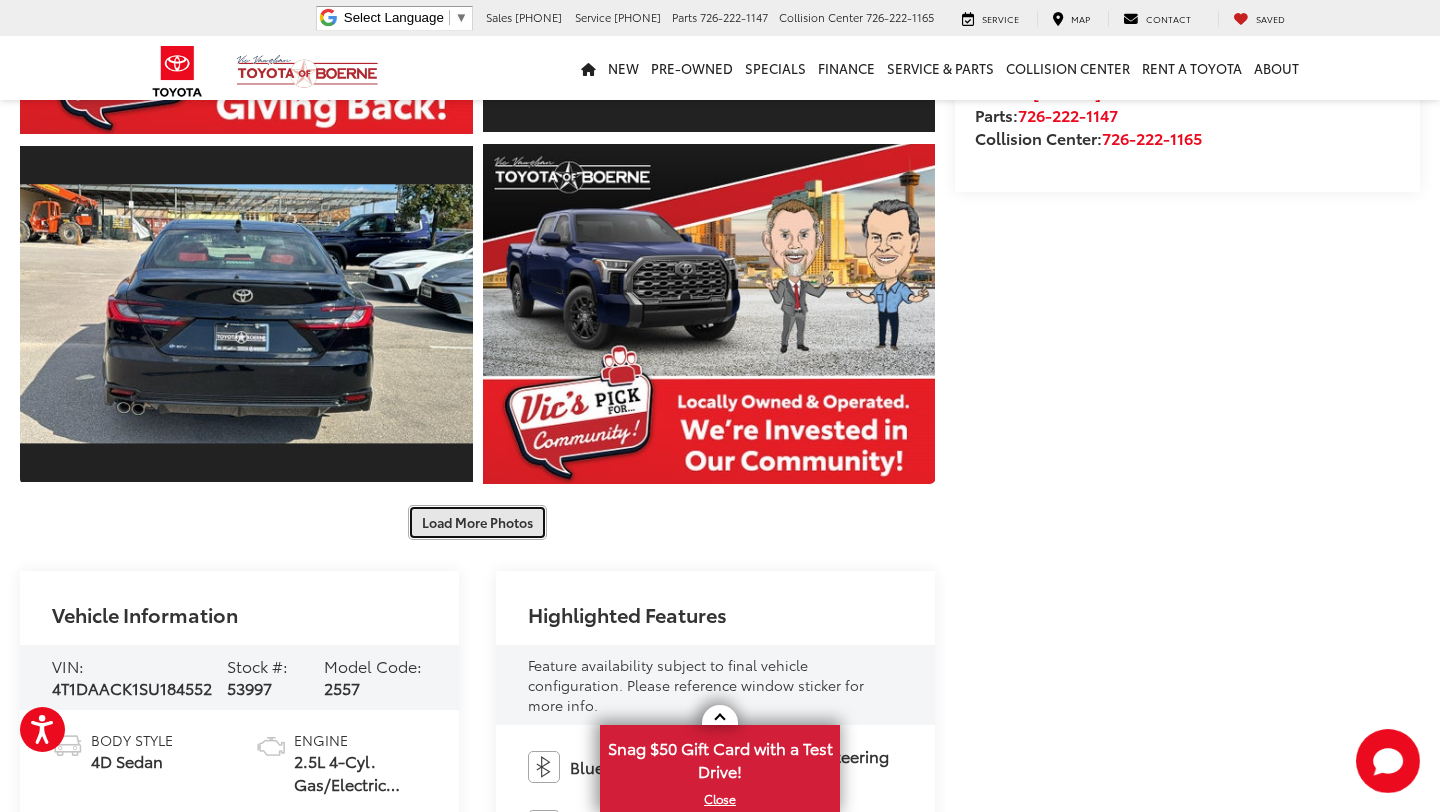 click on "Load More Photos" at bounding box center [477, 522] 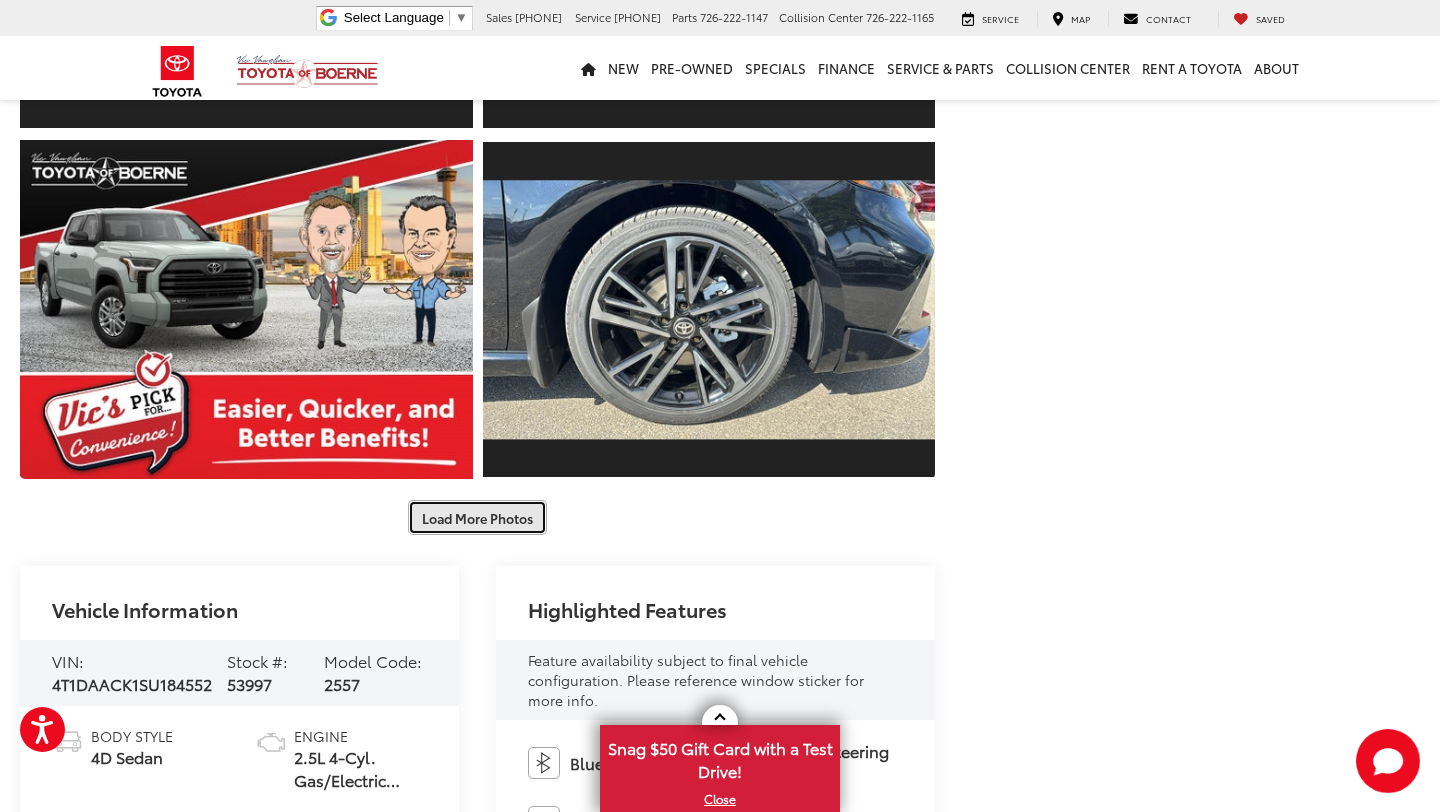 scroll, scrollTop: 1650, scrollLeft: 0, axis: vertical 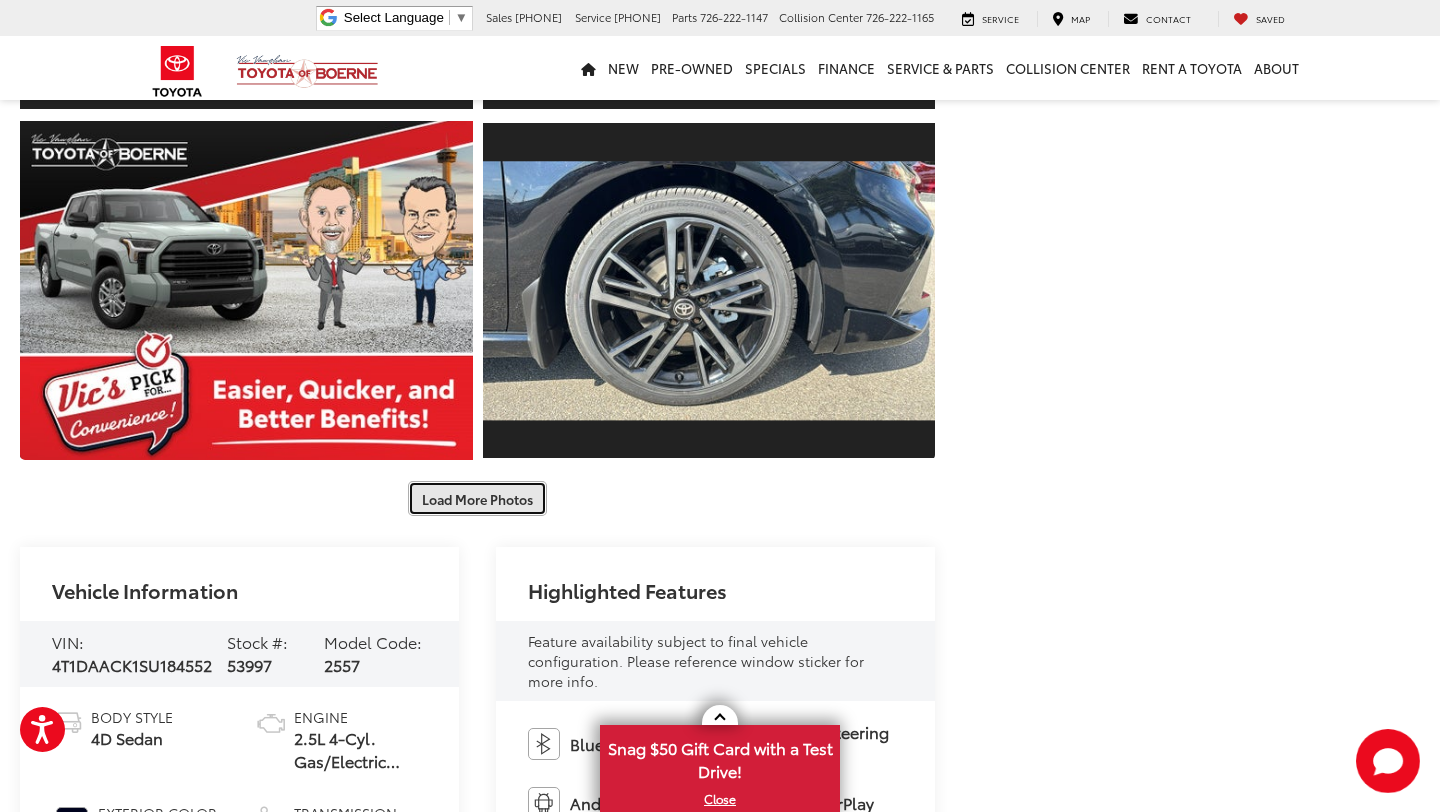 click on "Load More Photos" at bounding box center (477, 498) 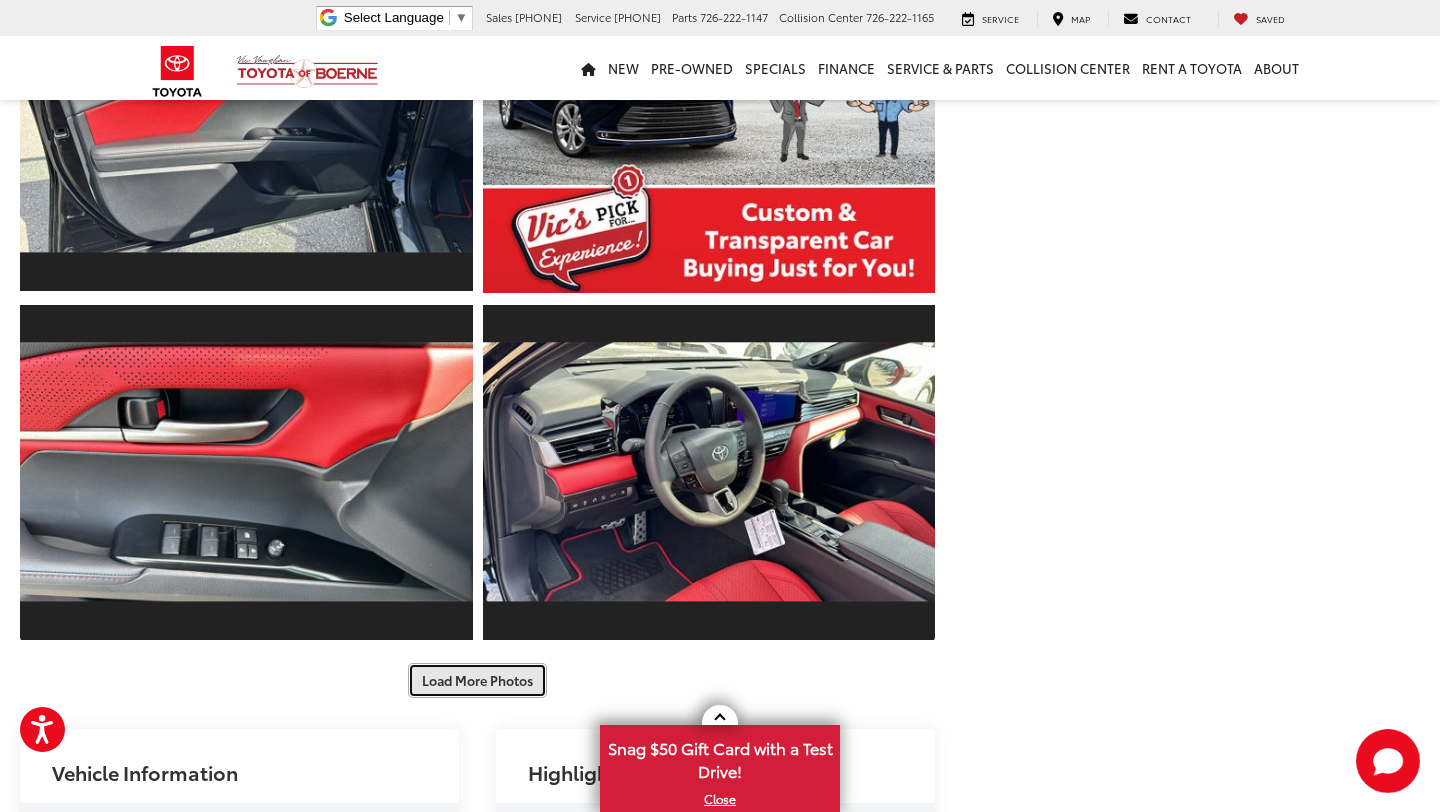 scroll, scrollTop: 2256, scrollLeft: 0, axis: vertical 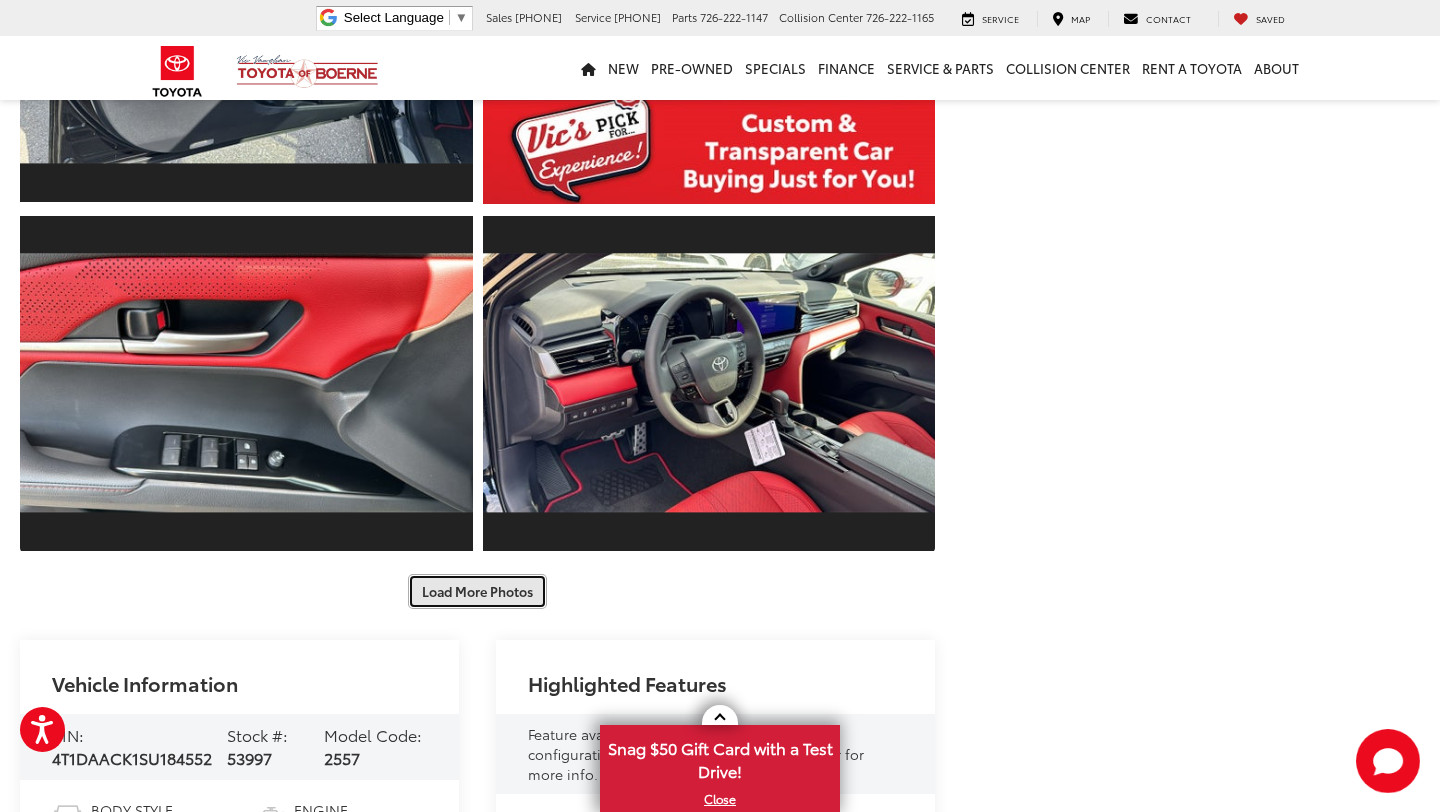 click on "Load More Photos" at bounding box center [477, 591] 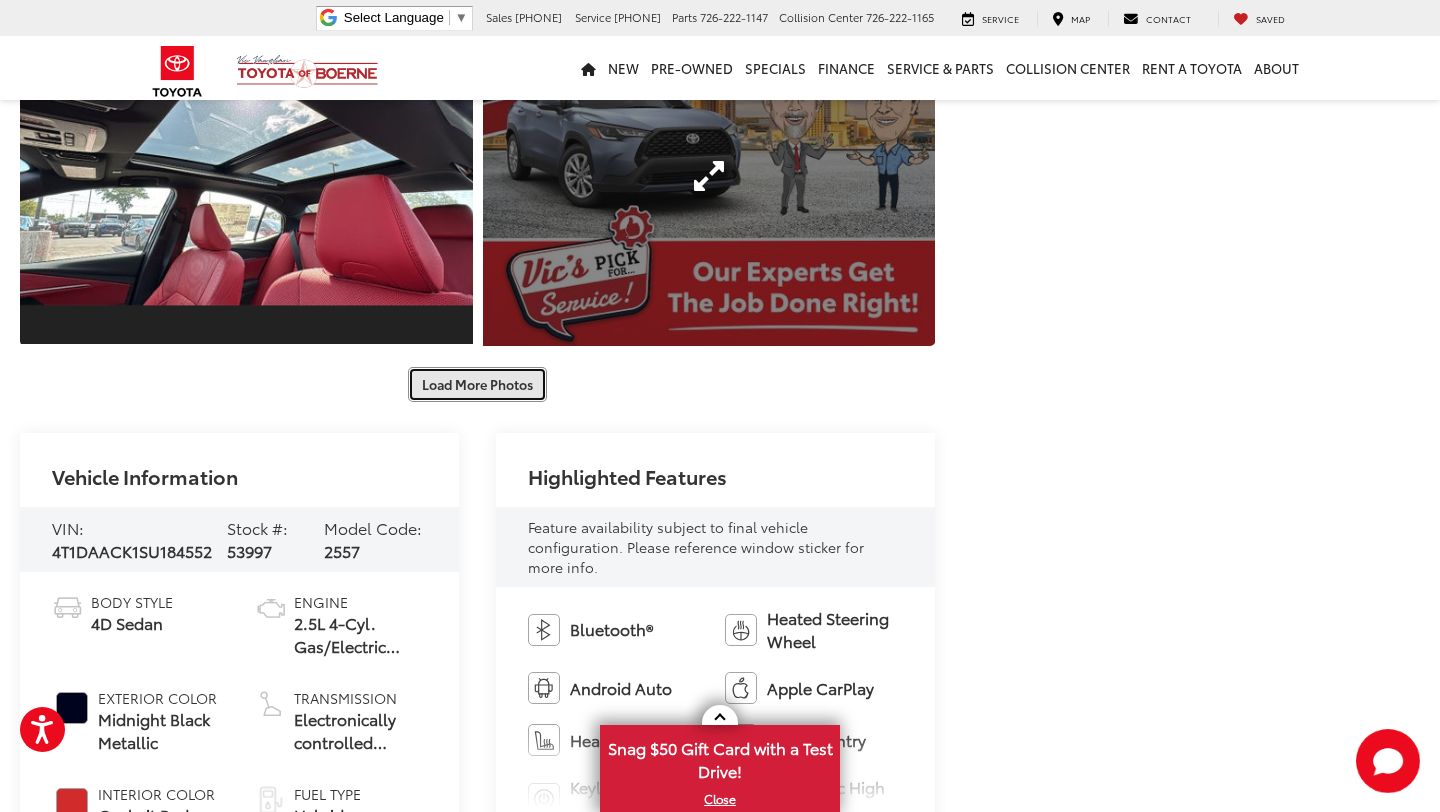scroll, scrollTop: 3411, scrollLeft: 0, axis: vertical 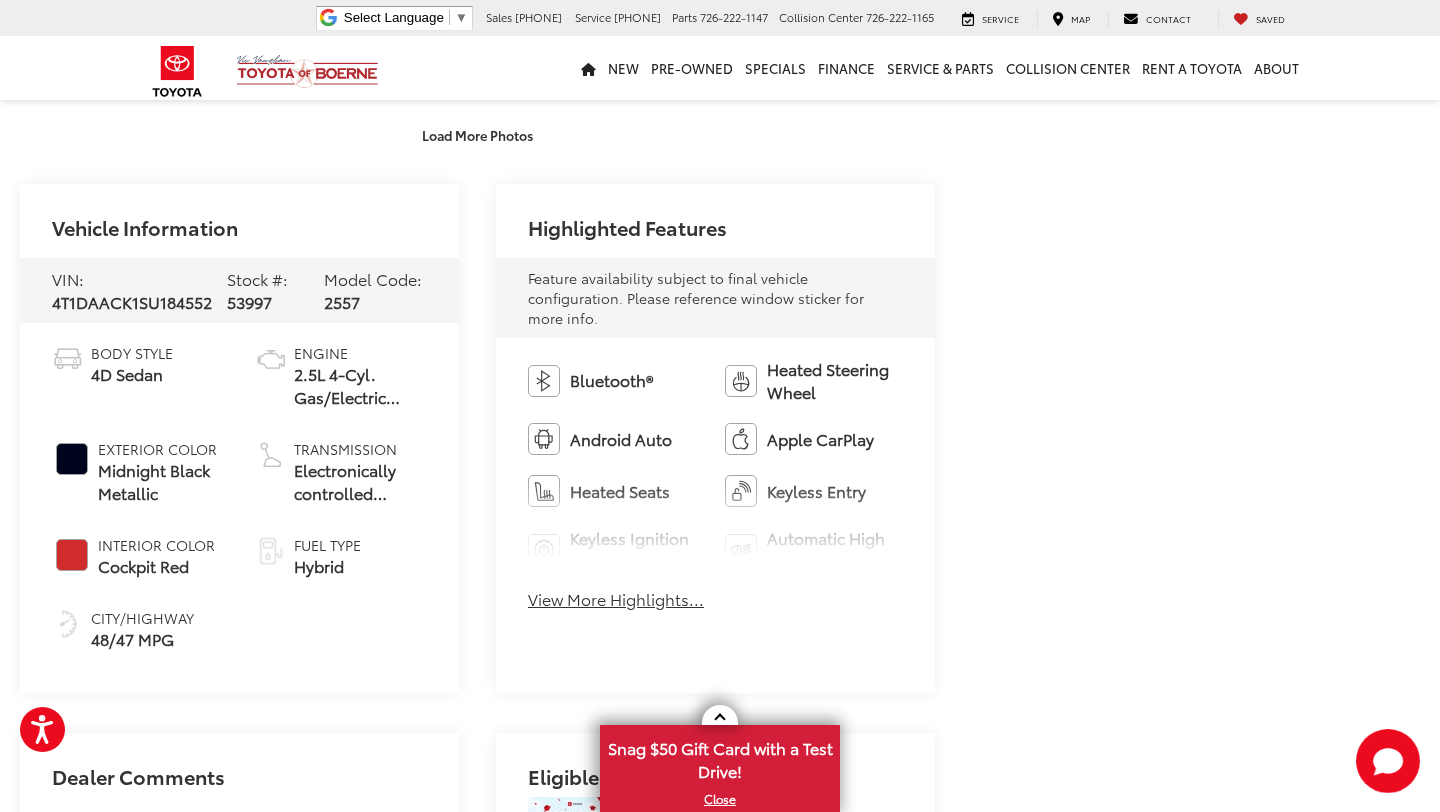 click on "View More Highlights..." at bounding box center [616, 599] 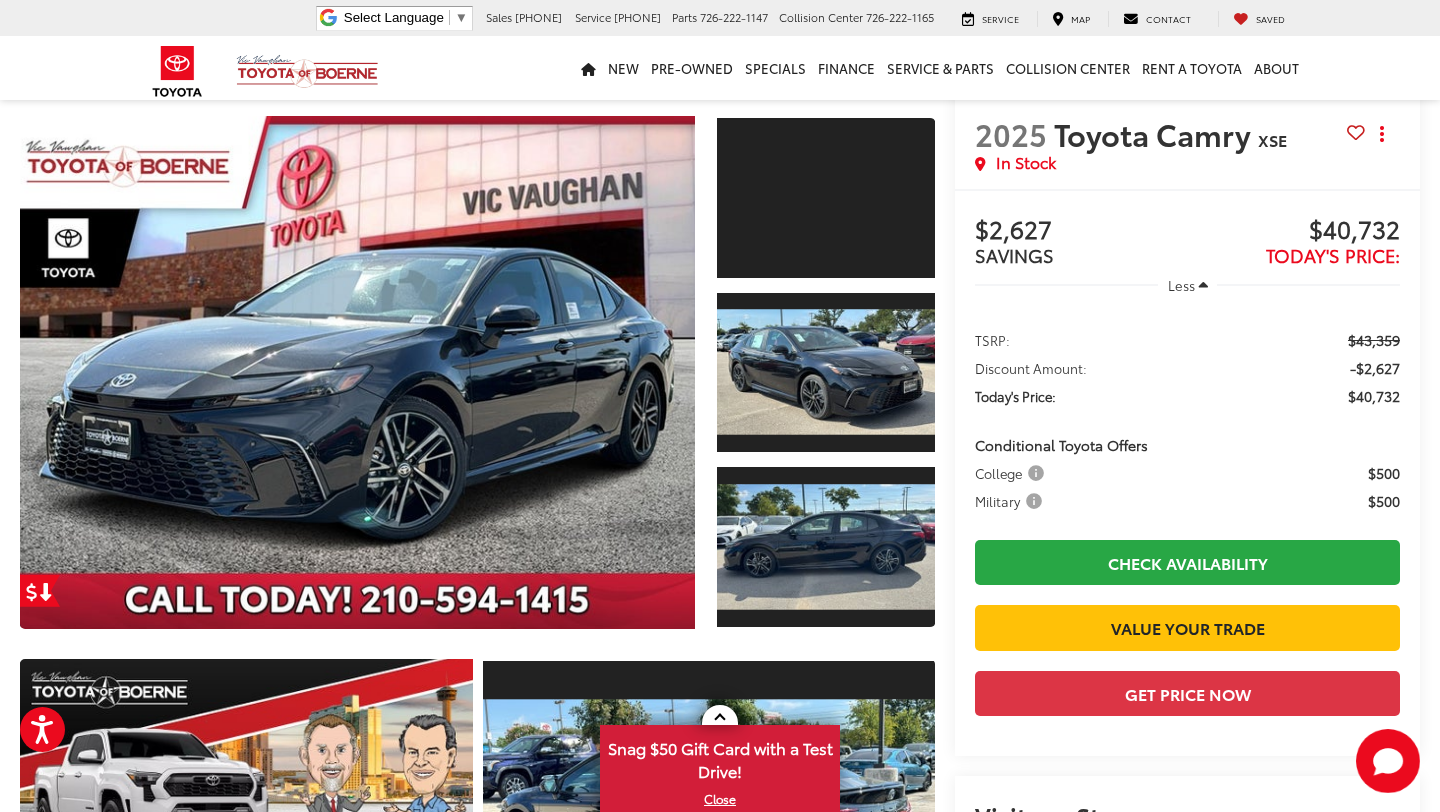 scroll, scrollTop: 0, scrollLeft: 0, axis: both 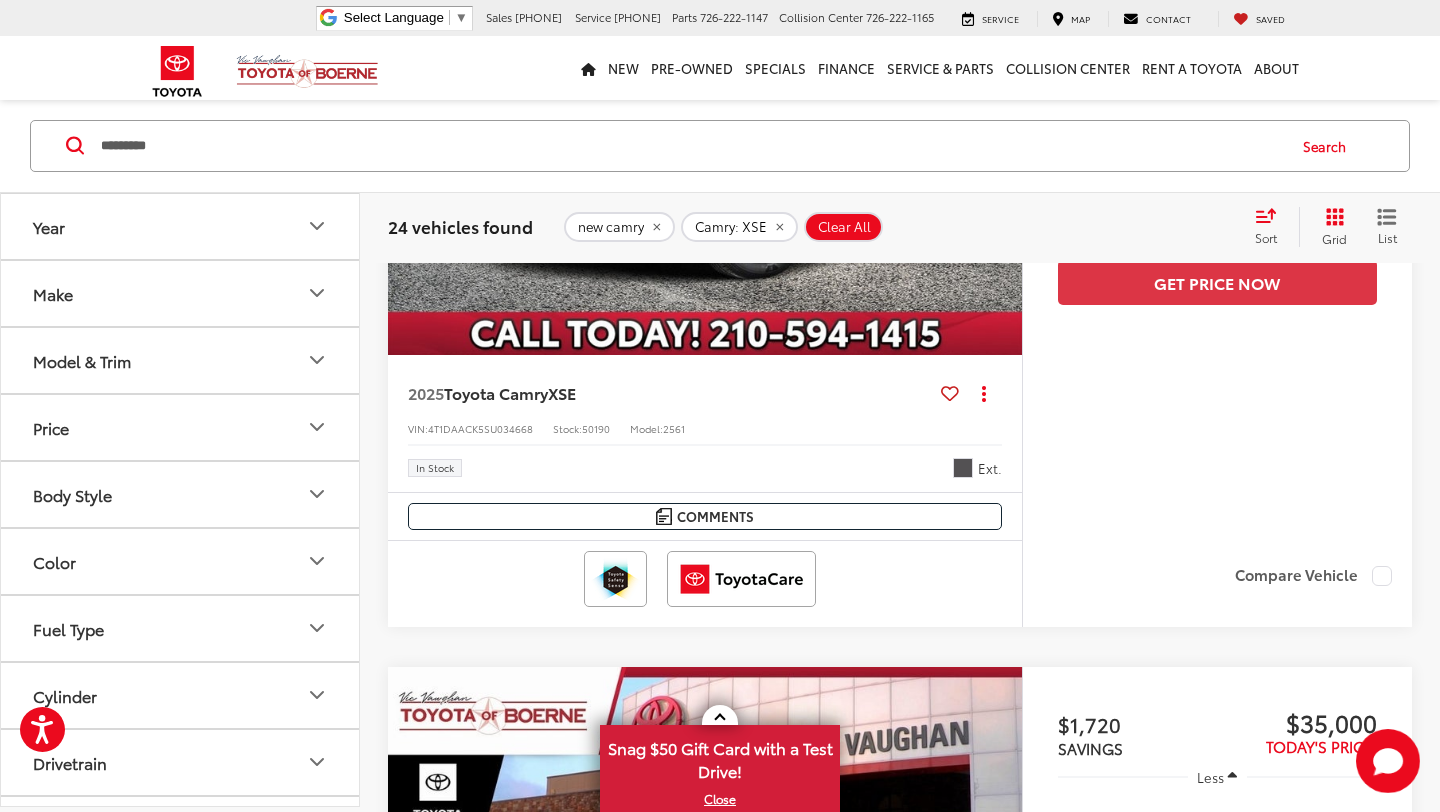 click at bounding box center [705, 118] 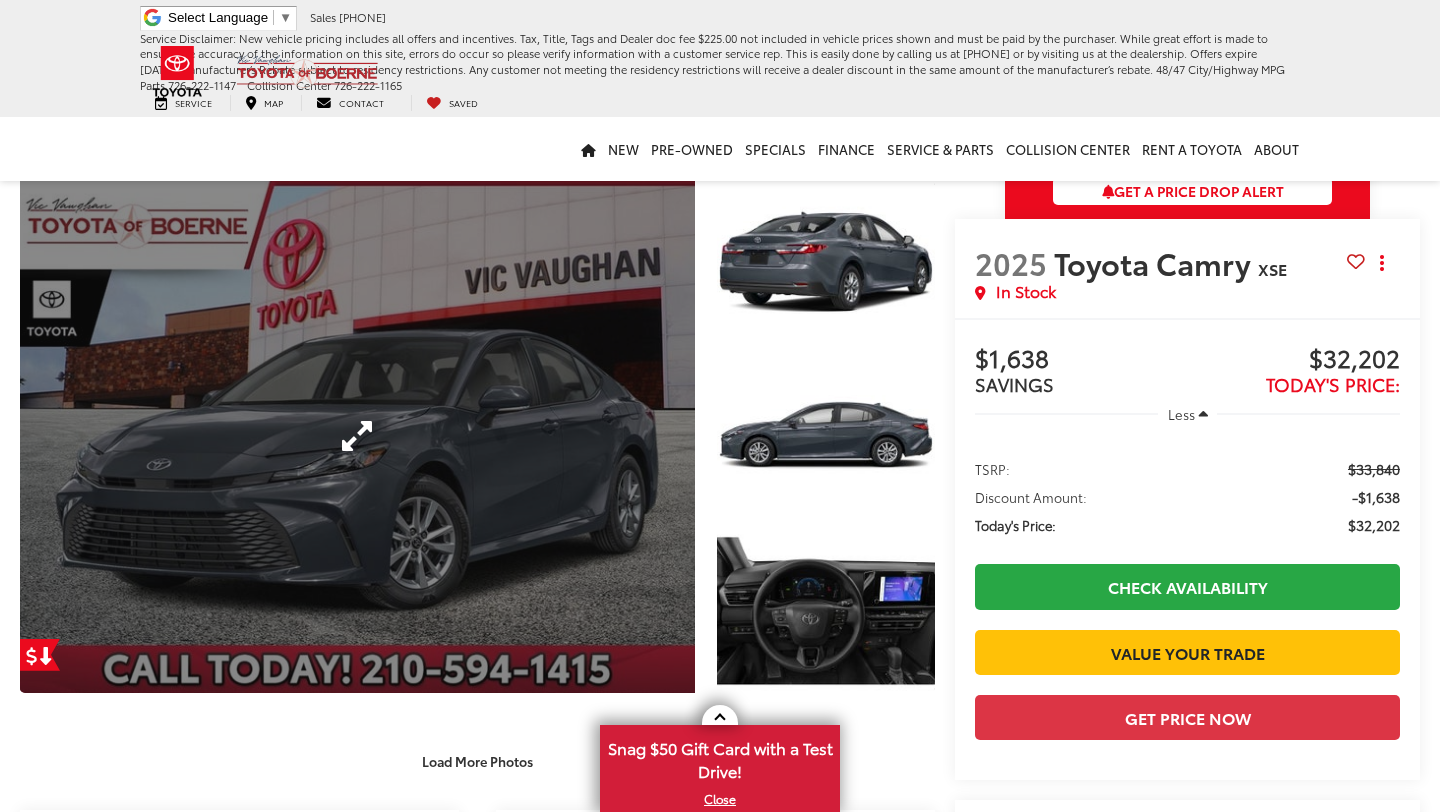 scroll, scrollTop: 378, scrollLeft: 0, axis: vertical 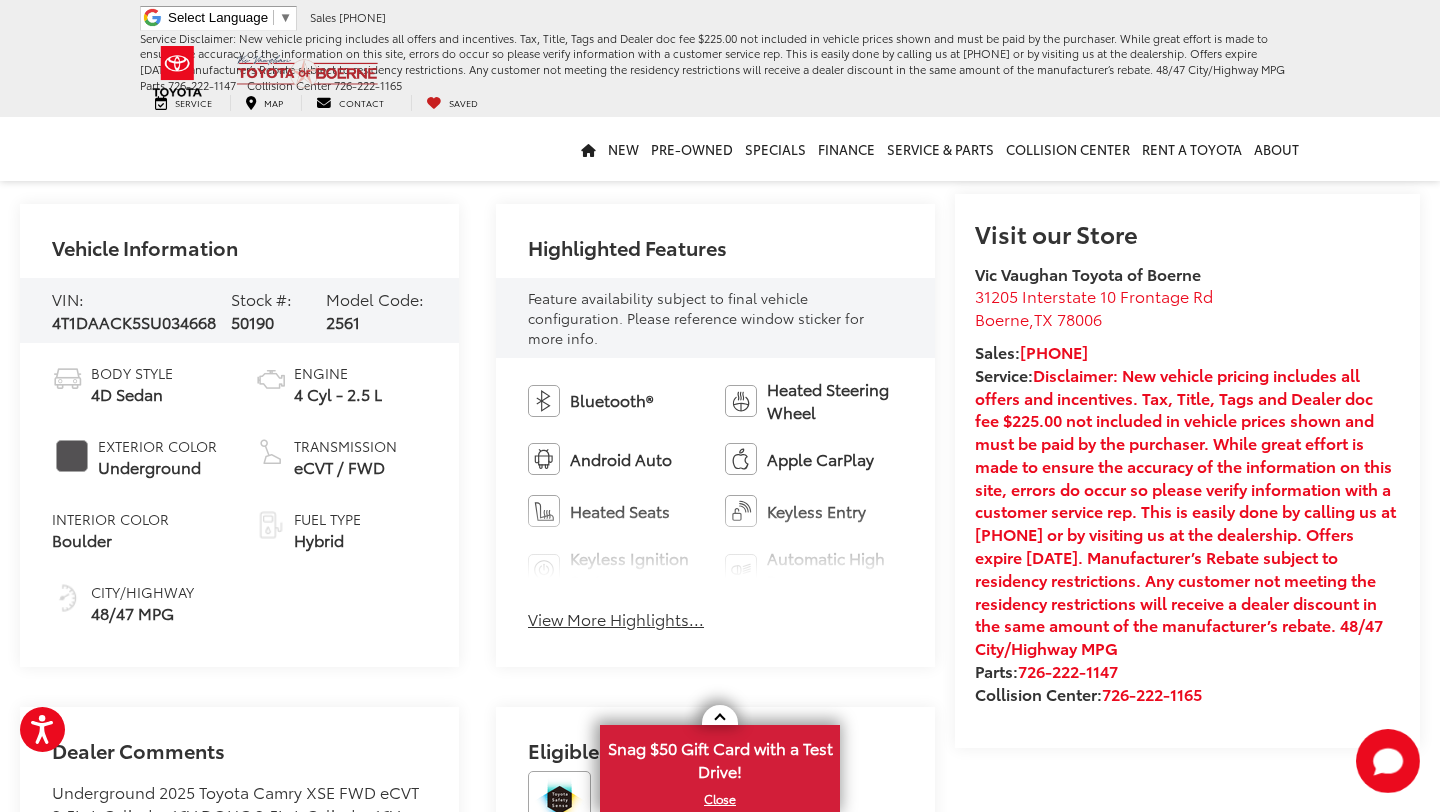 click on "View More Highlights..." at bounding box center (616, 619) 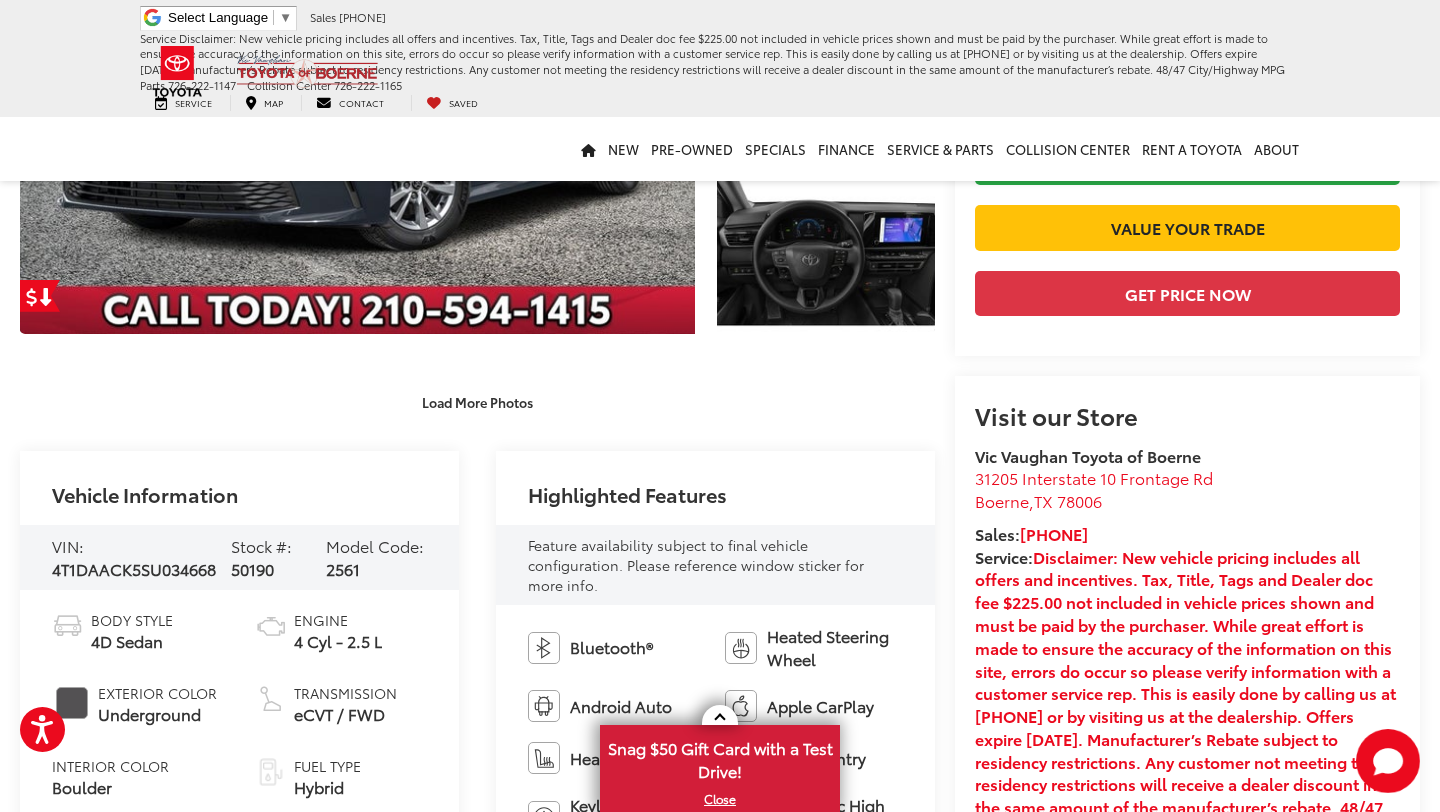 scroll, scrollTop: 0, scrollLeft: 0, axis: both 